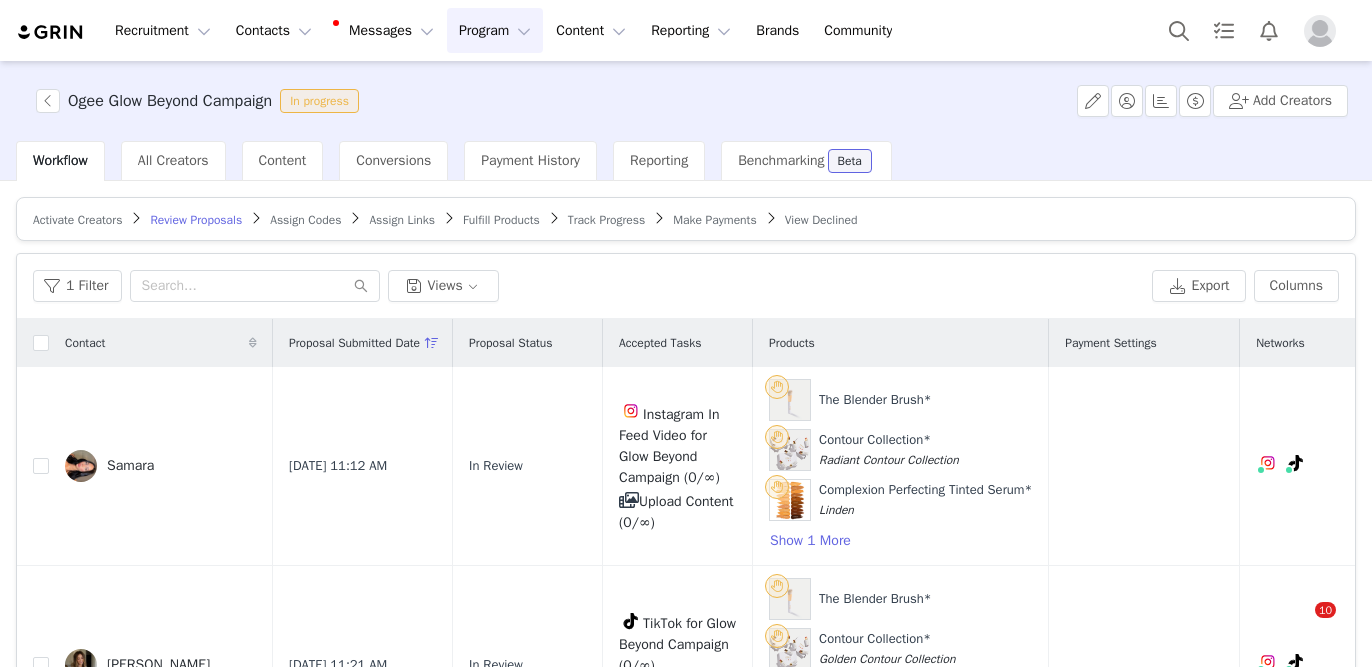 scroll, scrollTop: 0, scrollLeft: 0, axis: both 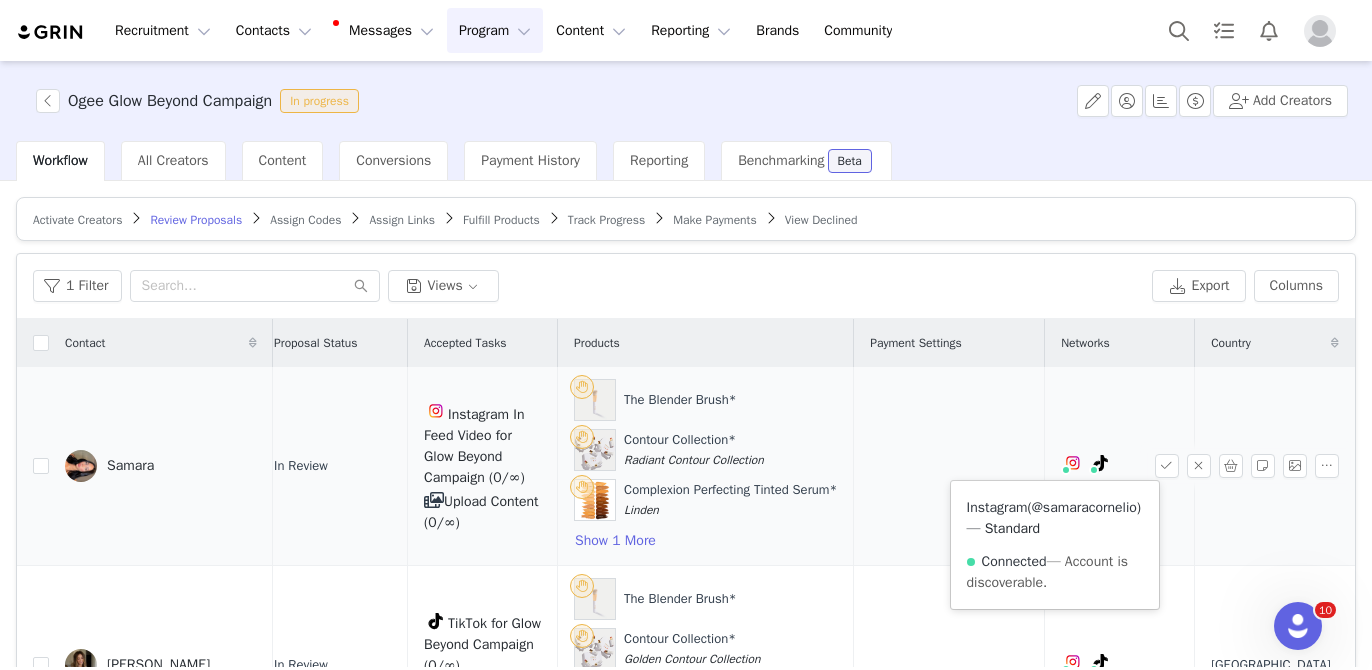 click on "@samaracornelio" at bounding box center [1084, 507] 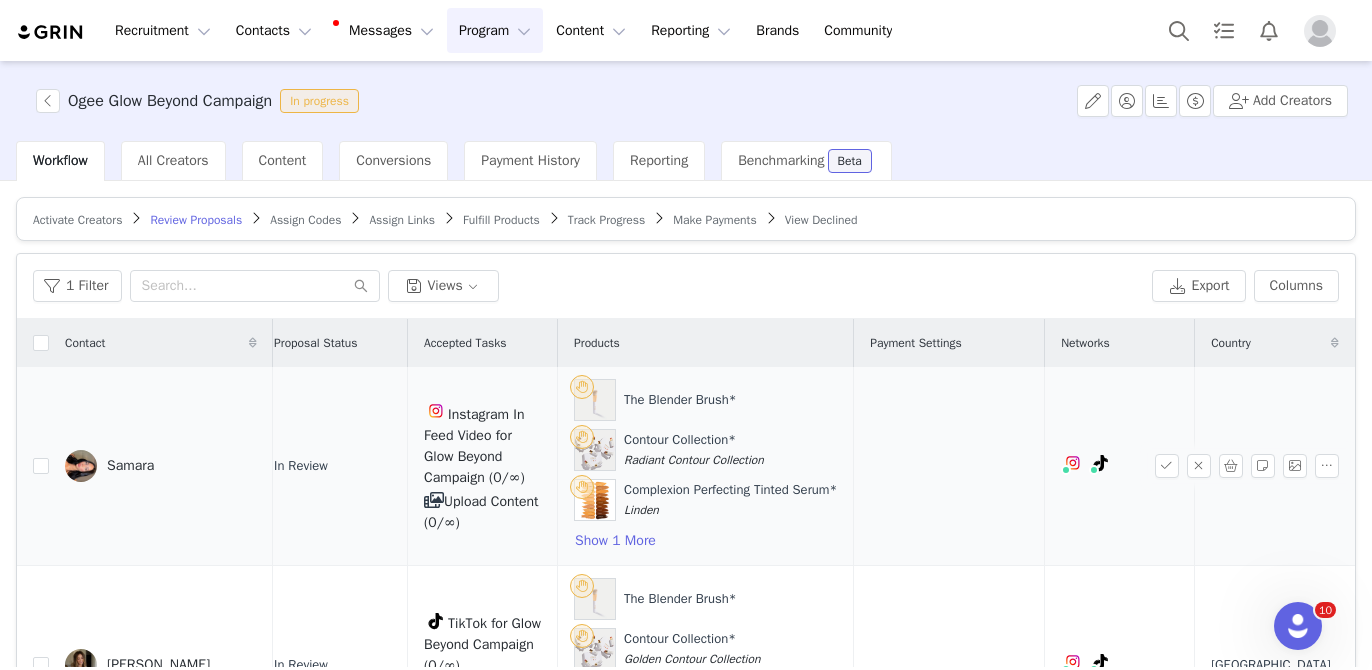 scroll, scrollTop: 0, scrollLeft: 0, axis: both 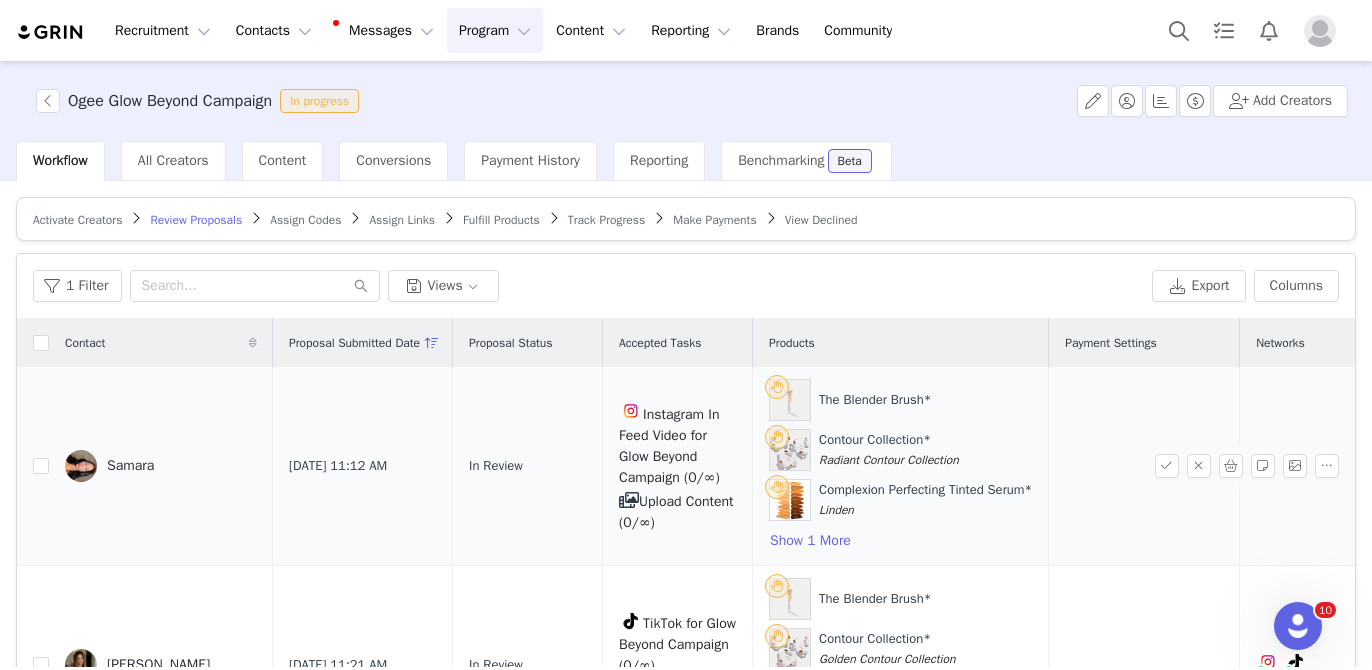 click on "Samara" at bounding box center [130, 466] 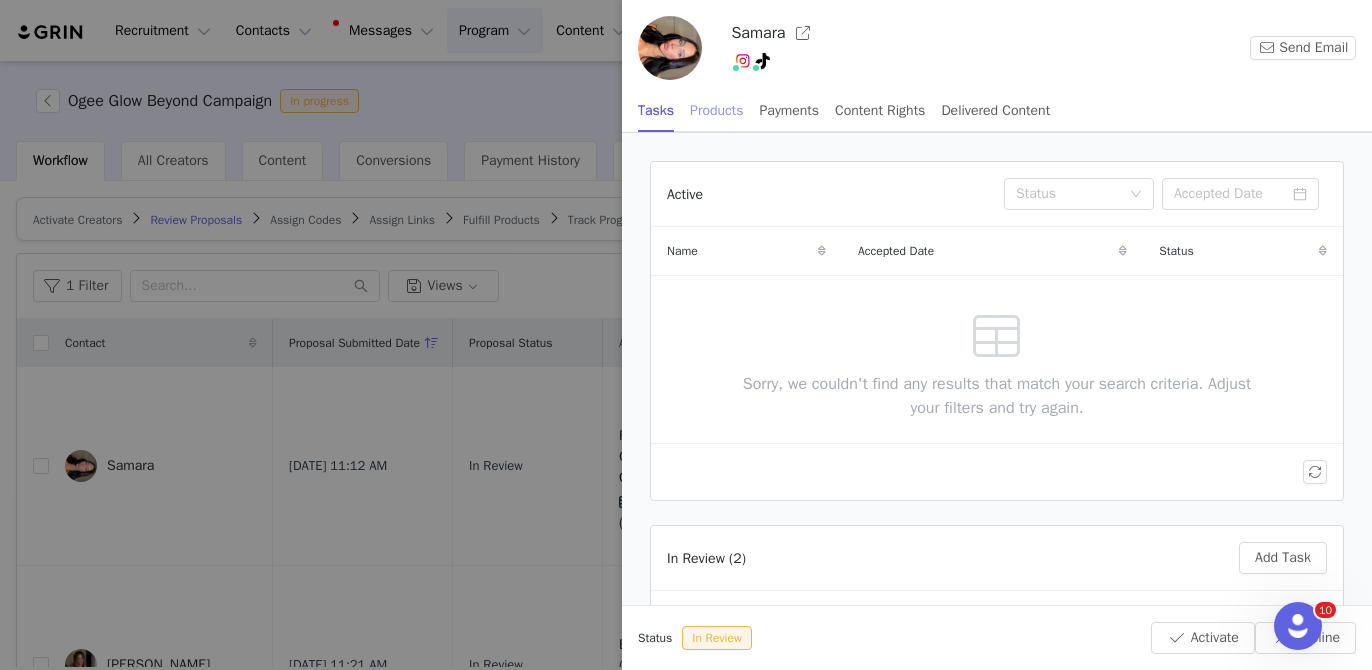 click on "Products" at bounding box center (716, 110) 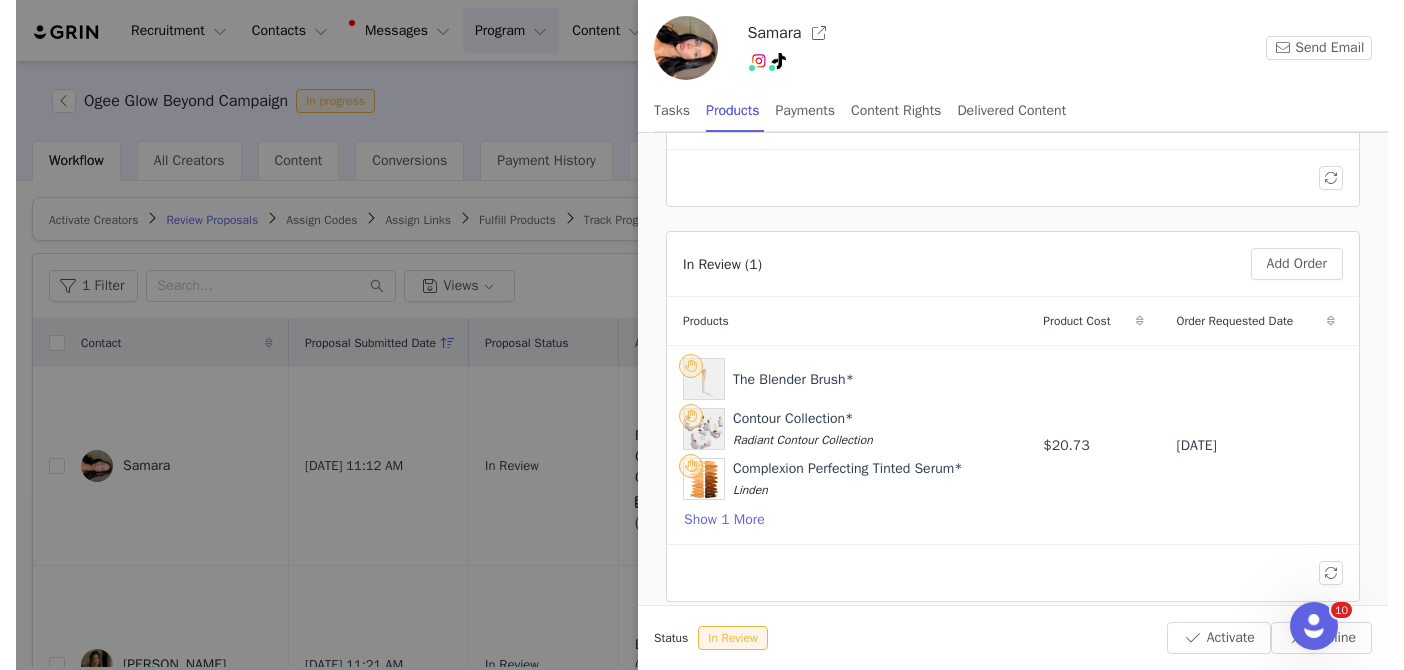 scroll, scrollTop: 319, scrollLeft: 0, axis: vertical 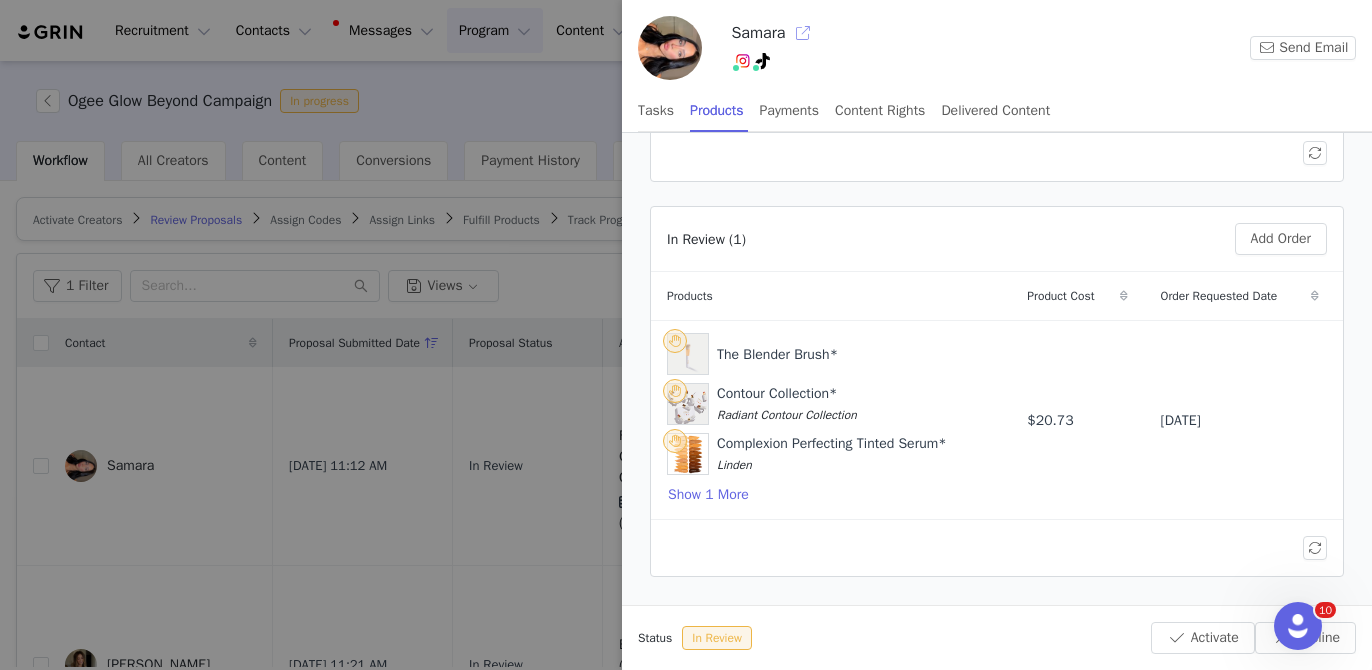 click at bounding box center [803, 33] 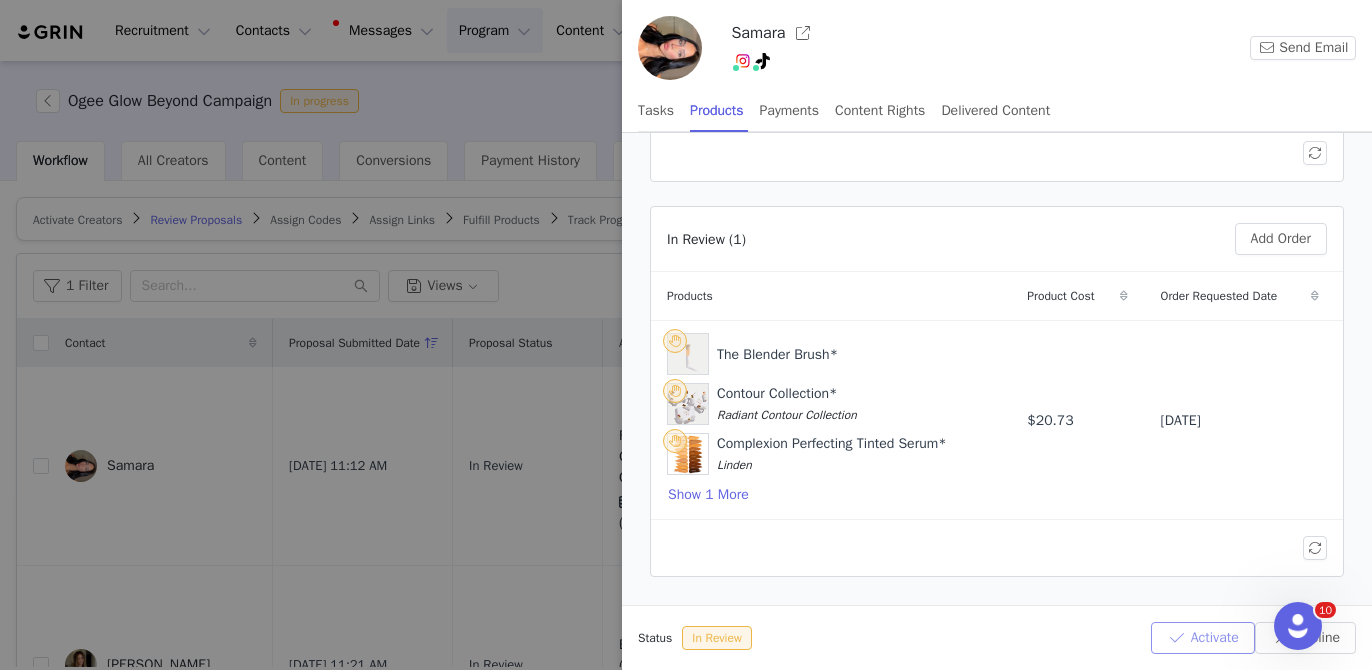 click on "Activate" at bounding box center (1203, 638) 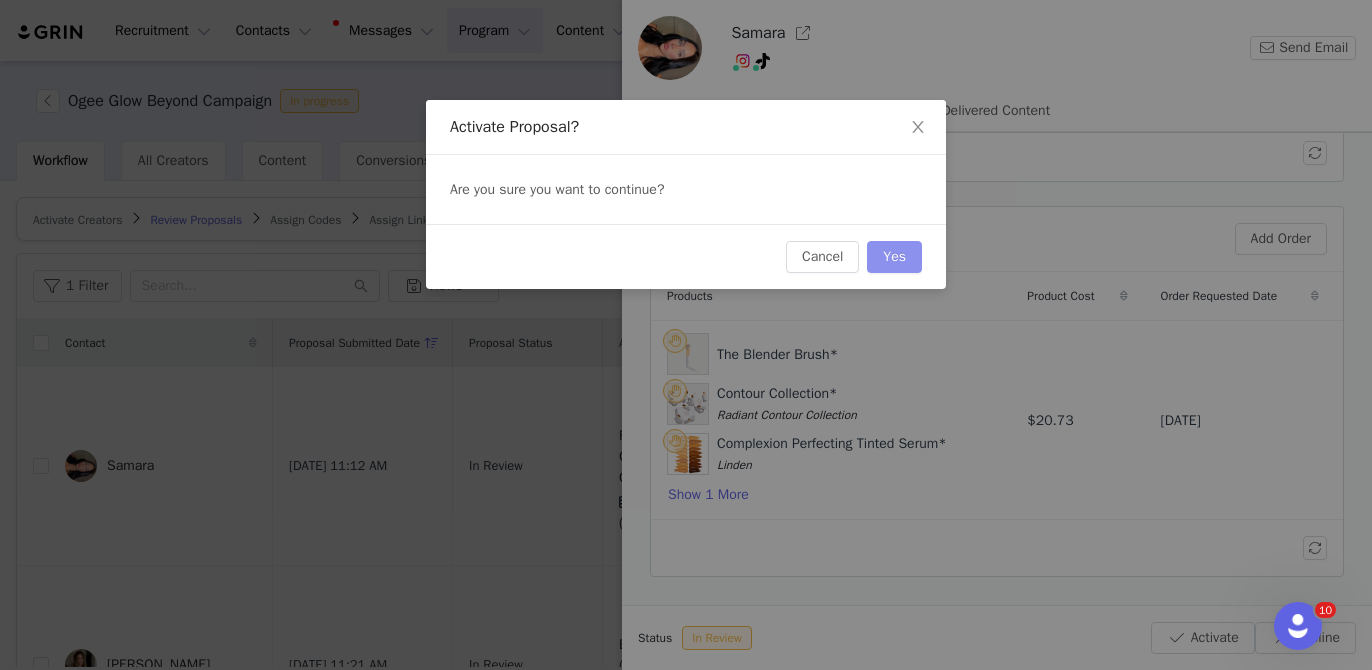 click on "Yes" at bounding box center [894, 257] 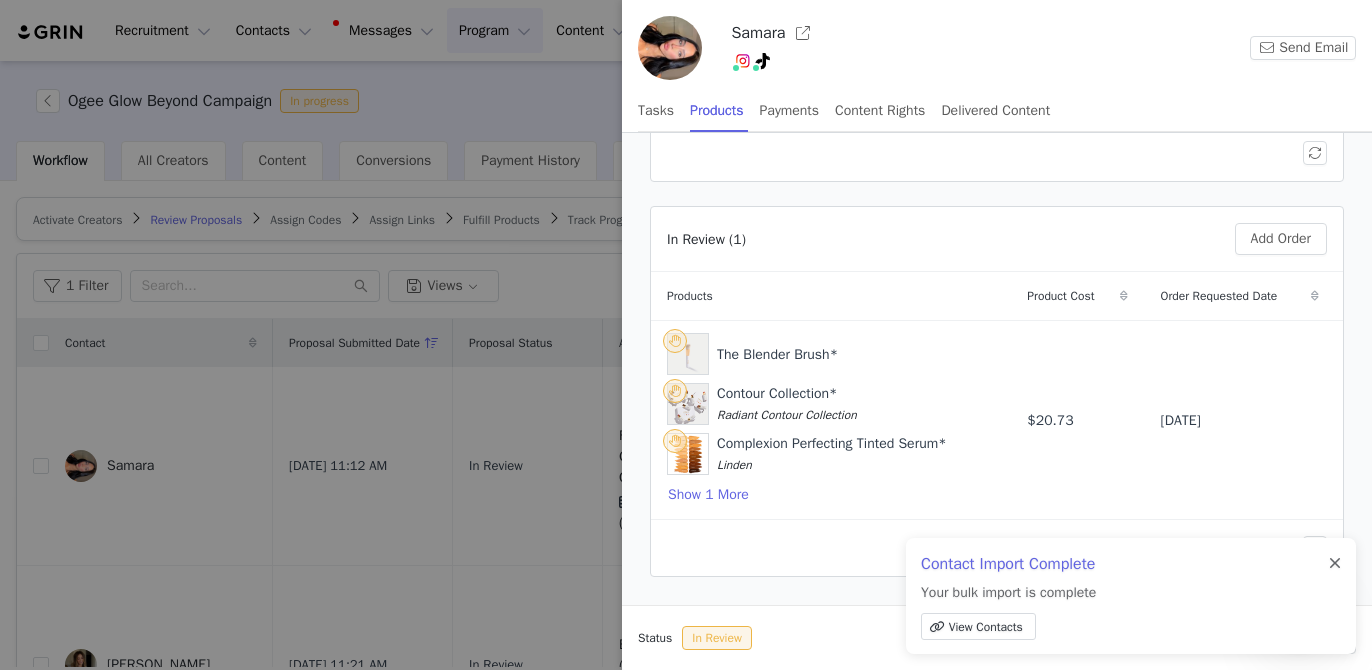 click at bounding box center [1335, 564] 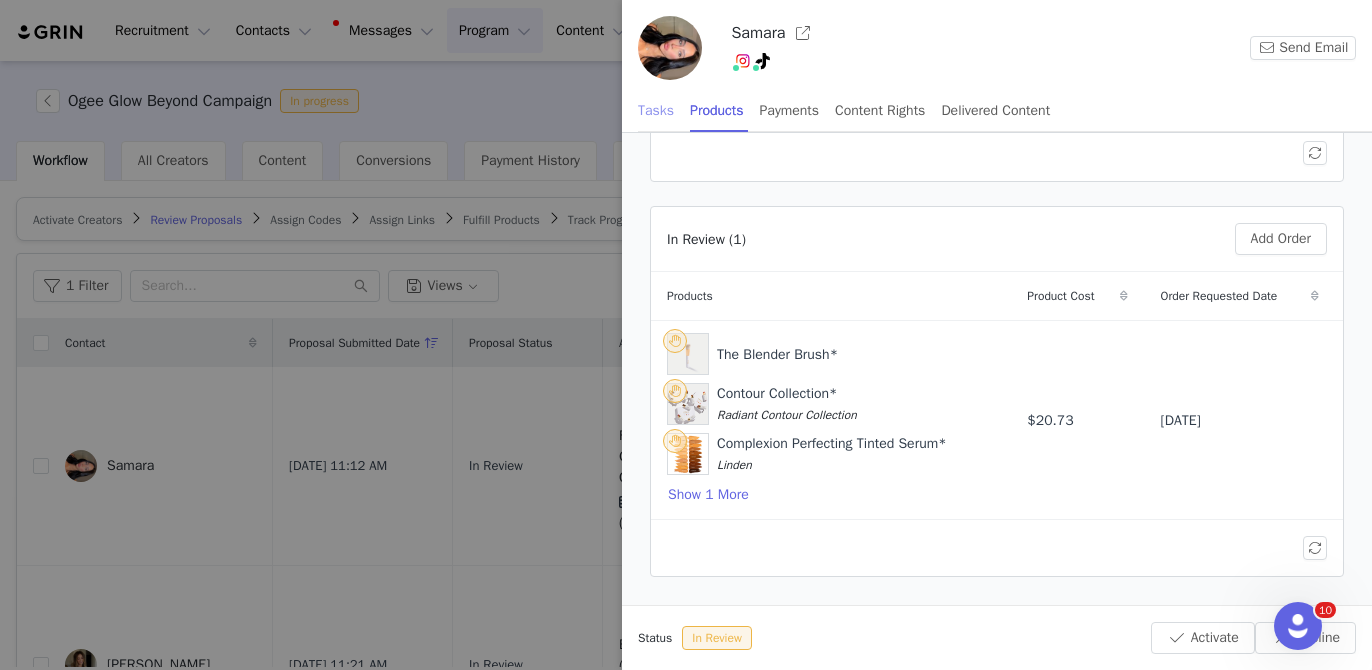 click on "Tasks" at bounding box center [656, 110] 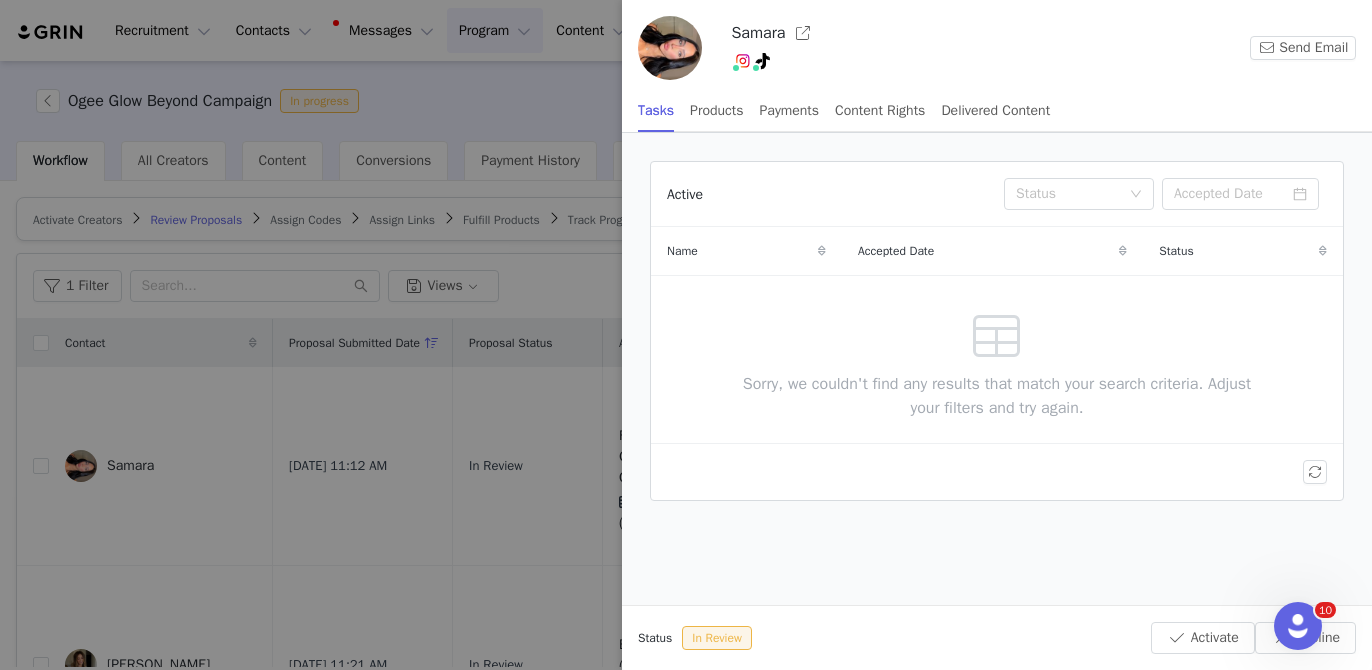 click at bounding box center [686, 335] 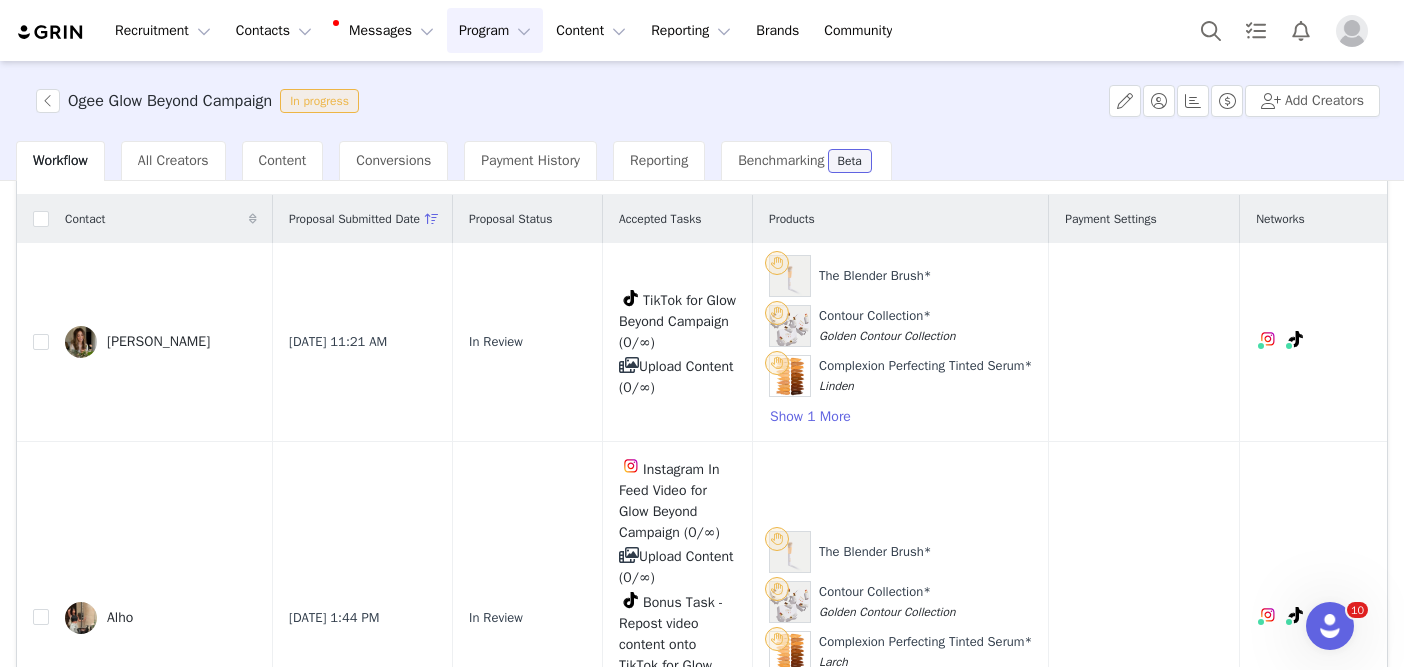 scroll, scrollTop: 85, scrollLeft: 0, axis: vertical 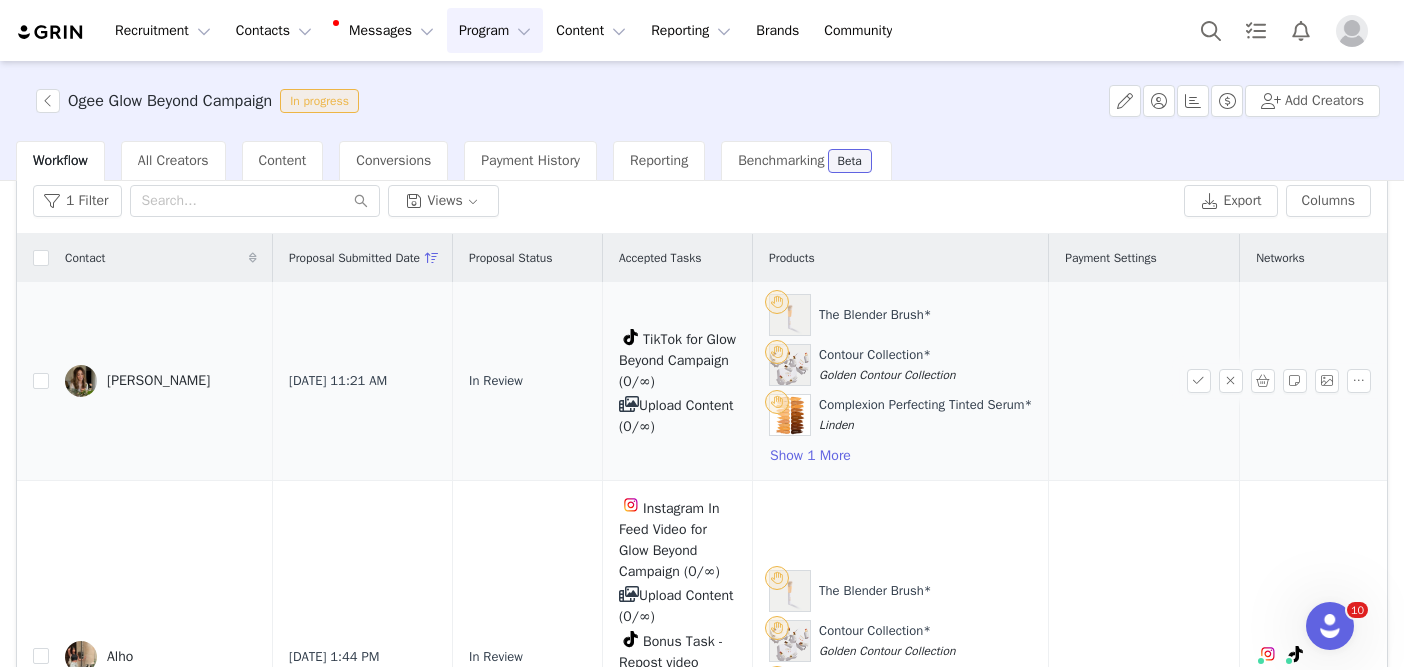 click on "Megan Stewart" at bounding box center [161, 381] 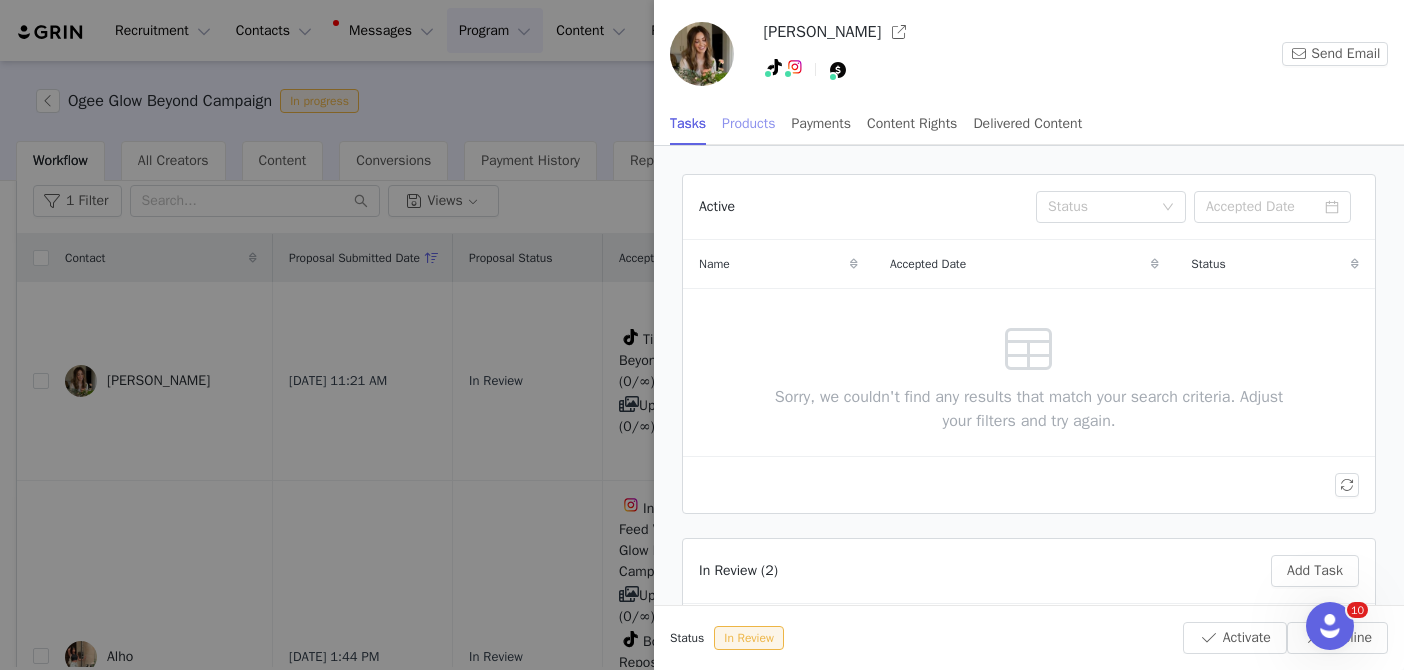 click on "Products" at bounding box center (748, 123) 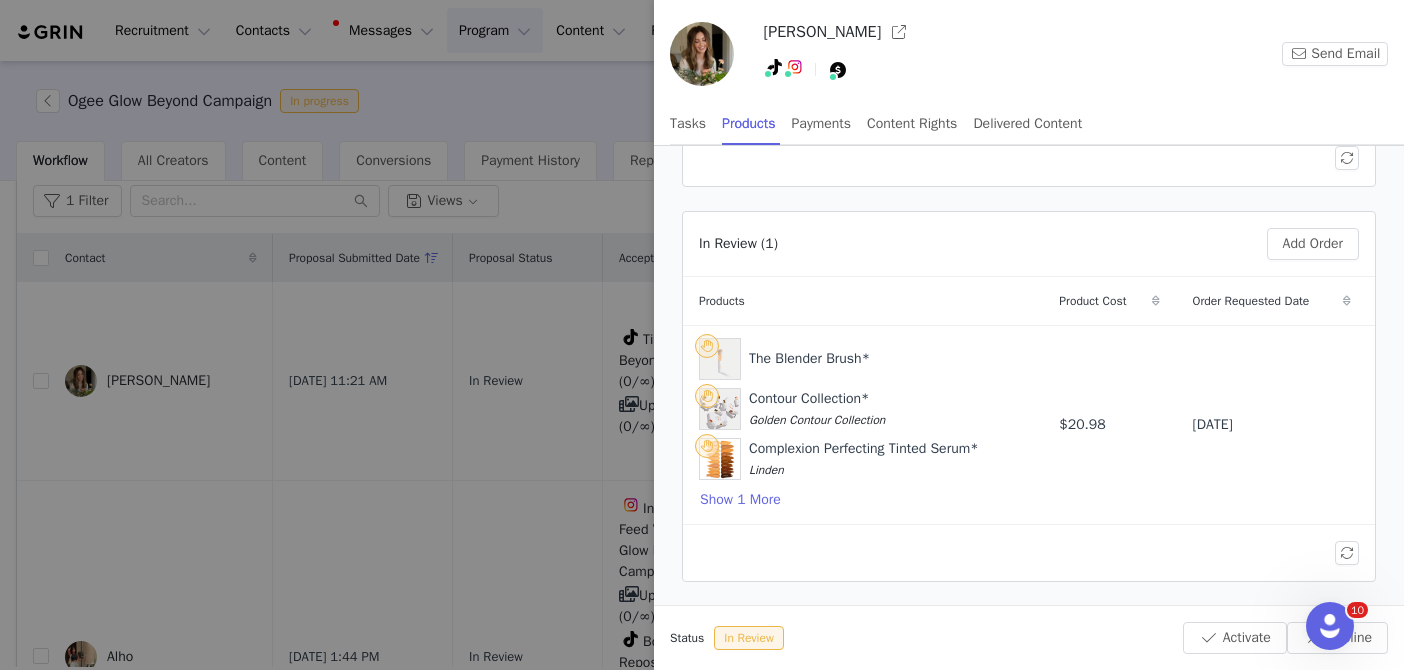 scroll, scrollTop: 331, scrollLeft: 0, axis: vertical 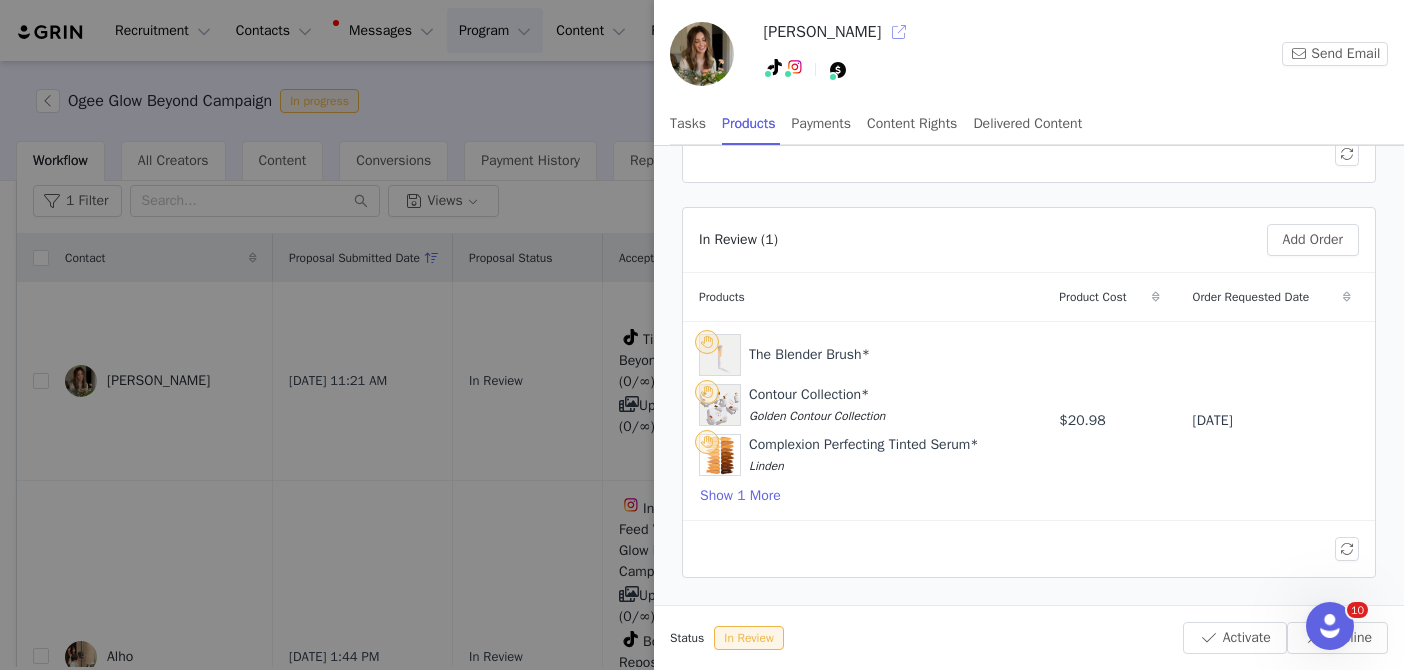 click at bounding box center (899, 32) 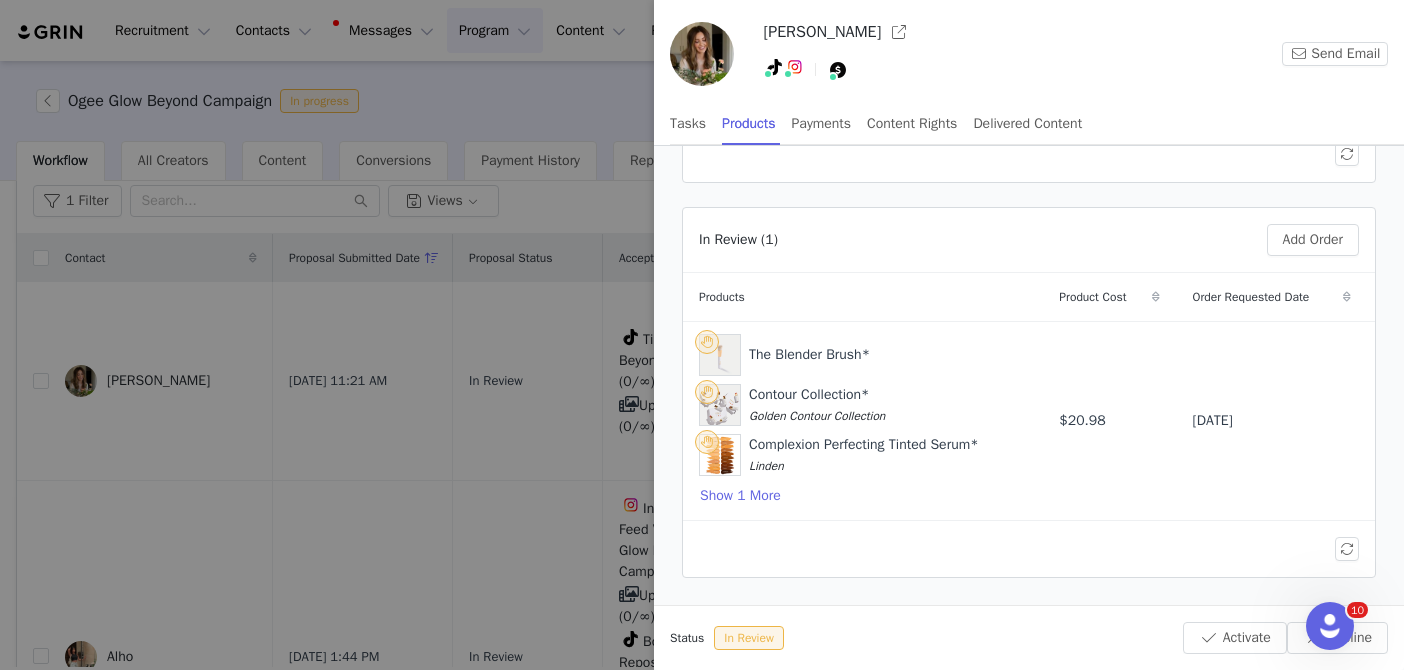 click at bounding box center (702, 335) 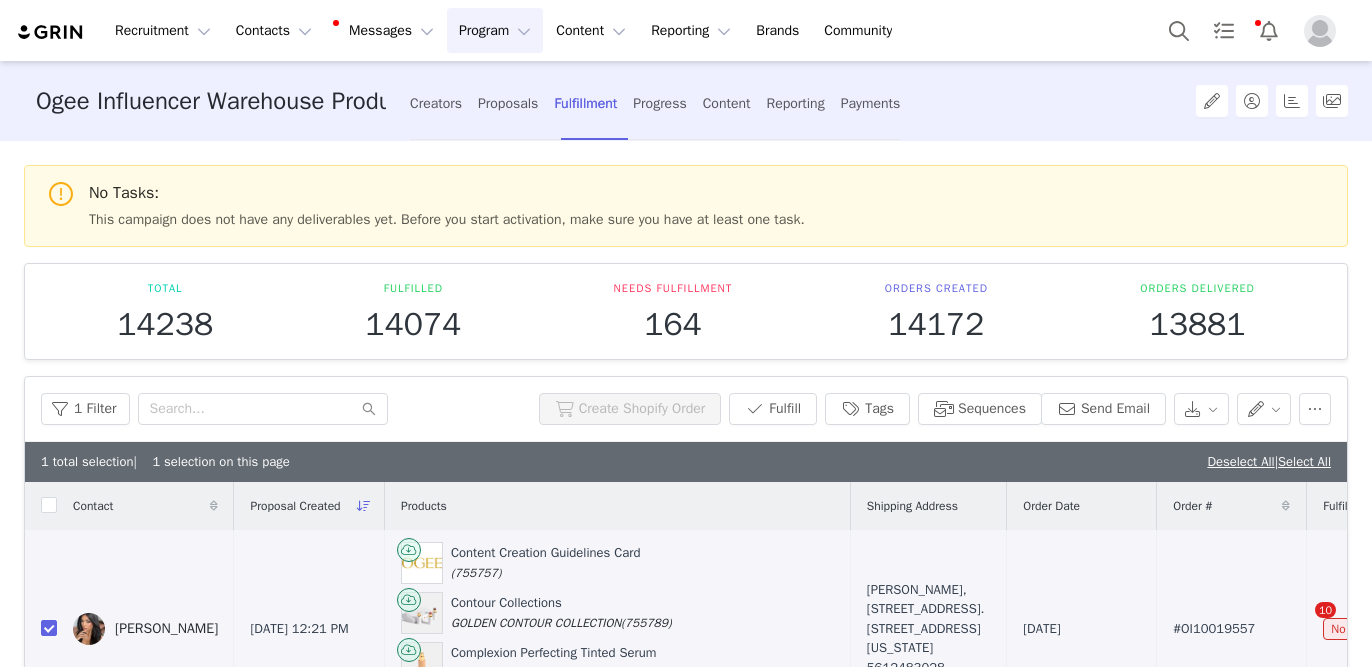 scroll, scrollTop: 0, scrollLeft: 0, axis: both 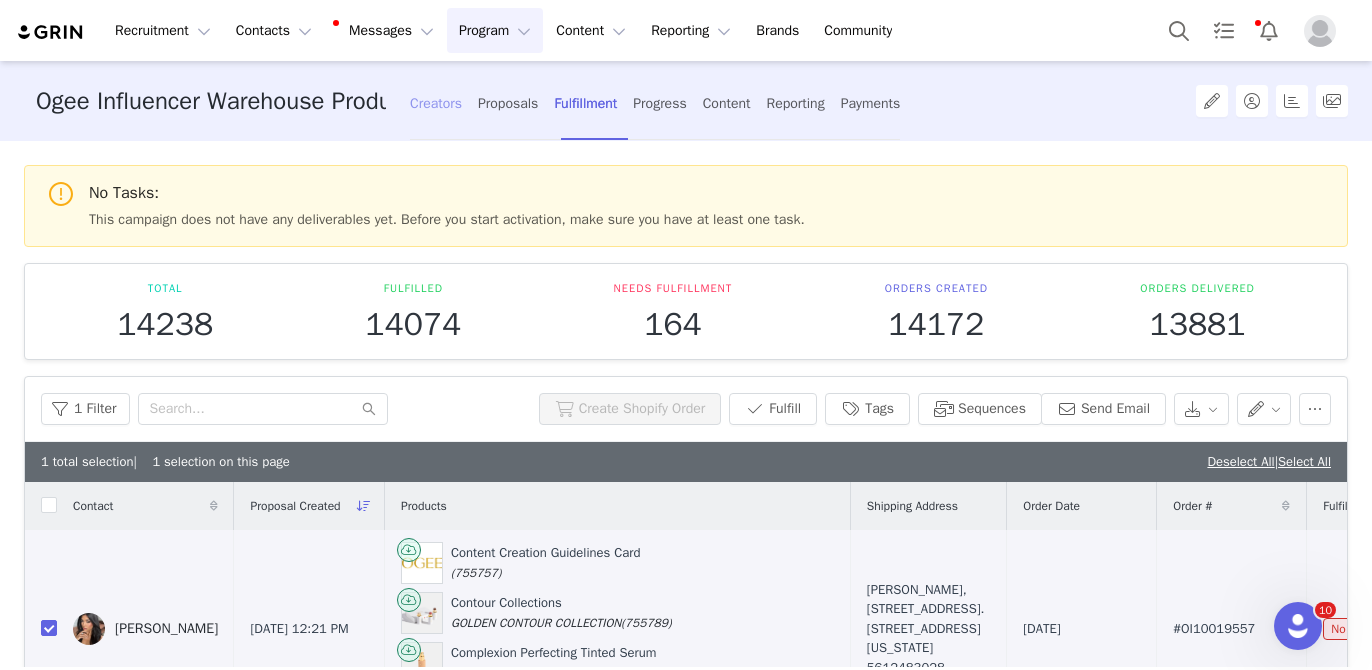 click on "Creators" at bounding box center (436, 103) 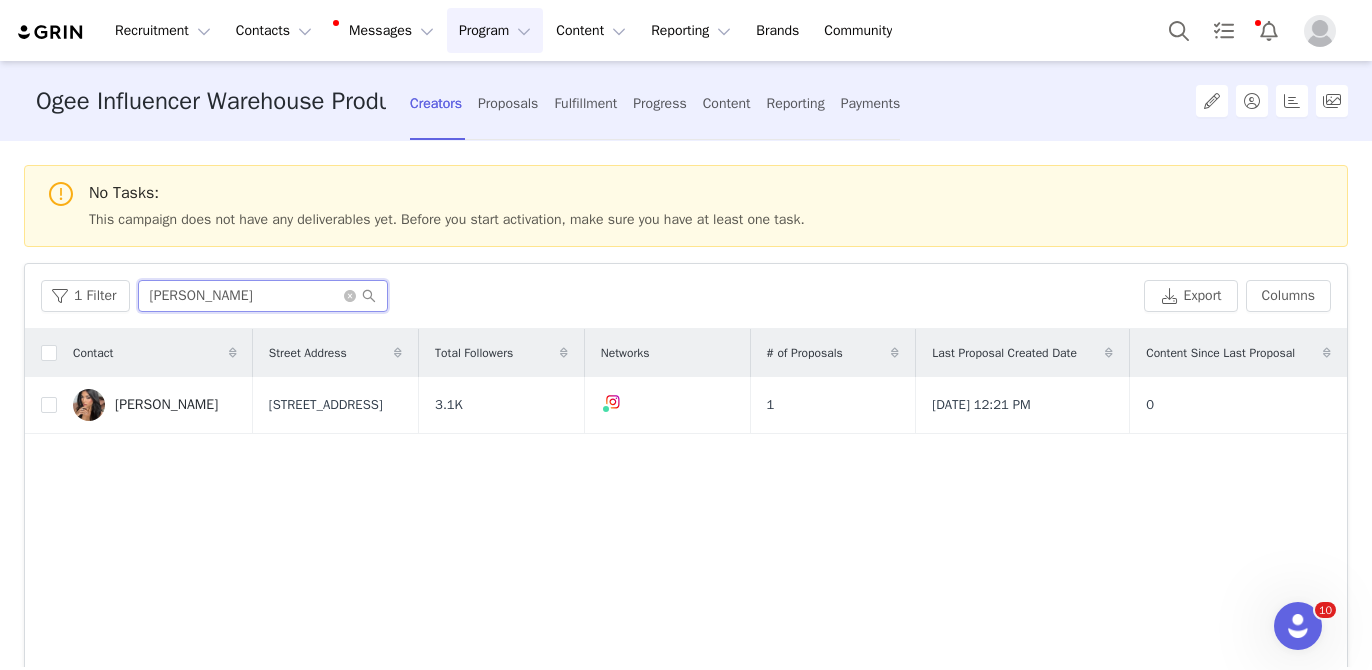 click on "Izabel Adams" at bounding box center (263, 296) 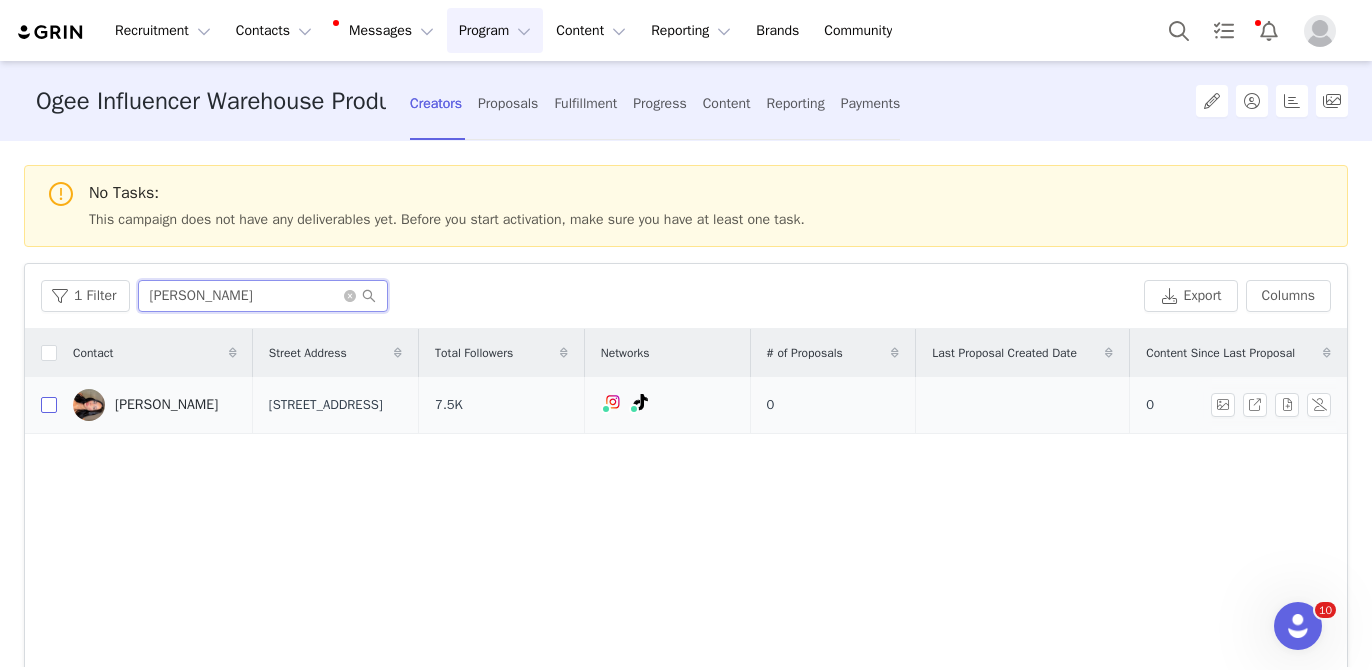 type on "[PERSON_NAME]" 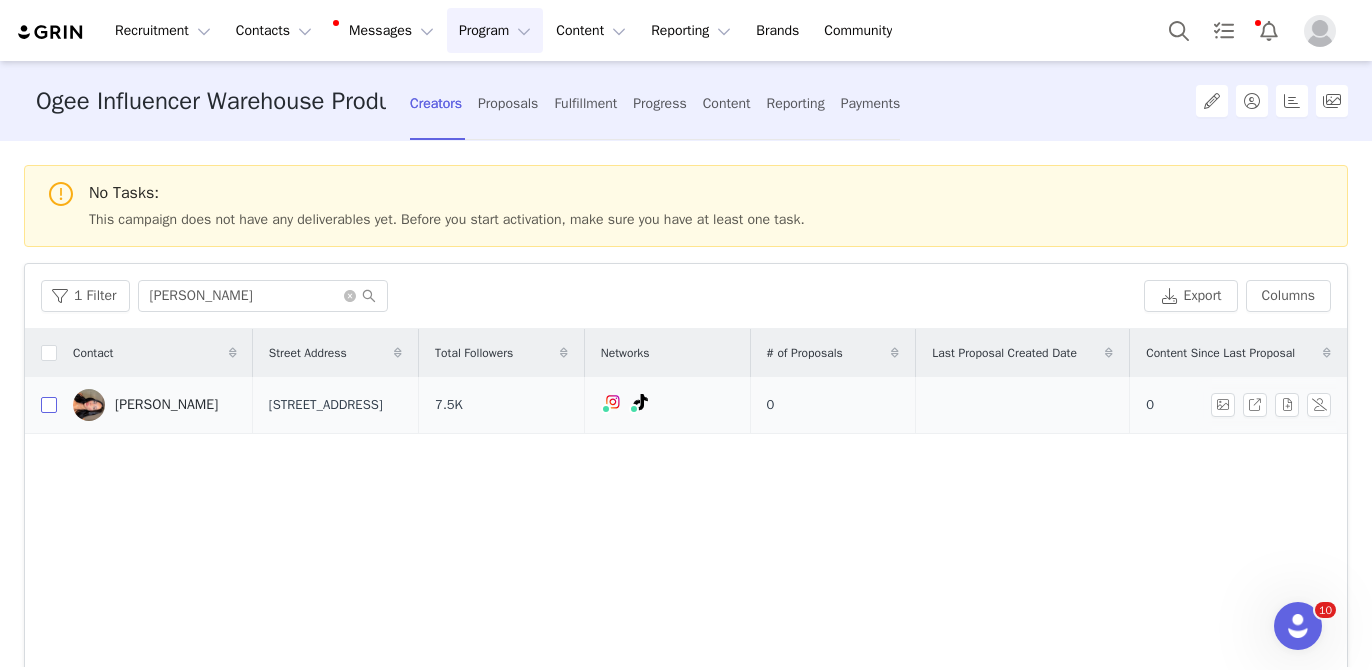 click at bounding box center [49, 405] 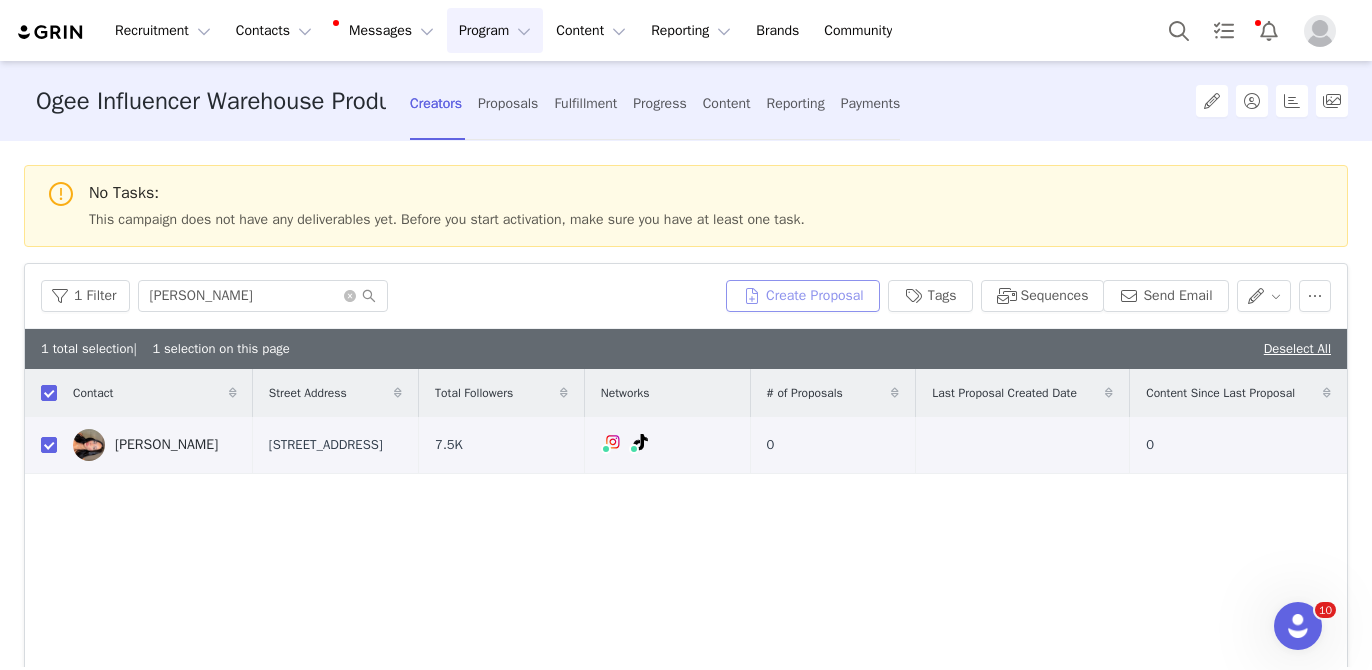 click on "Create Proposal" at bounding box center [803, 296] 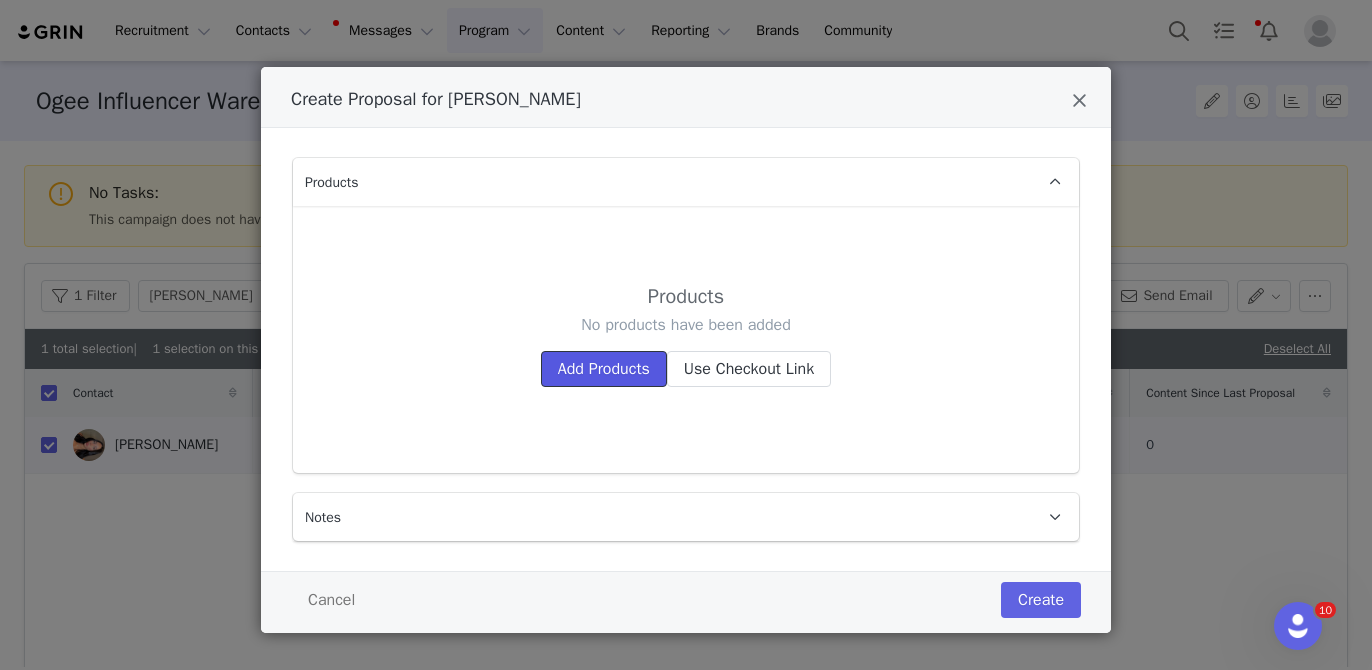 click on "Add Products" at bounding box center [604, 369] 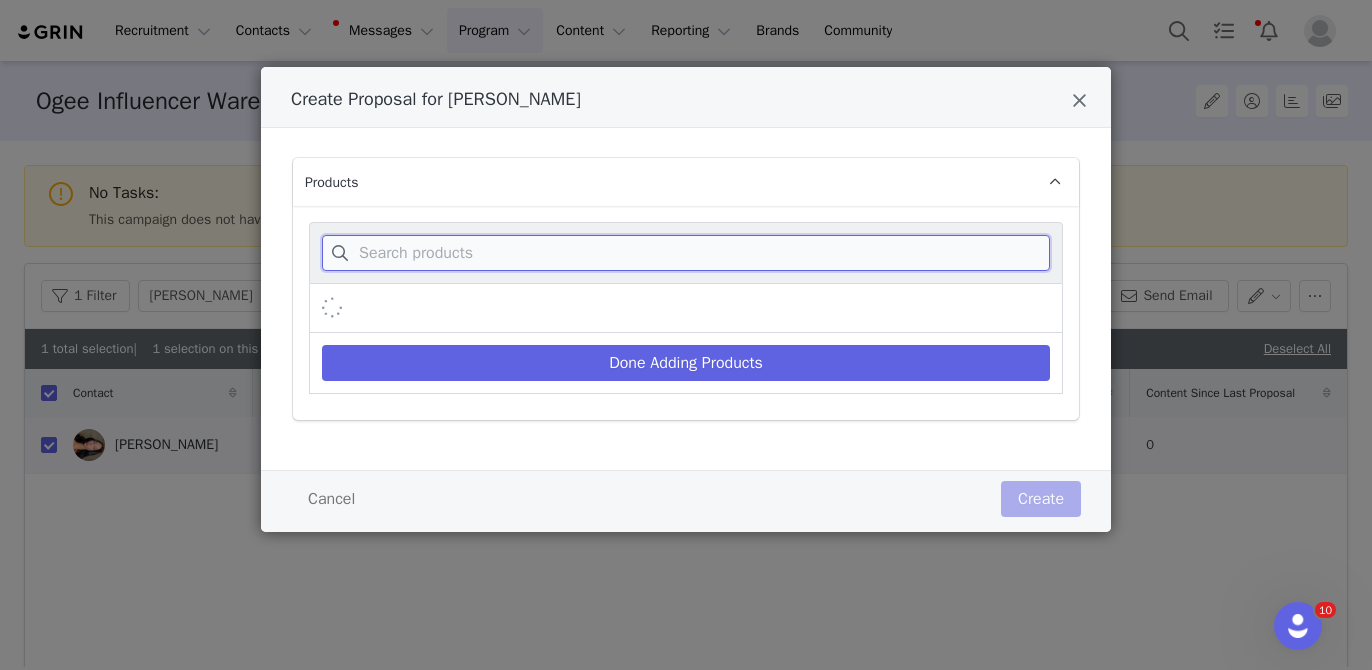 click at bounding box center [686, 253] 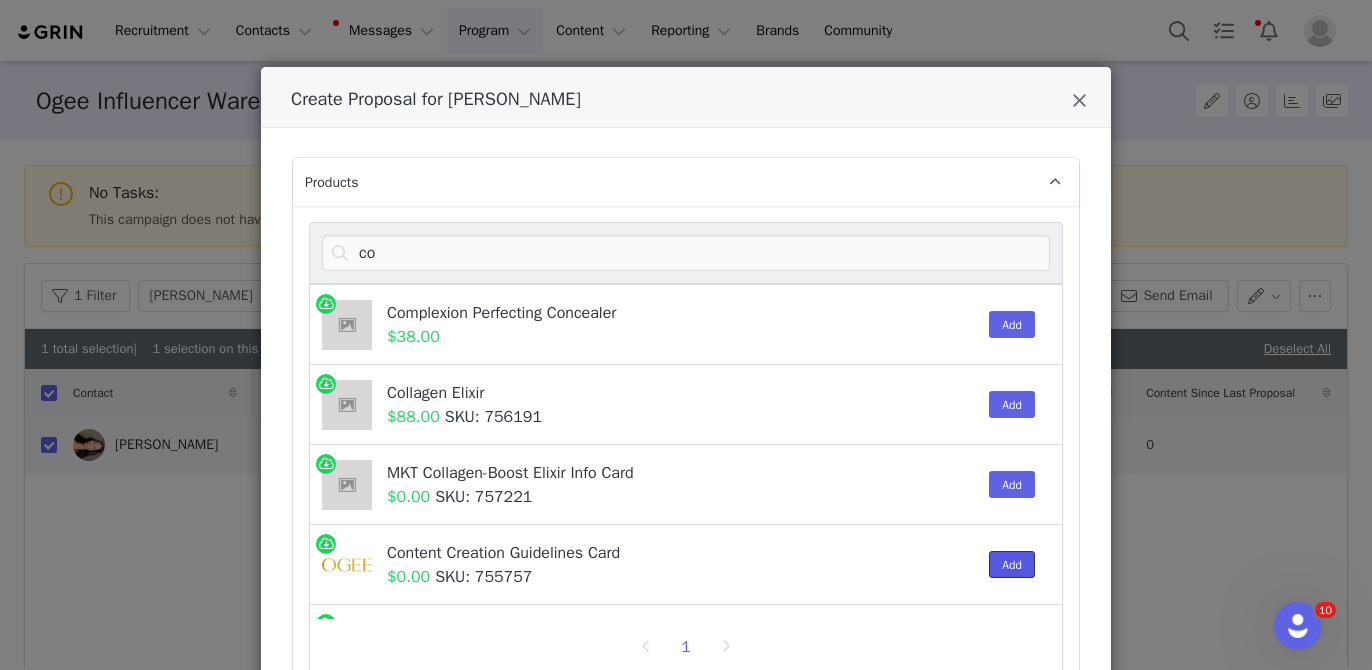 click on "Add" at bounding box center (1012, 564) 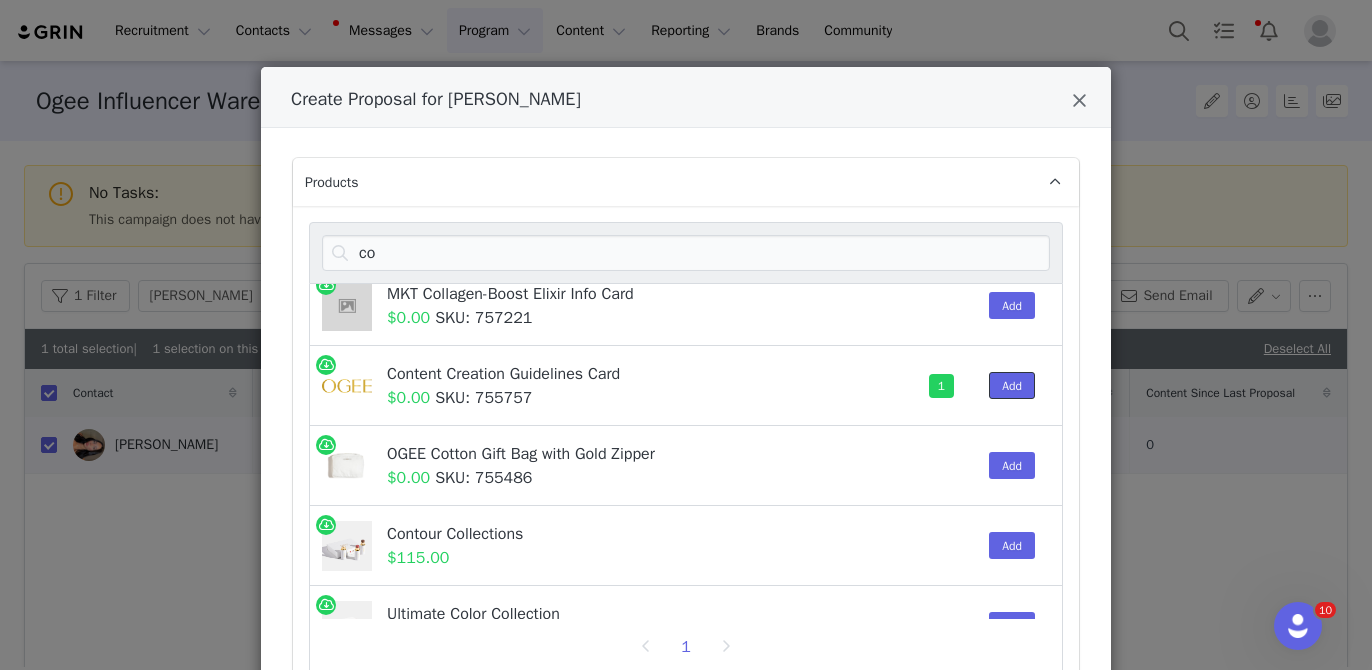 scroll, scrollTop: 218, scrollLeft: 0, axis: vertical 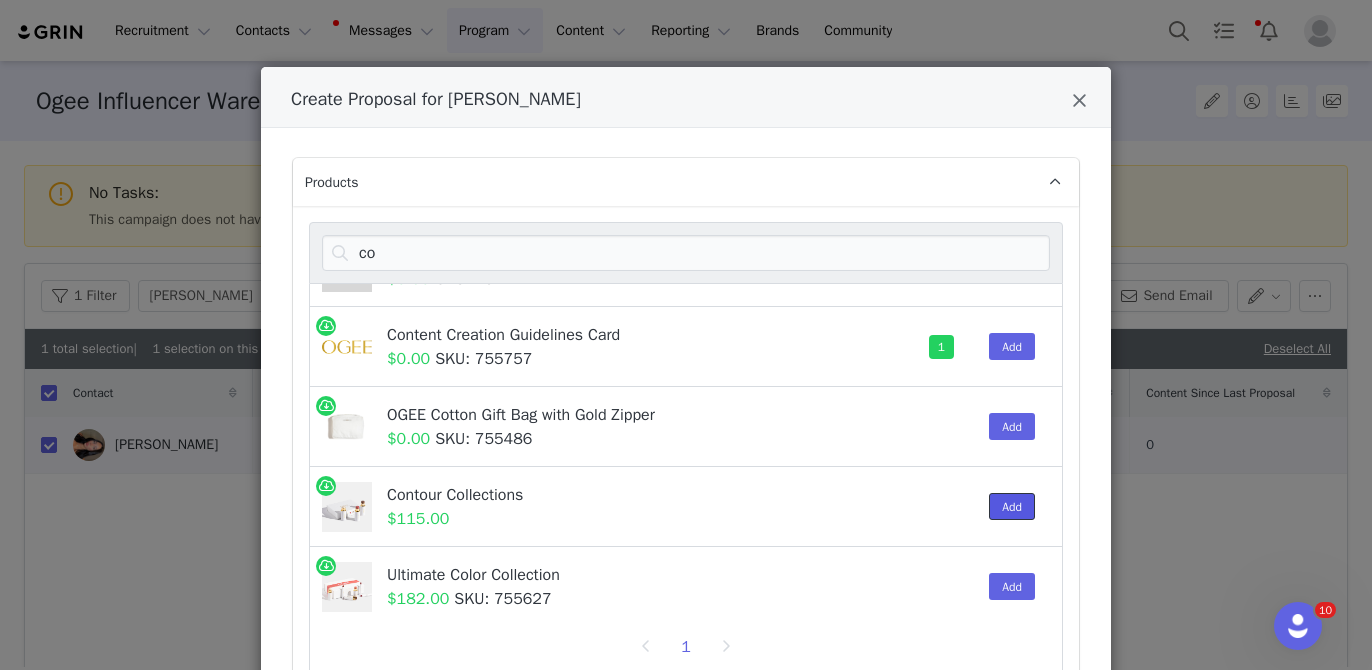 click on "Add" at bounding box center (1012, 506) 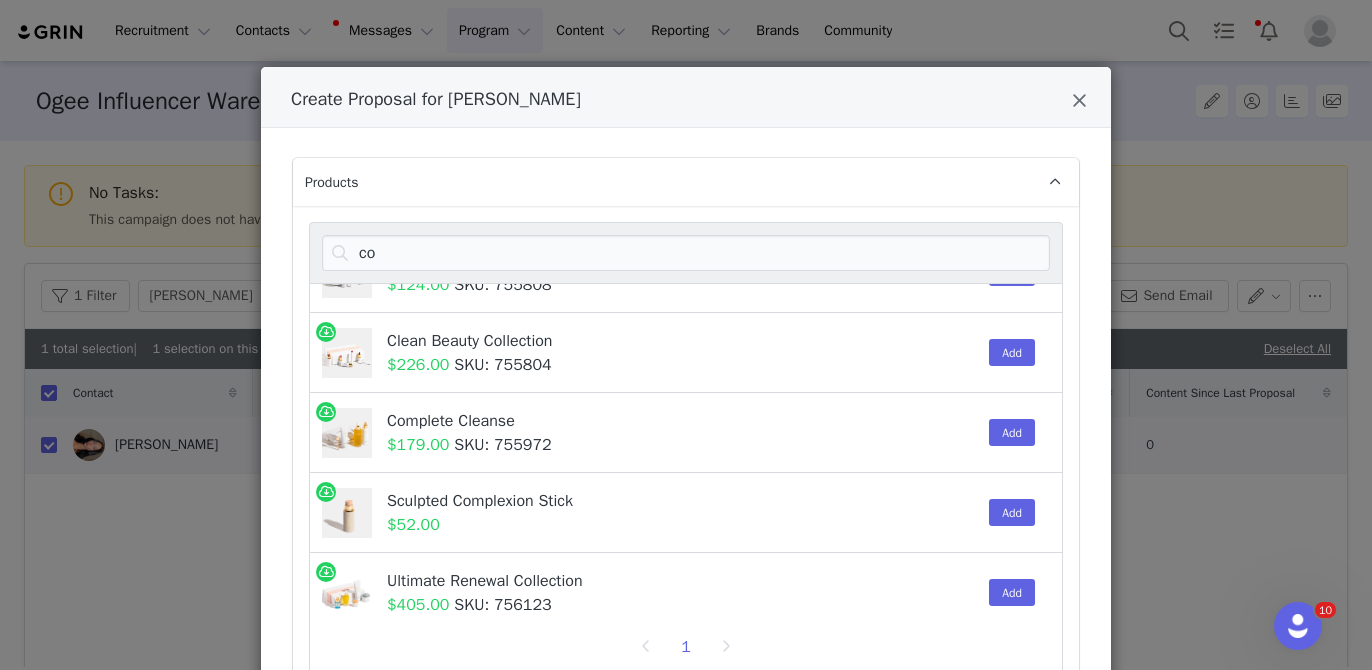 scroll, scrollTop: 946, scrollLeft: 0, axis: vertical 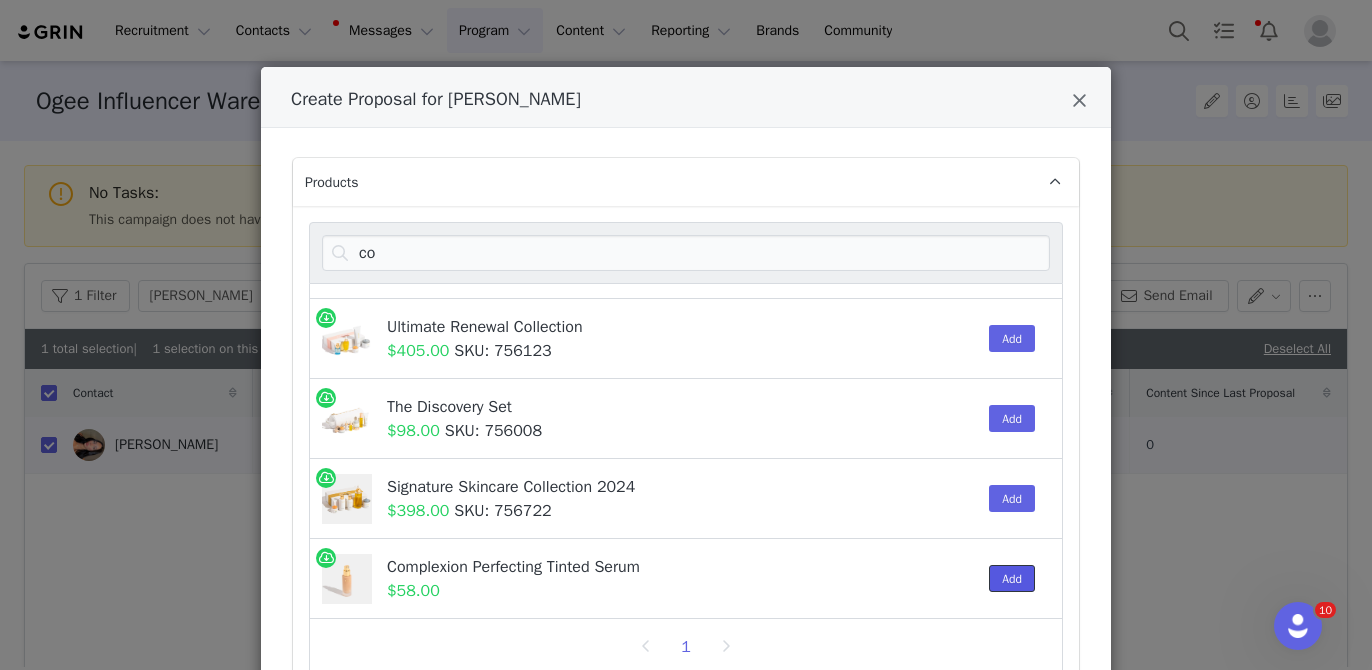 click on "Add" at bounding box center [1012, 578] 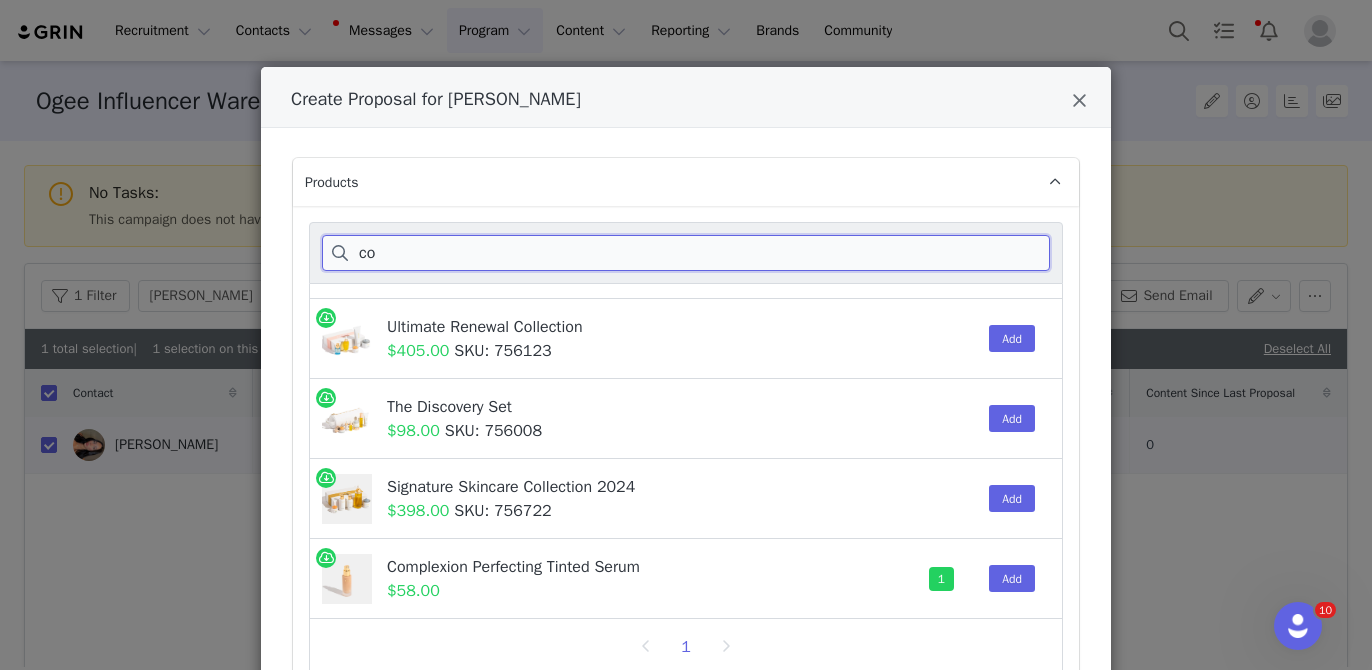 click on "co" at bounding box center (686, 253) 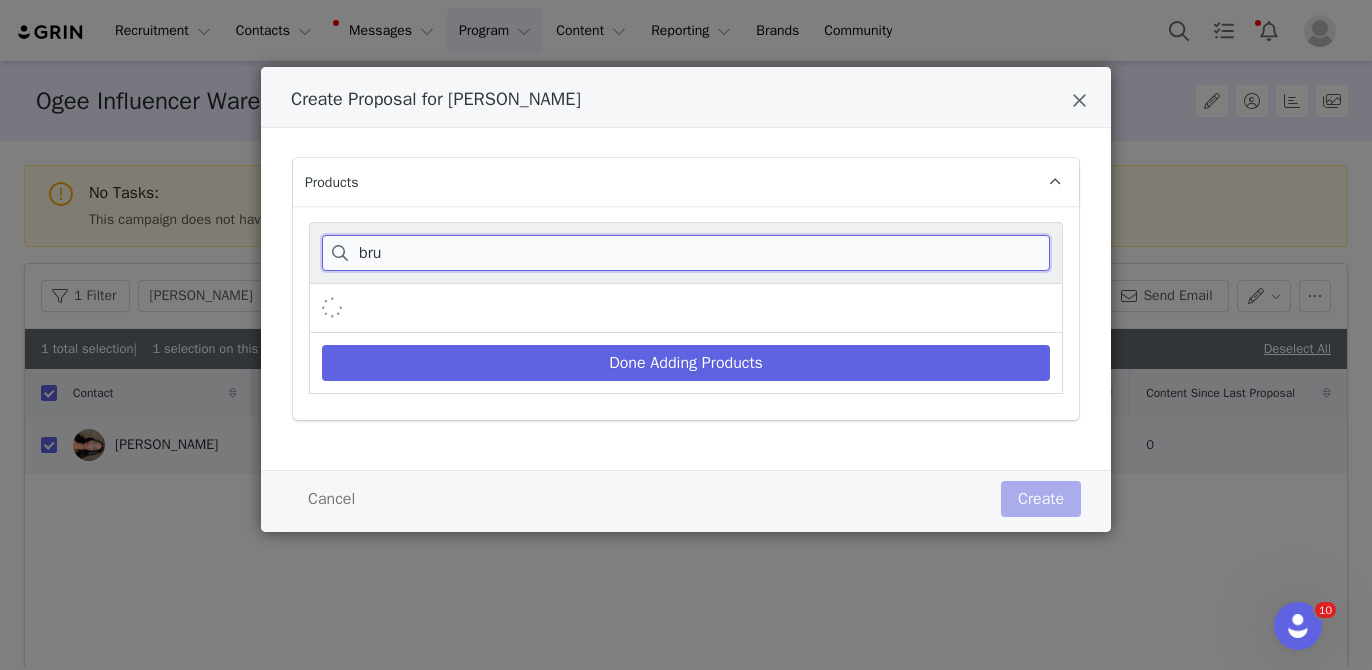 scroll, scrollTop: 226, scrollLeft: 0, axis: vertical 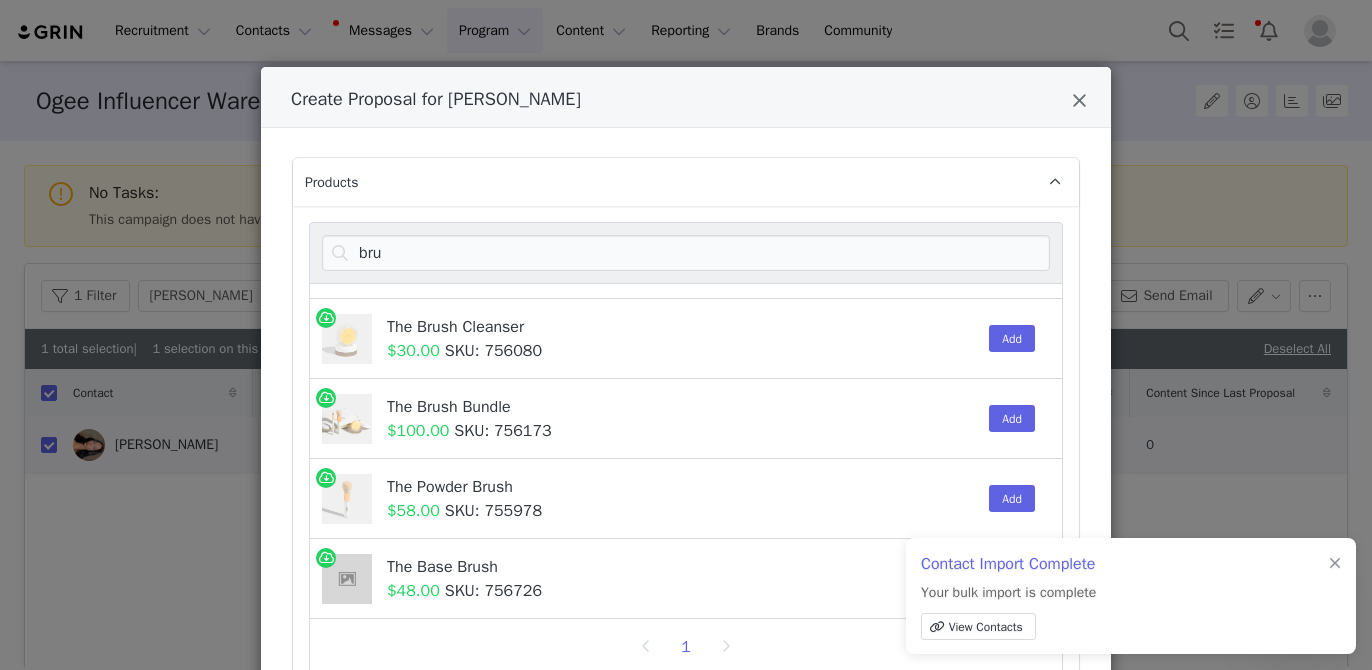 click on "Add" at bounding box center [1012, 578] 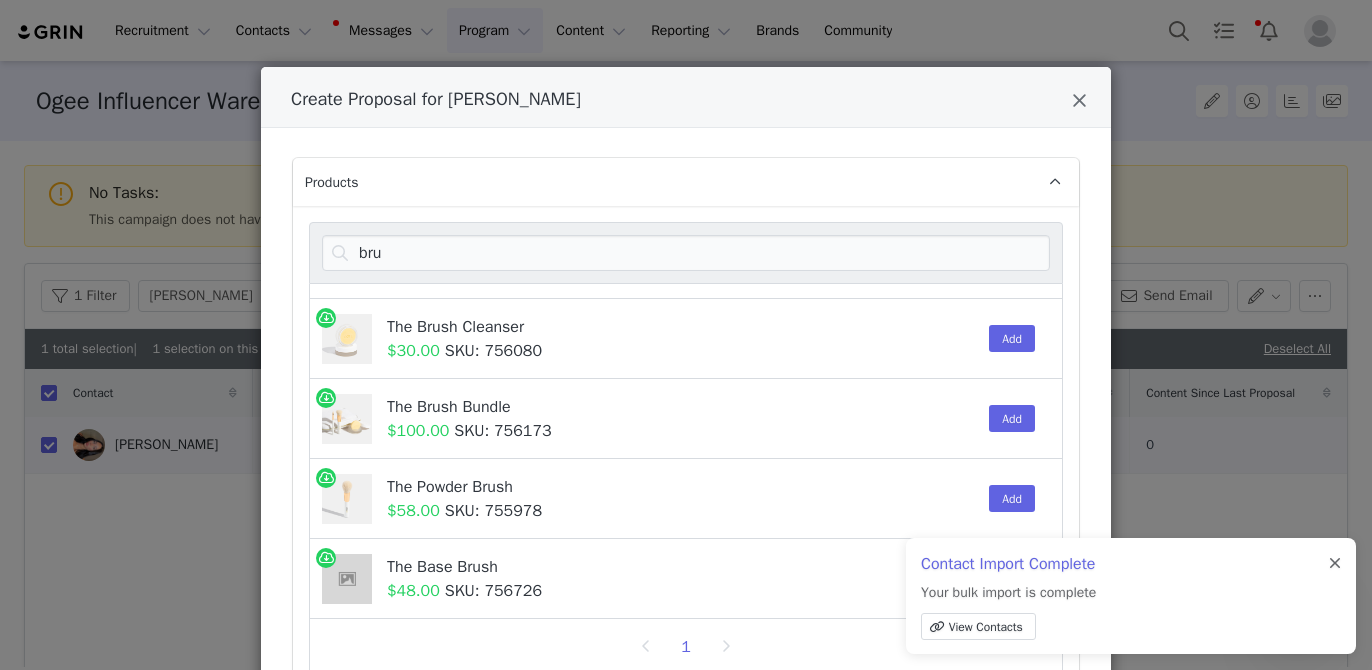 click at bounding box center (1335, 564) 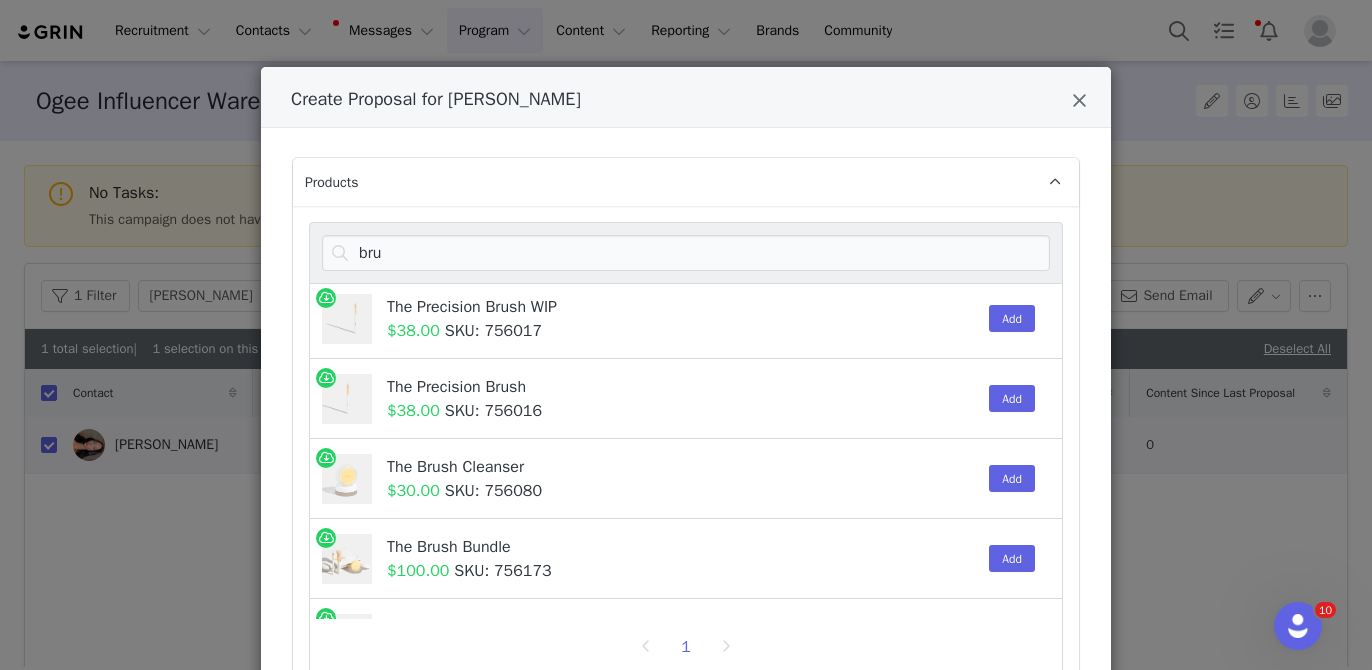 scroll, scrollTop: 0, scrollLeft: 0, axis: both 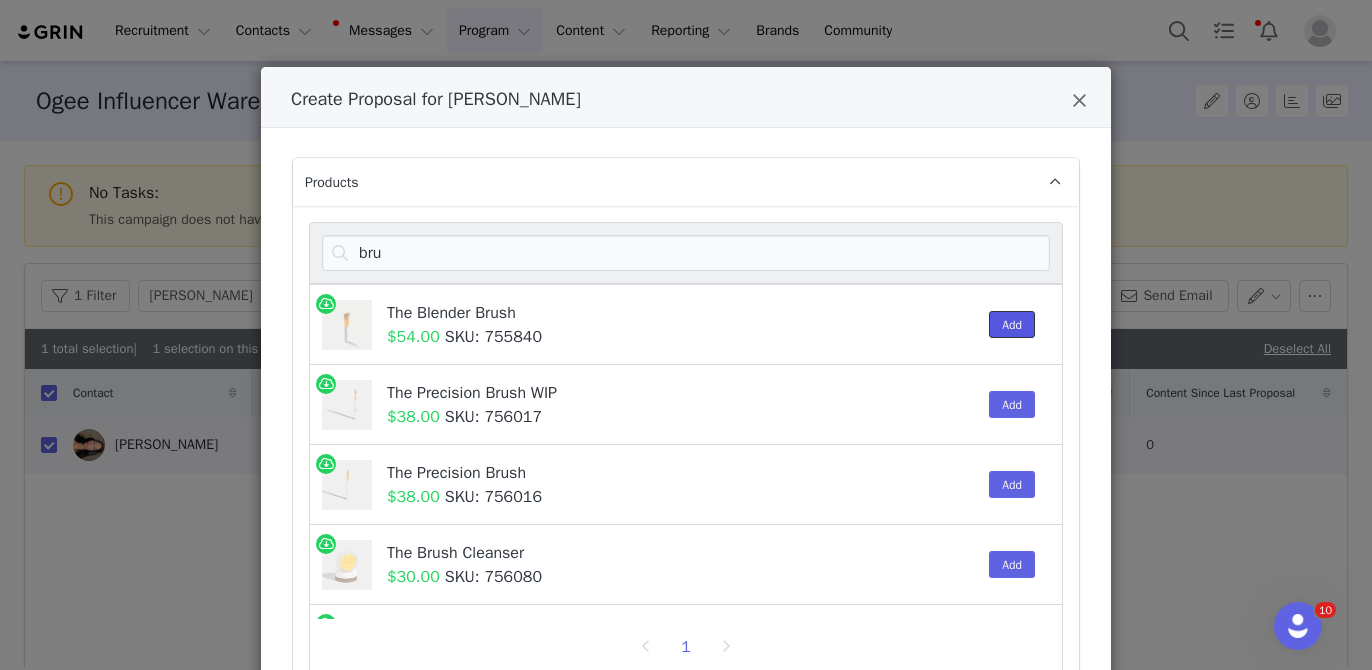 click on "Add" at bounding box center (1012, 324) 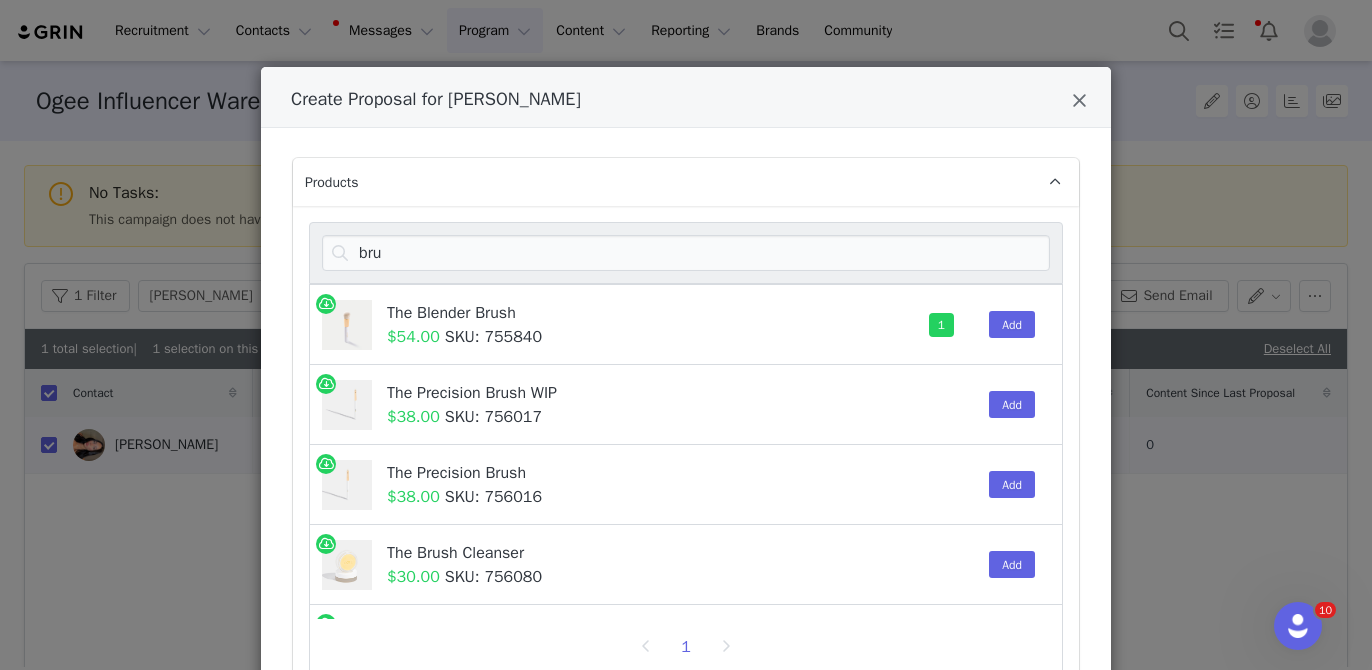 click on "bru" at bounding box center [686, 253] 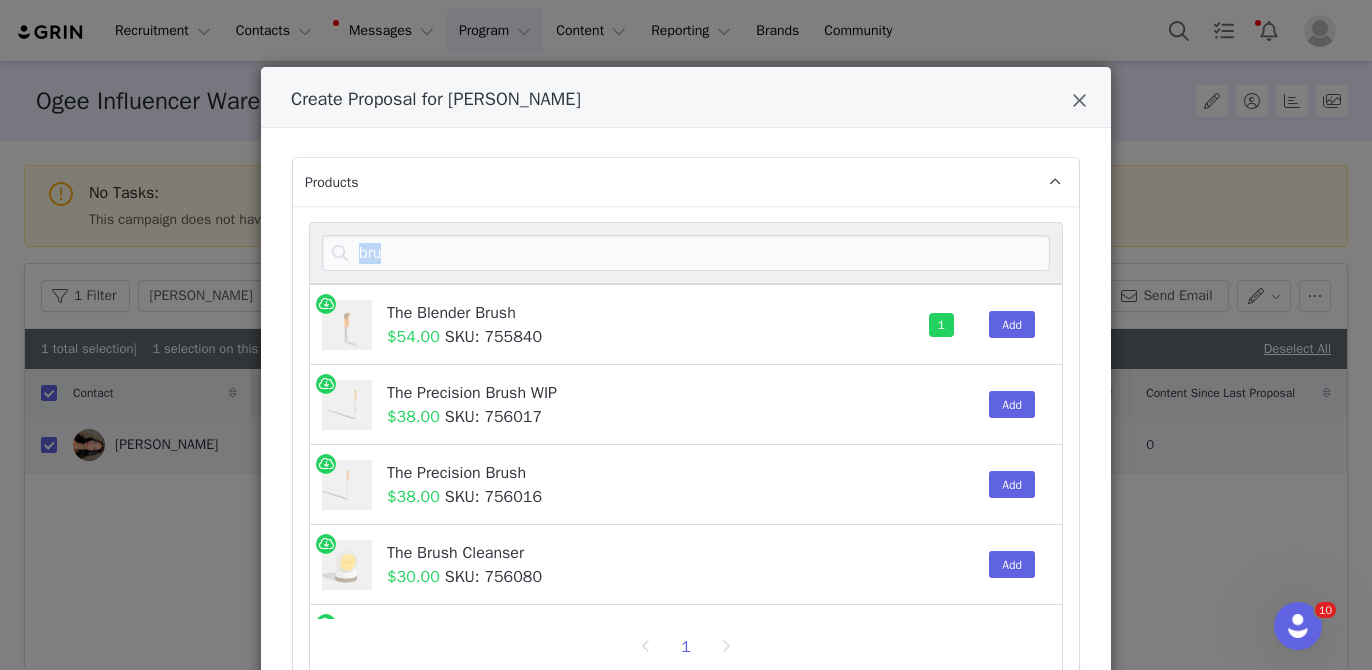 click on "bru" at bounding box center [686, 253] 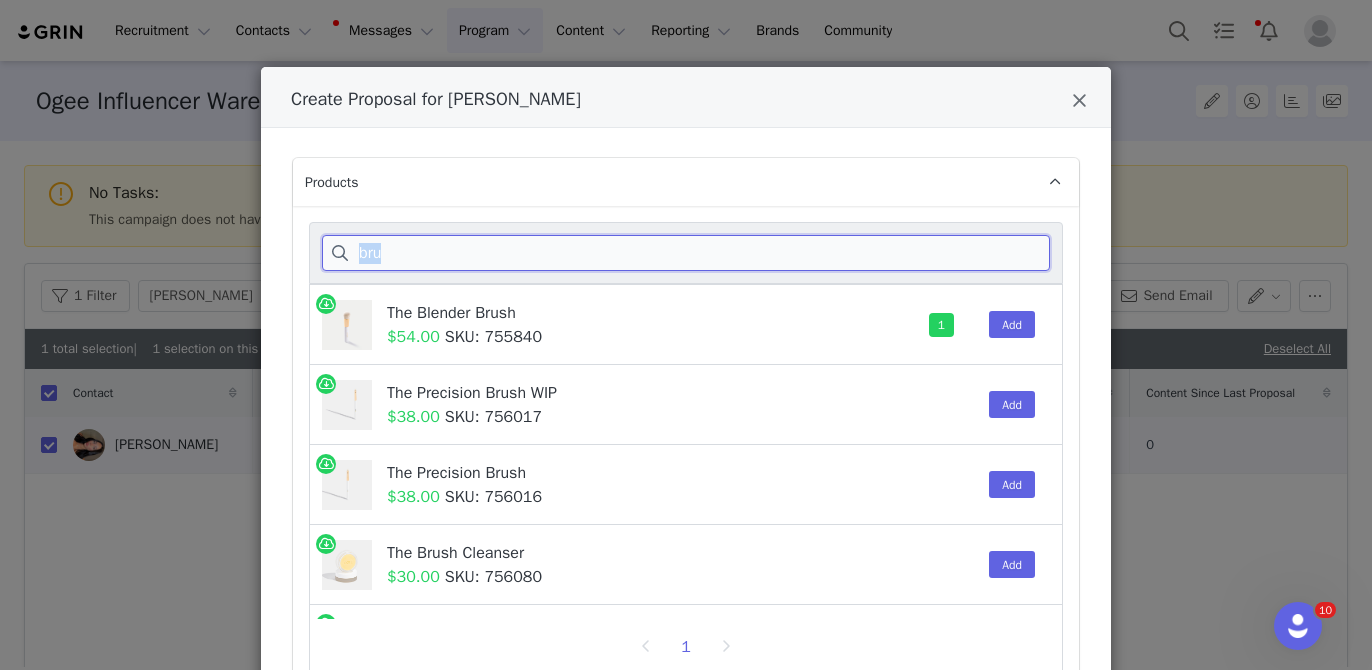 click on "bru" at bounding box center (686, 253) 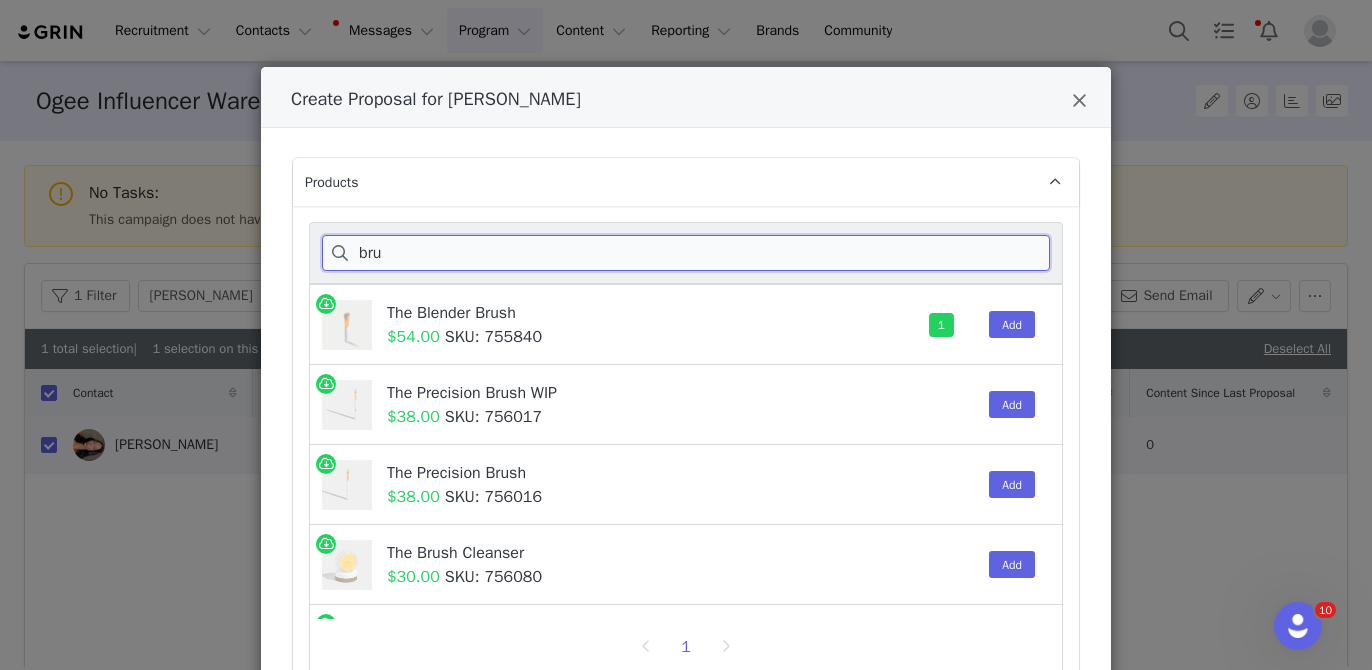 click on "bru" at bounding box center (686, 253) 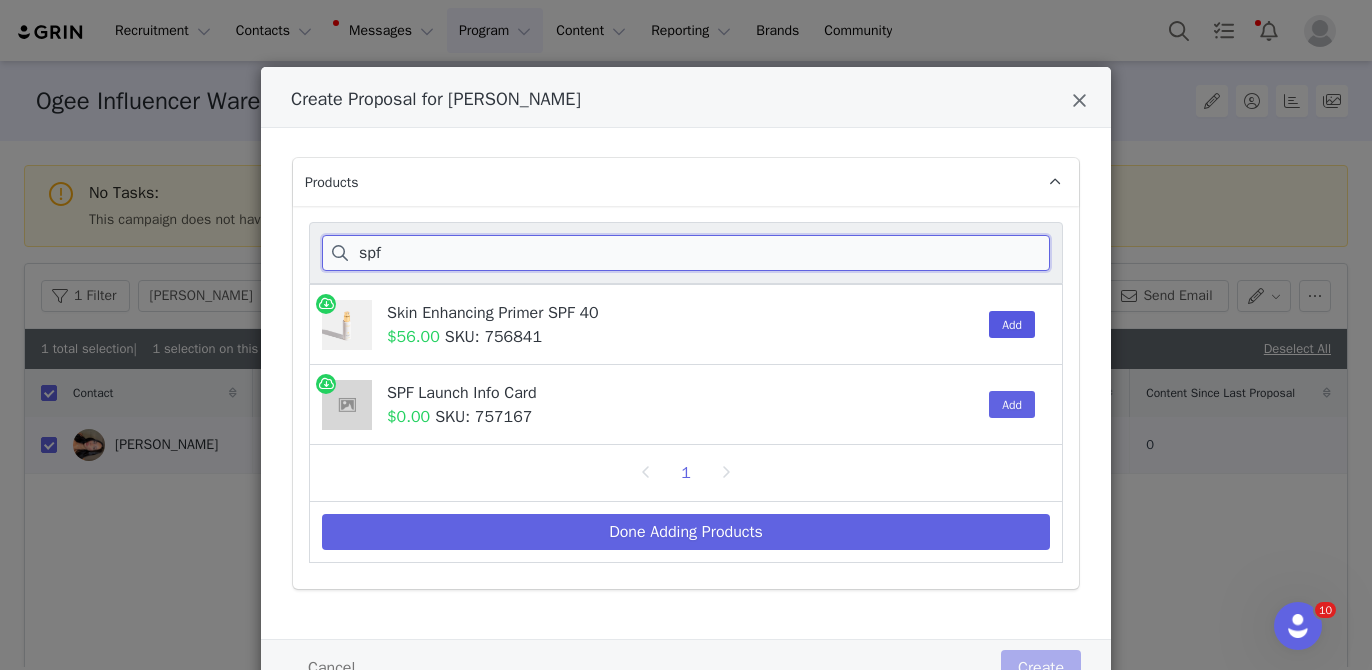 type on "spf" 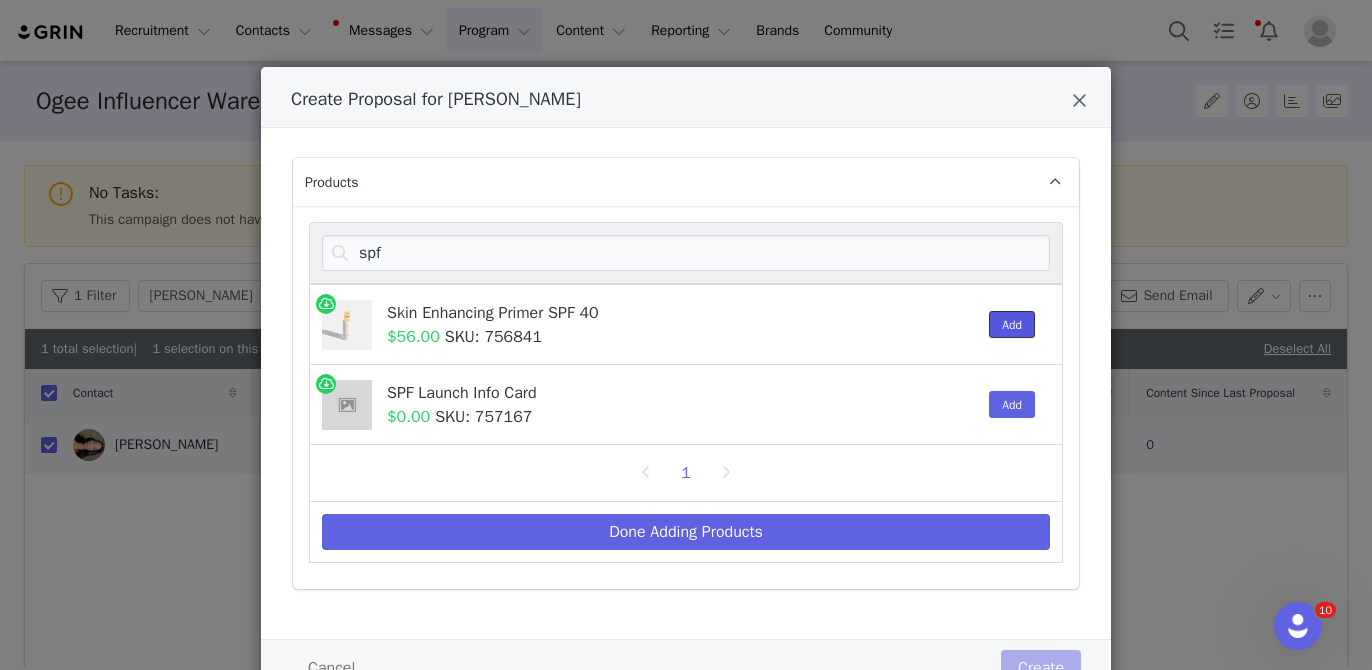 click on "Add" at bounding box center [1012, 324] 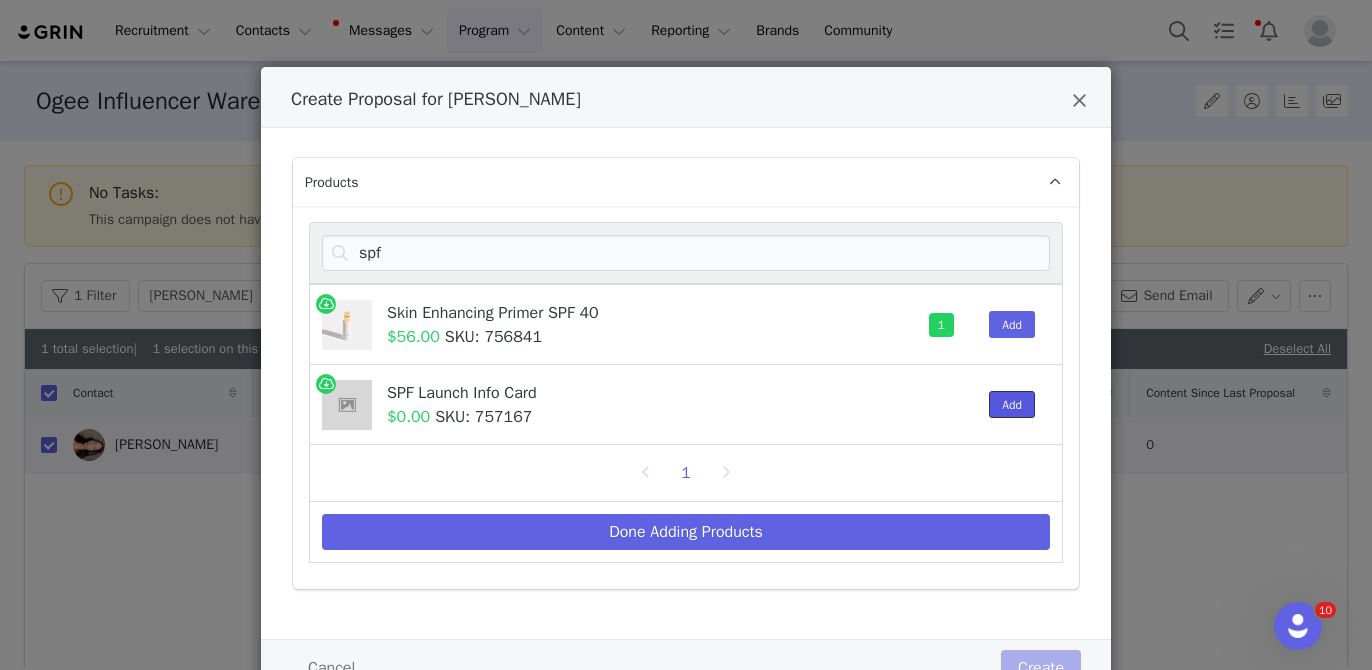 click on "Add" at bounding box center [1012, 404] 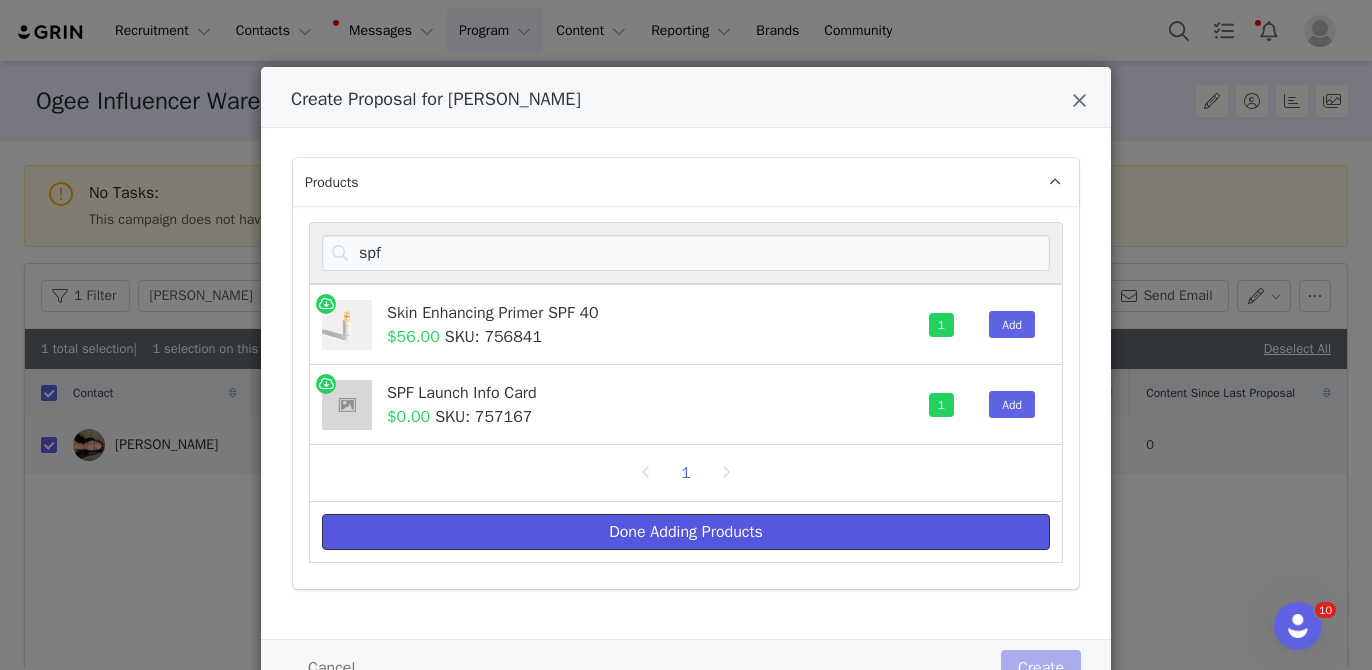 click on "Done Adding Products" at bounding box center (686, 532) 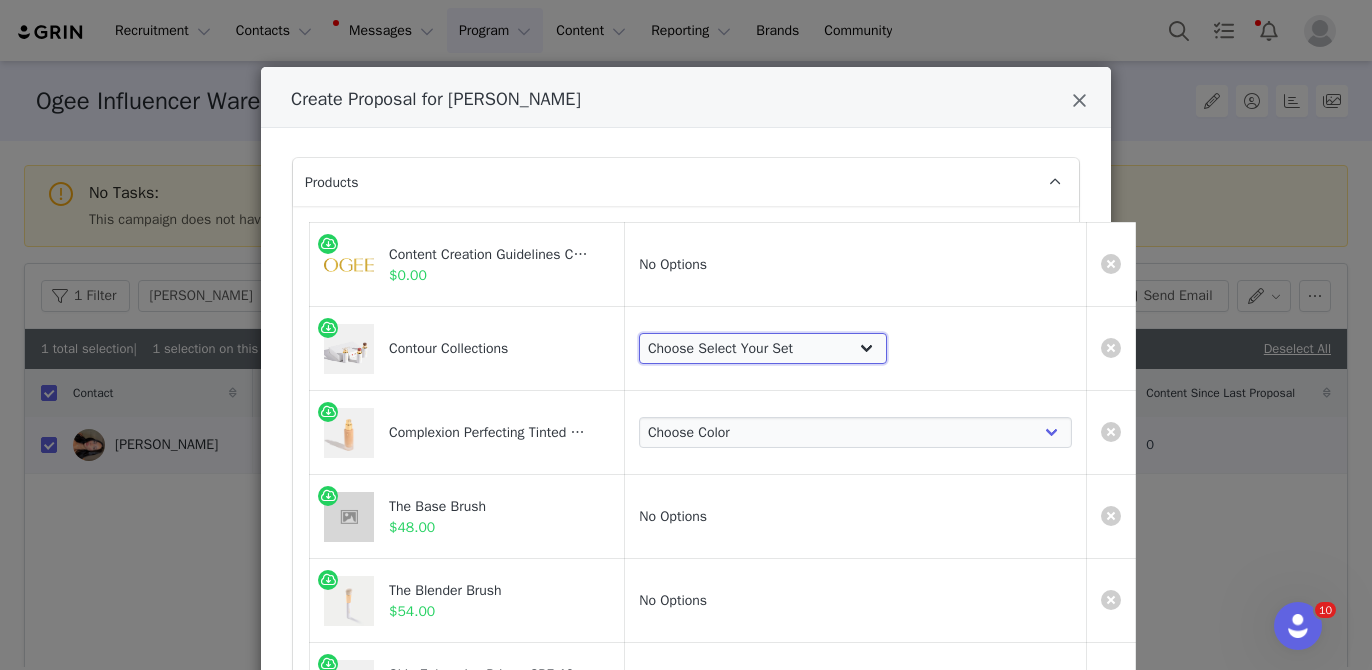 click on "Choose Select Your Set  CRYSTAL CONTOUR COLLECTION   GOLDEN CONTOUR COLLECTION   RADIANT CONTOUR COLLECTION" at bounding box center [763, 349] 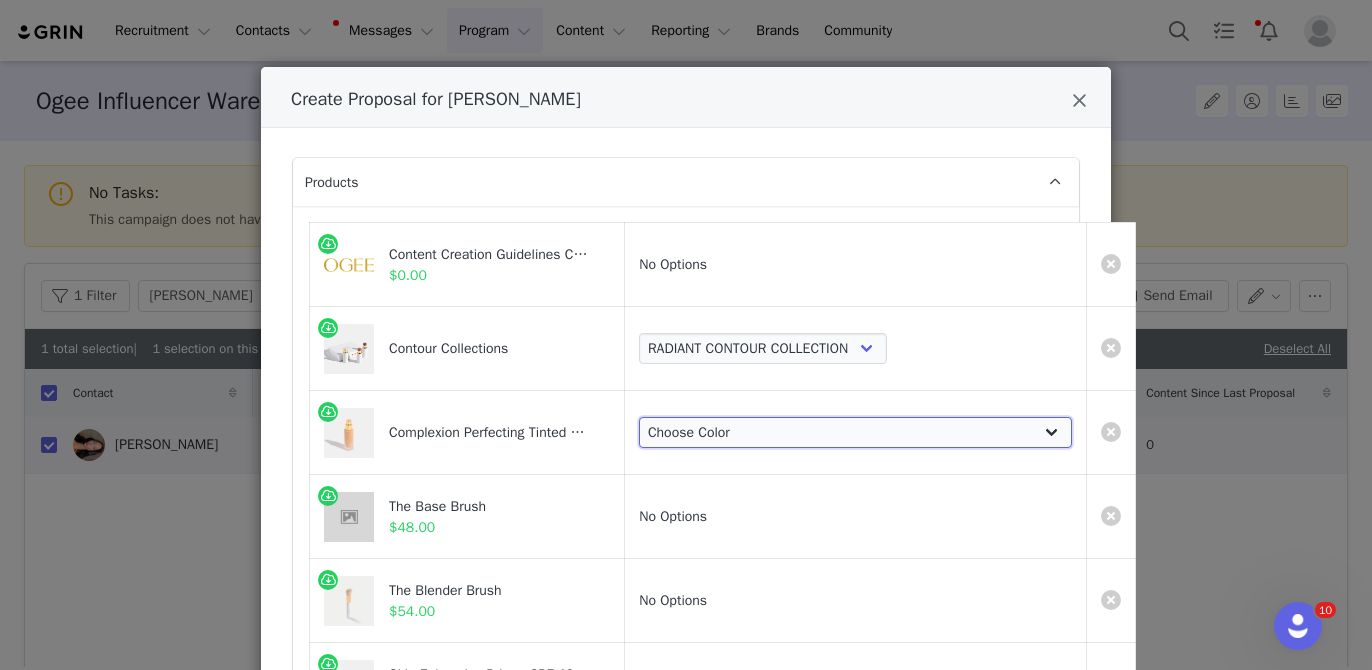 click on "Choose Color  POPLAR 0.10C - Fair (White-Pink Undertones)   BIRCH 0.25N - Fair (Neutral Undertones)   ASPEN 1.0W - Fair (Warm Undertones)   CEDAR 1.20C - Fair (Pink-Beige Undertones)   LINDEN 1.25N - Light Beige (Neutral Undertones)   HAZEL 2.00N - Light (Golden Undertones)   LARCH 2.25C - Light Medium (Beige Undertones)   BANYAN 2.75W - Light Medium (Warm-Peach Undertones)   PALMETTO 2.80N - Medium Light Tan (Olive Undertones)   WILLOW 3.00C - Medium Light (Peach-Beige Undertones)   JUNIPER 3.25W - Medium Light Tan (Bright-Golden Undertones)   GINKGO 5.00N - Medium Tan (Neutral Undertones)   OAK 5.25N - Medium Beige (Golden Undertones)   MAPLE 8.25W - Medium Deep (Golden Bronze Undertones)   ANJOU 11.5N - Deep Beige (Golden Undertones)   ACACIA 12.25C - Deep (Red Undertones)   SPRUCE 12.75N - Deep (Bronze Undertones)   SEQUOIA 13.0C - Deep Auburn (Copper Undertones)   CHESTNUT 13.75W - Deep Auburn (Rich-Golden Undertones)   MAHOGANY 14.5N - Deep Cocoa (Rich Undertones)" at bounding box center (855, 433) 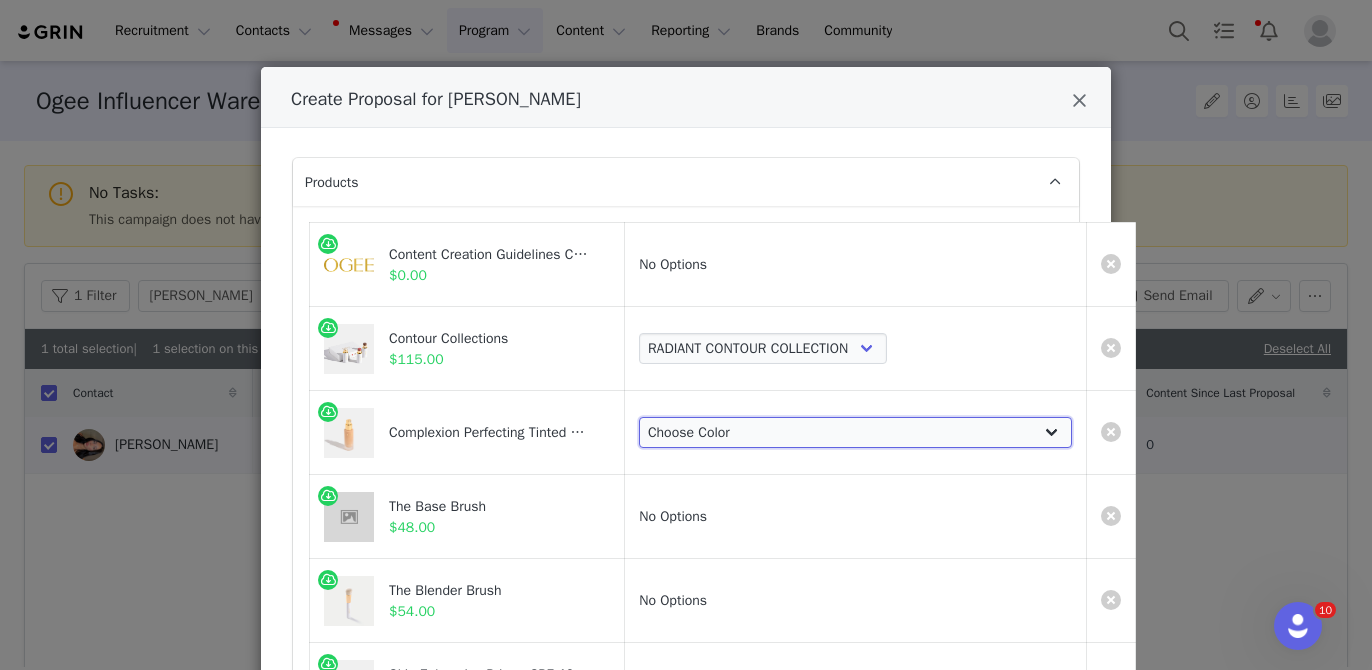 select on "24972880" 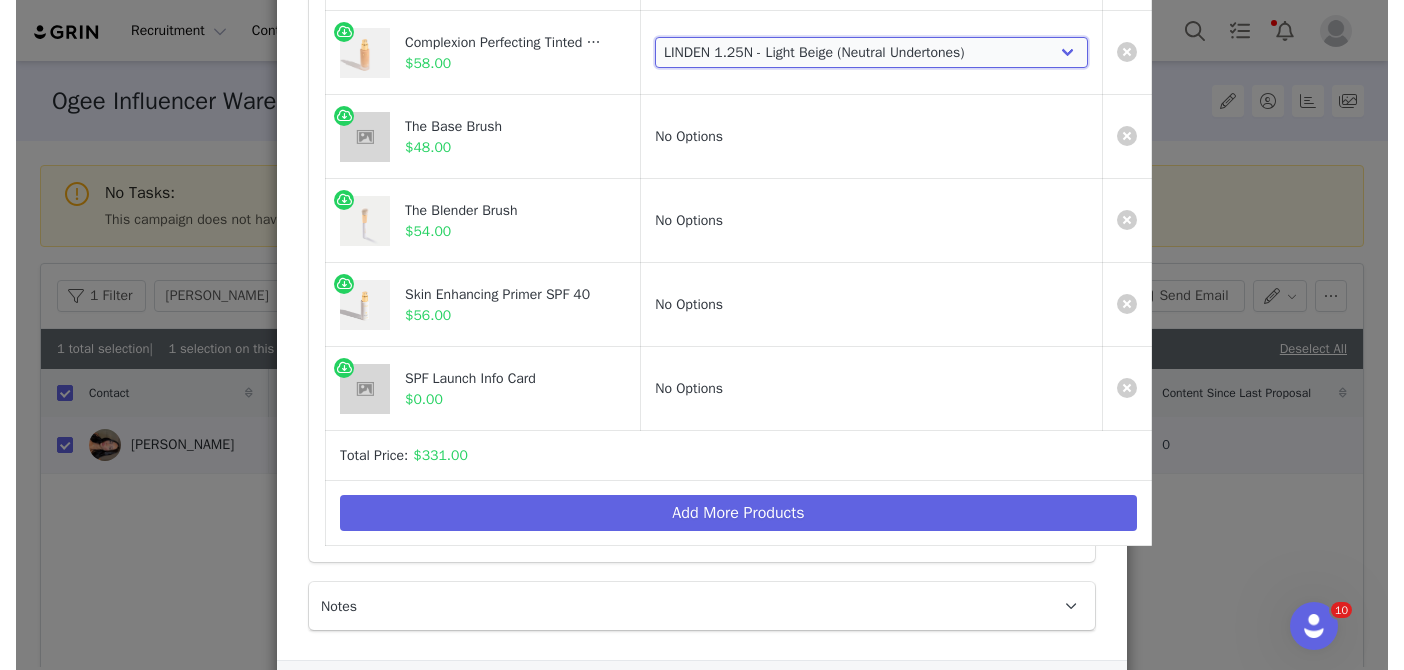 scroll, scrollTop: 434, scrollLeft: 0, axis: vertical 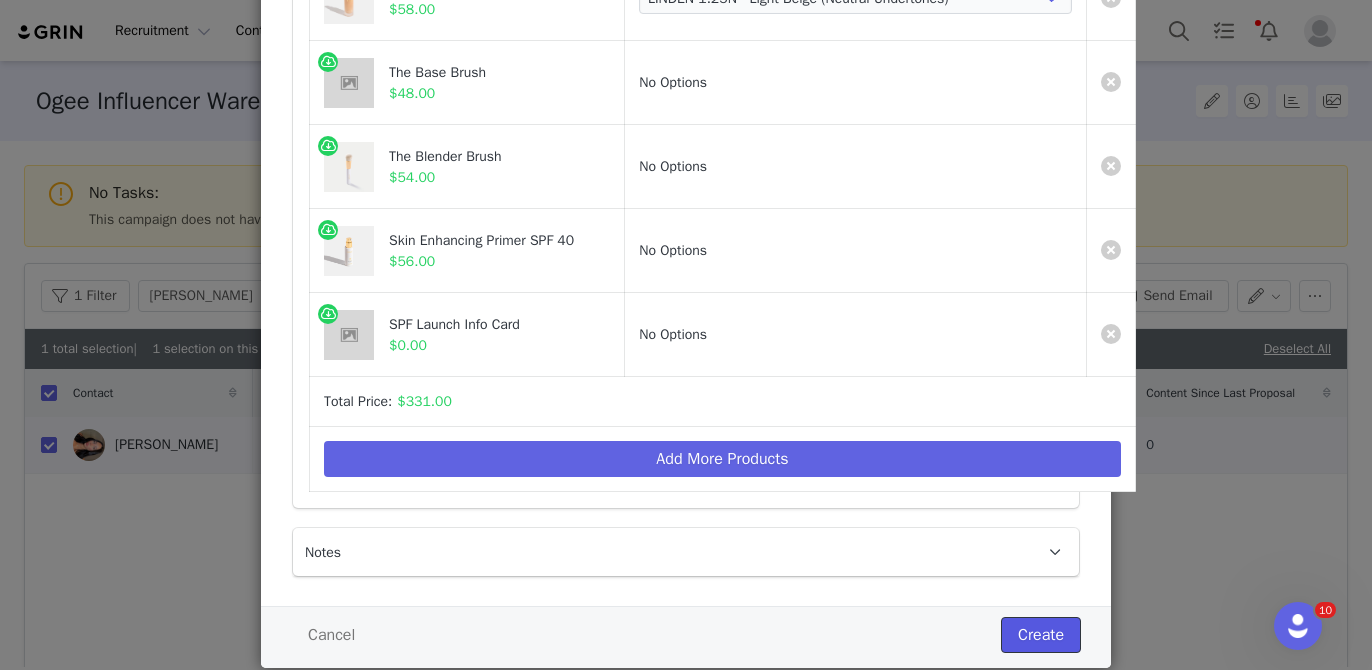 click on "Create" at bounding box center [1041, 635] 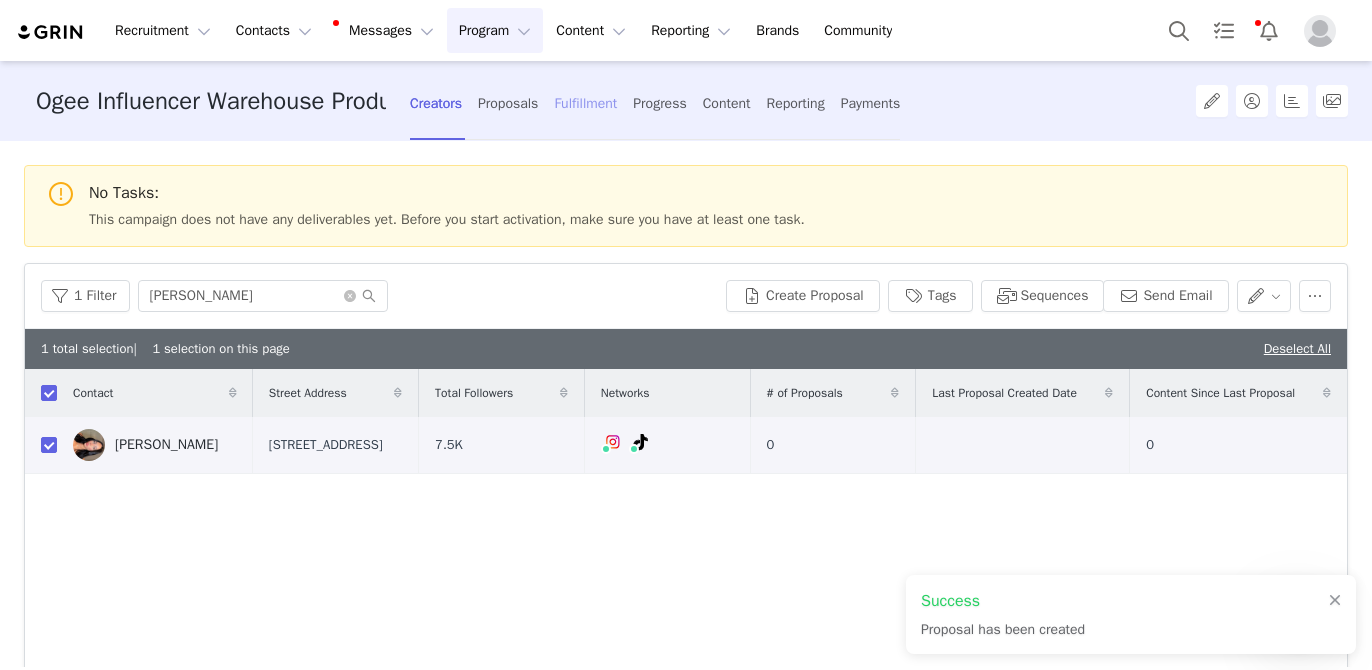 click on "Fulfillment" at bounding box center (585, 103) 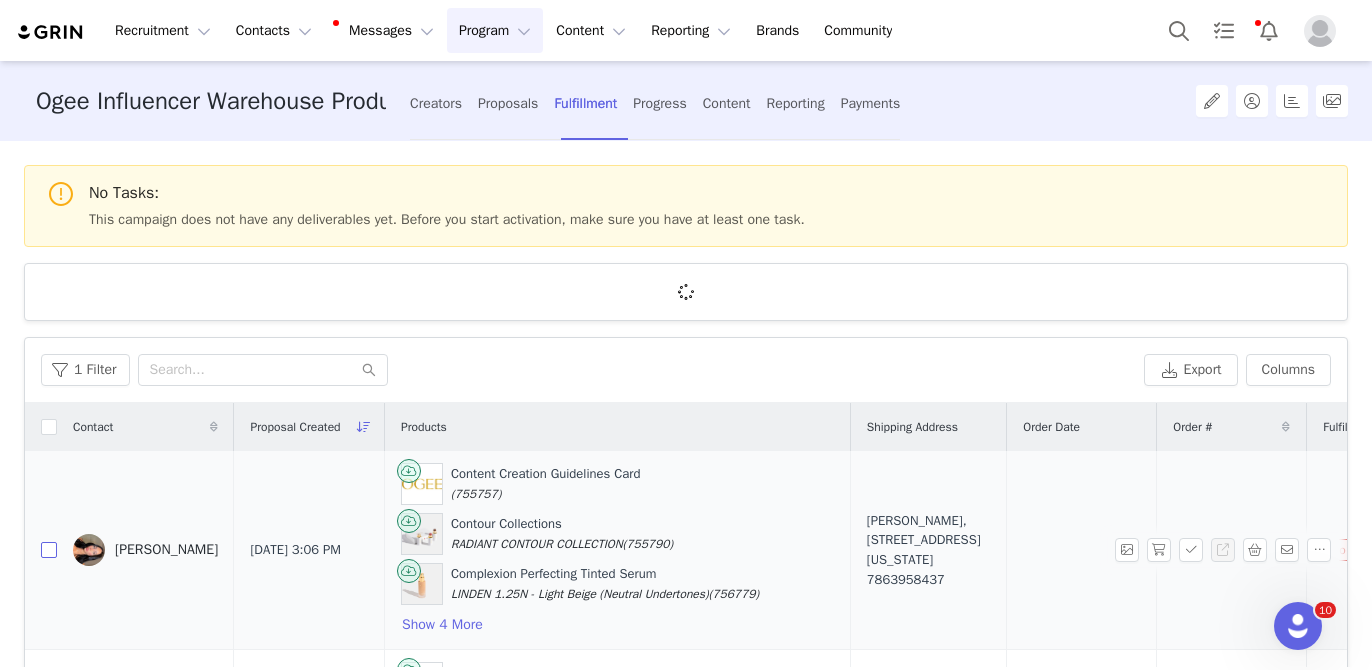 click at bounding box center (49, 550) 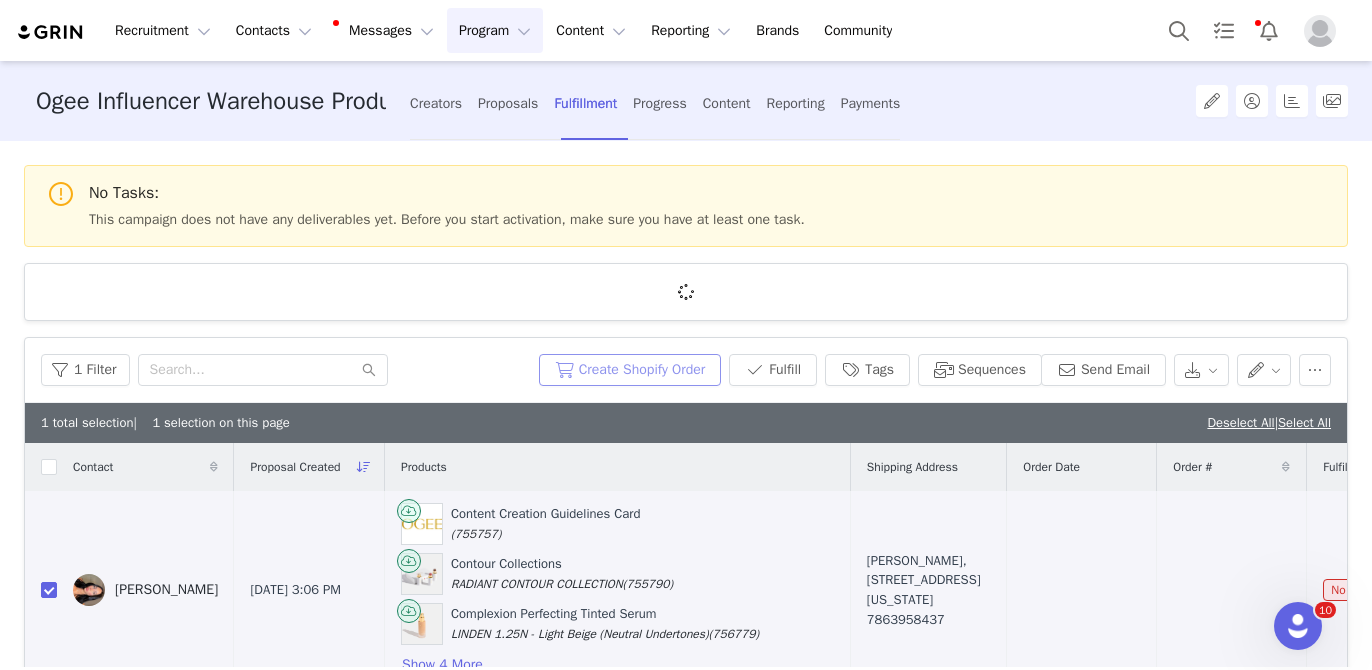 click on "Create Shopify Order" at bounding box center (630, 370) 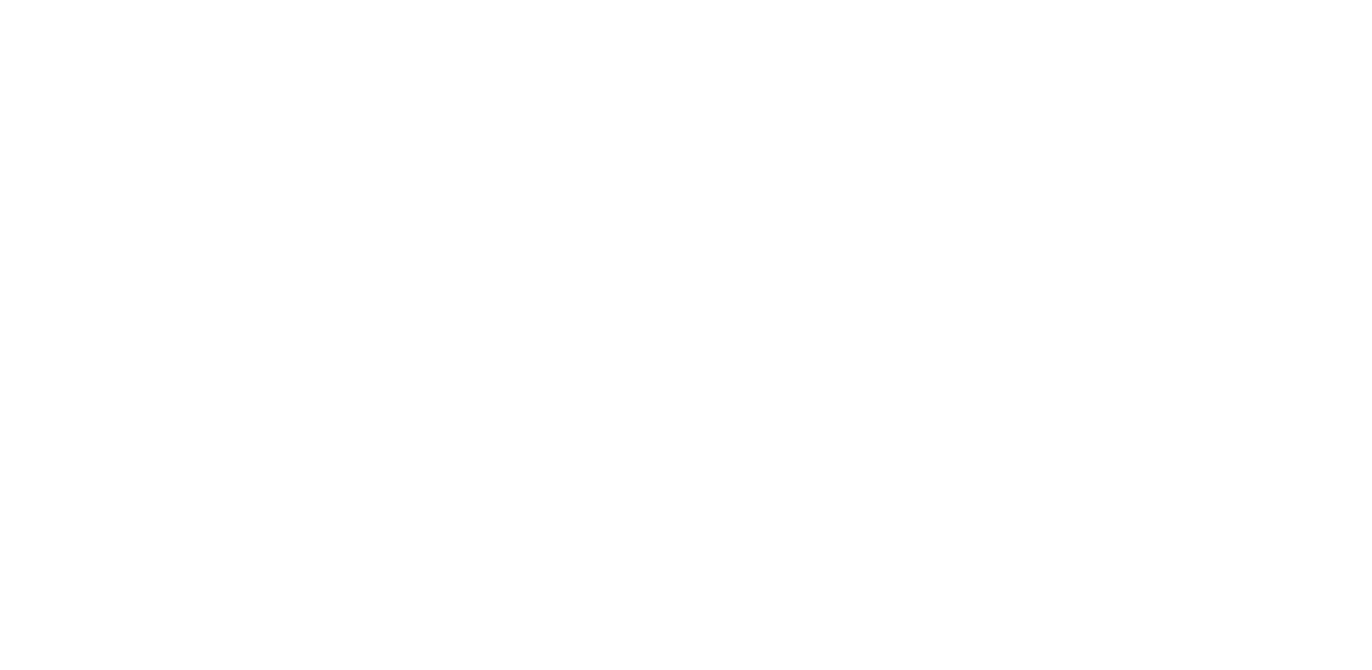 scroll, scrollTop: 0, scrollLeft: 0, axis: both 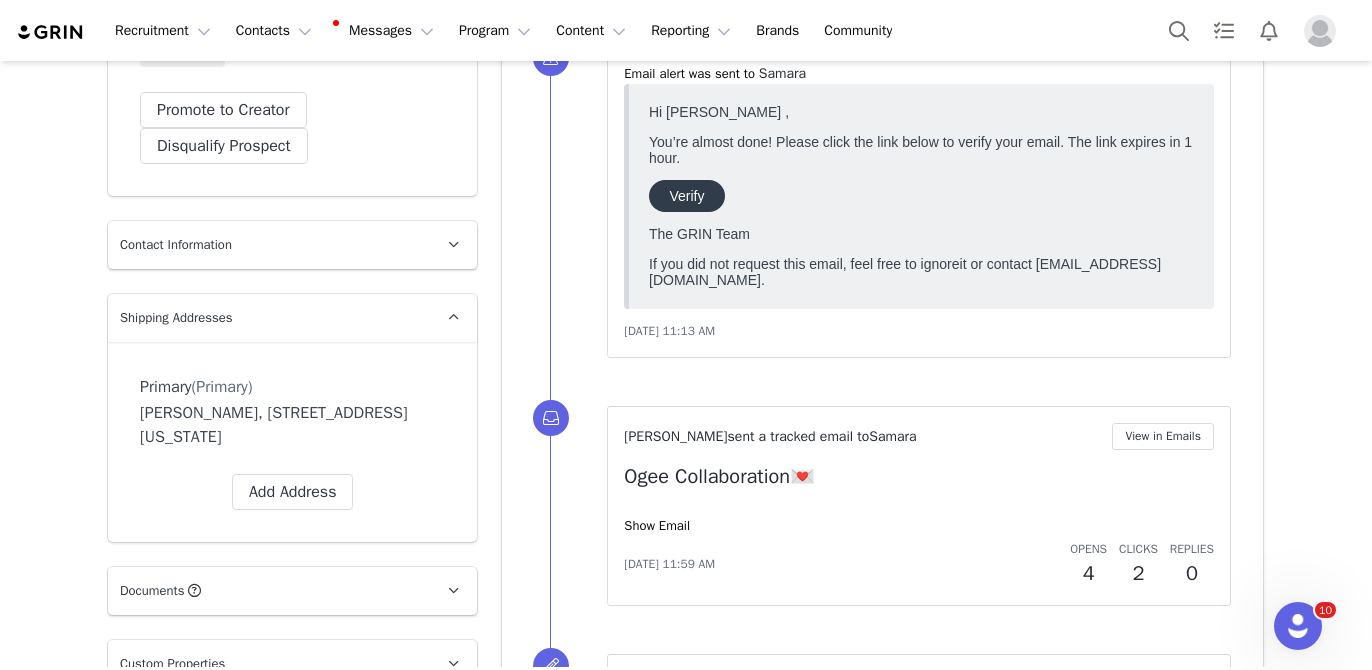 click on "[PERSON_NAME], [STREET_ADDRESS][US_STATE]" at bounding box center [292, 425] 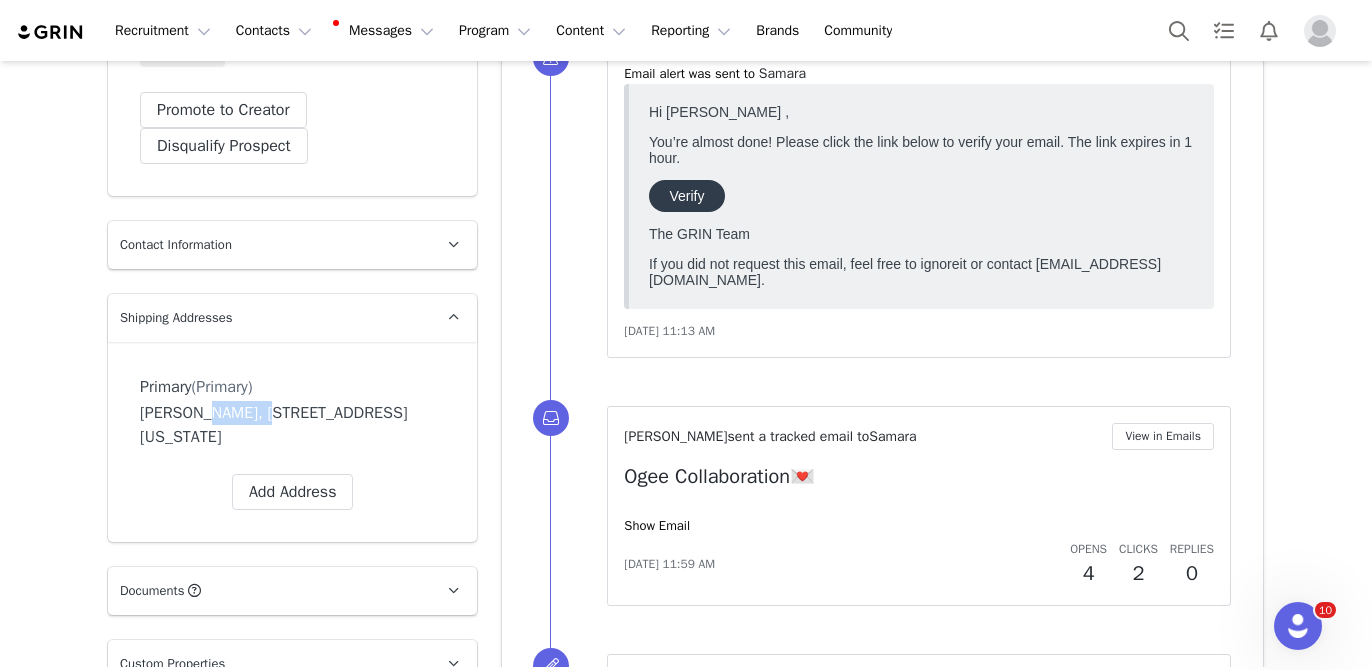 click on "[PERSON_NAME], [STREET_ADDRESS][US_STATE]" at bounding box center [292, 425] 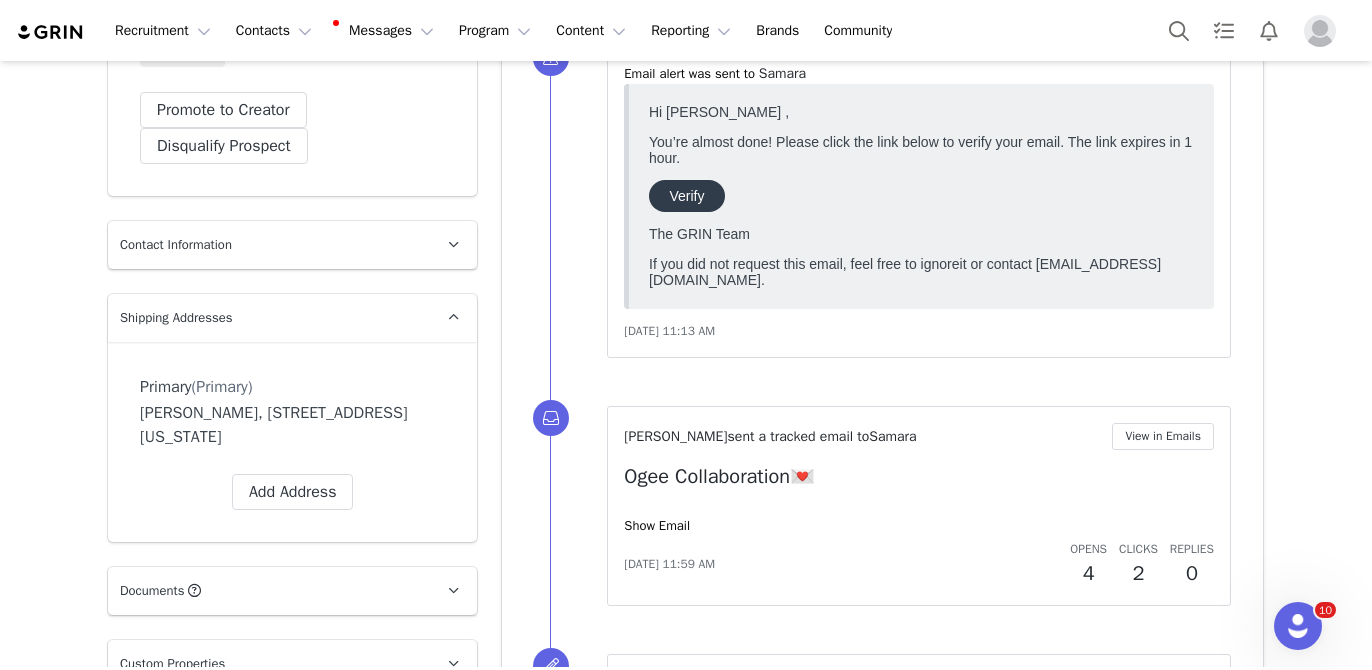 click on "Contact Information" at bounding box center [268, 245] 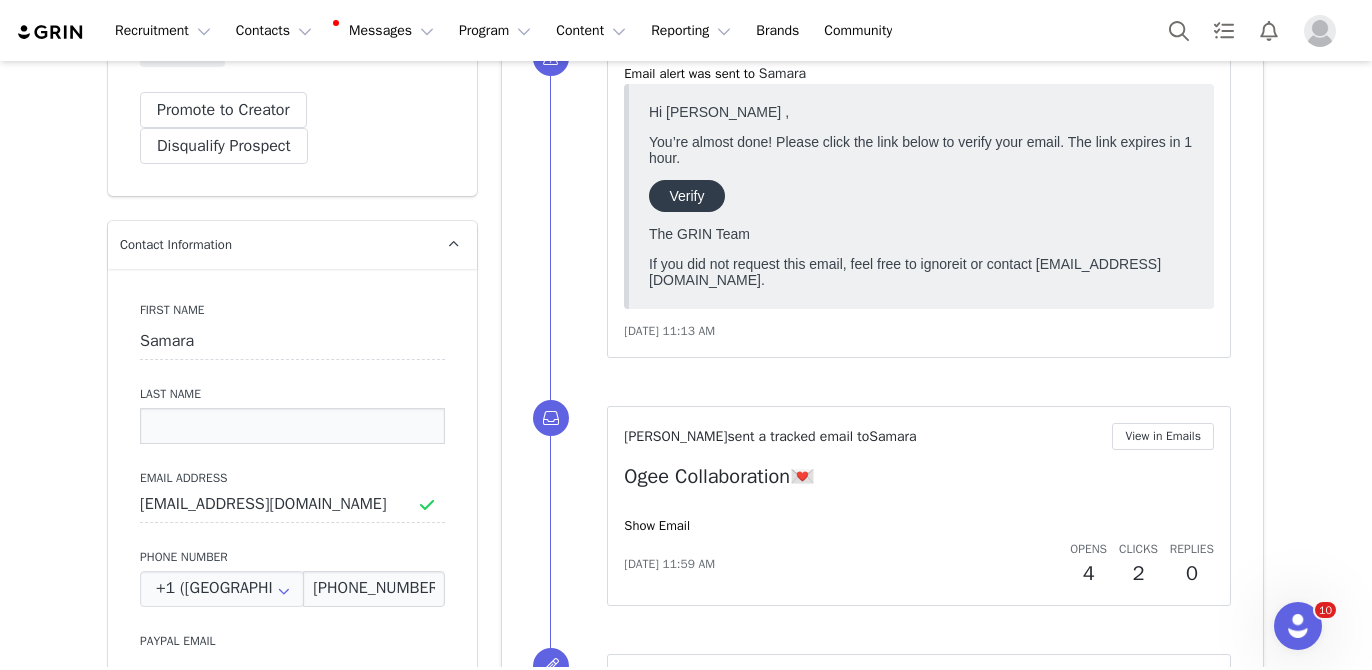 click at bounding box center (292, 426) 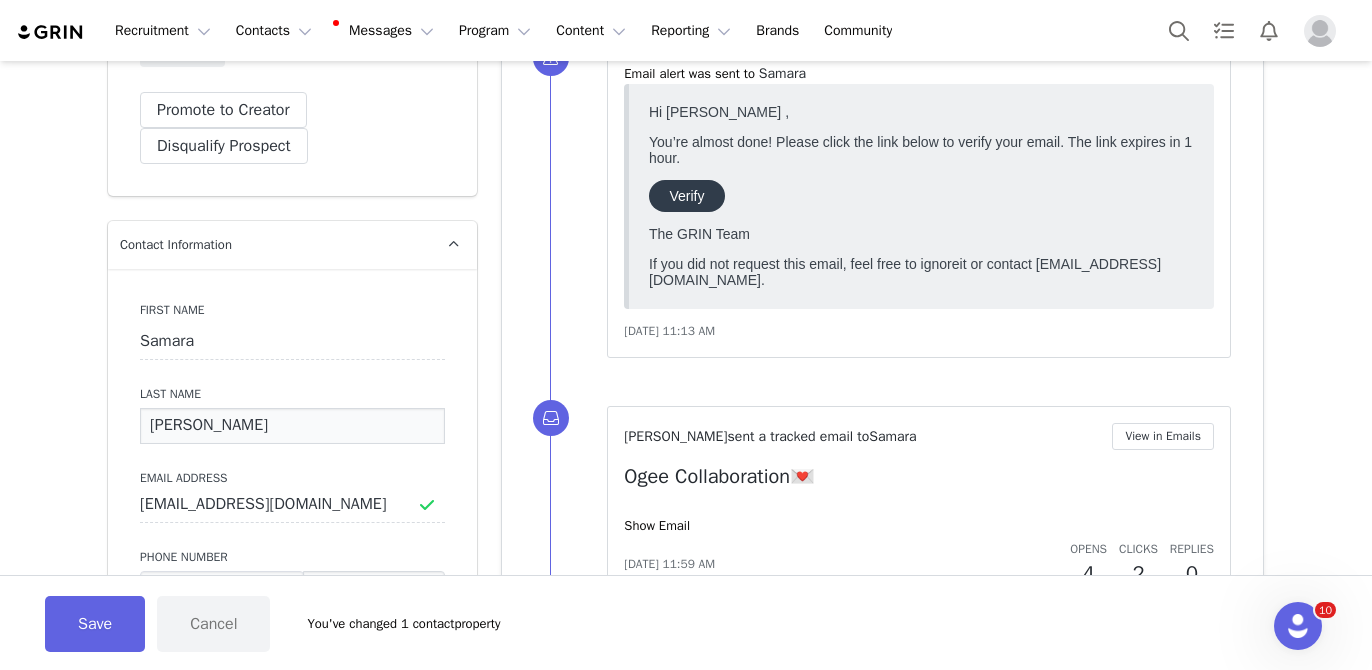 click on "CORNELIO Cornelio" at bounding box center (292, 426) 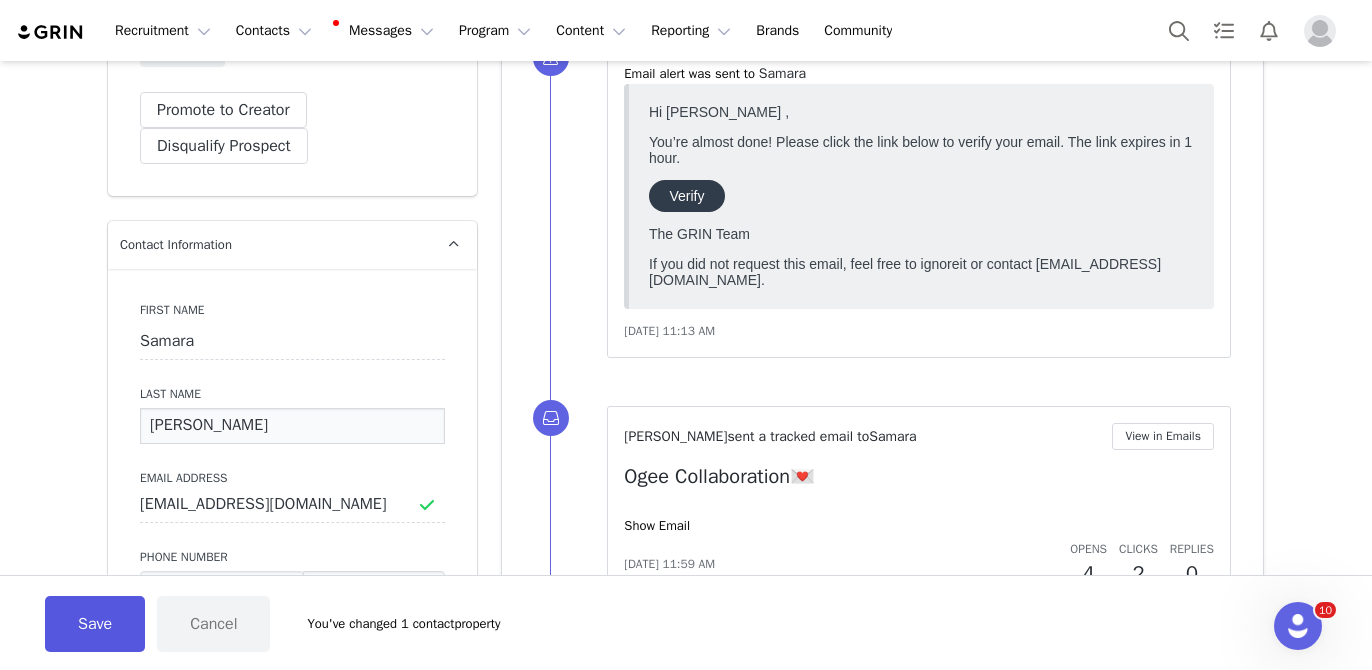 type on "[PERSON_NAME]" 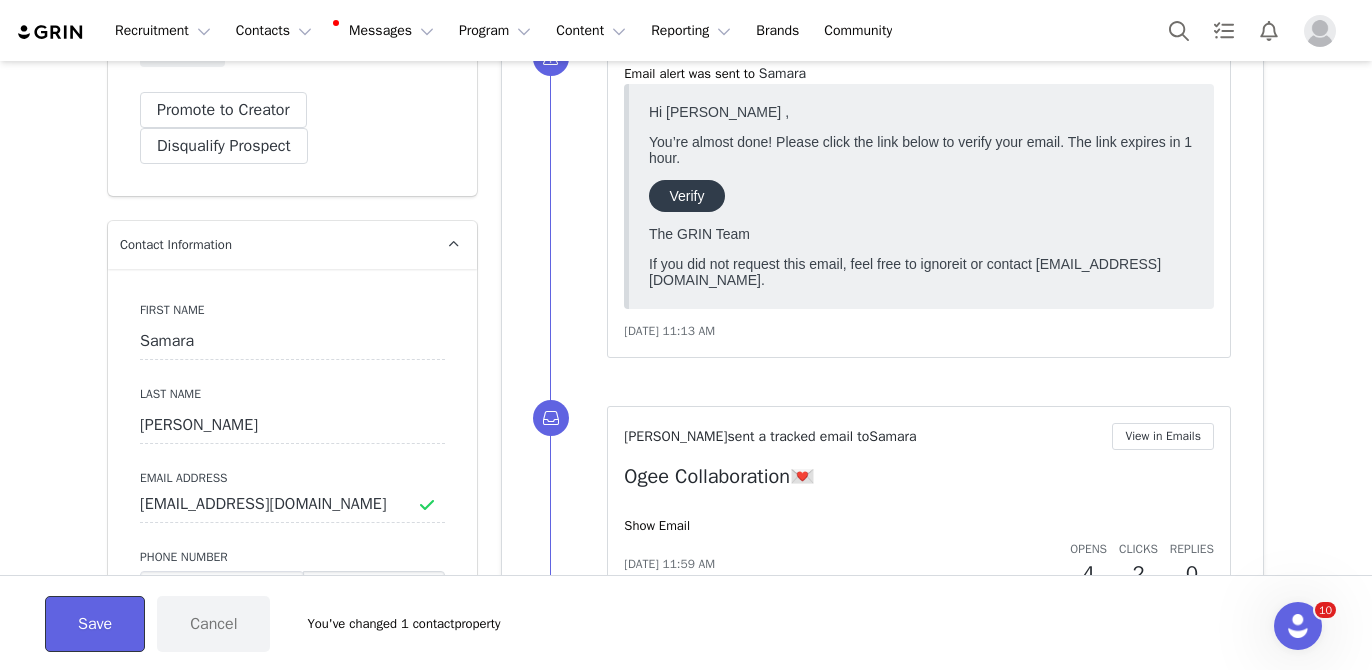 drag, startPoint x: 119, startPoint y: 610, endPoint x: 124, endPoint y: 600, distance: 11.18034 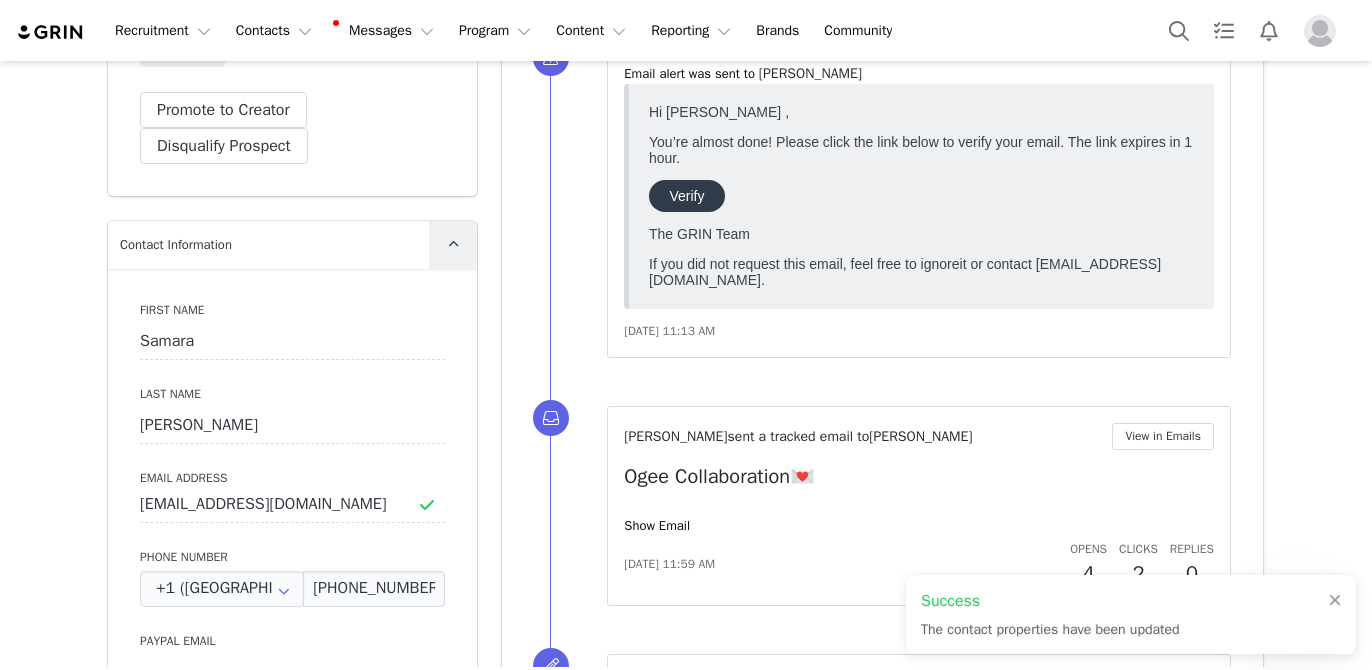 click at bounding box center [453, 244] 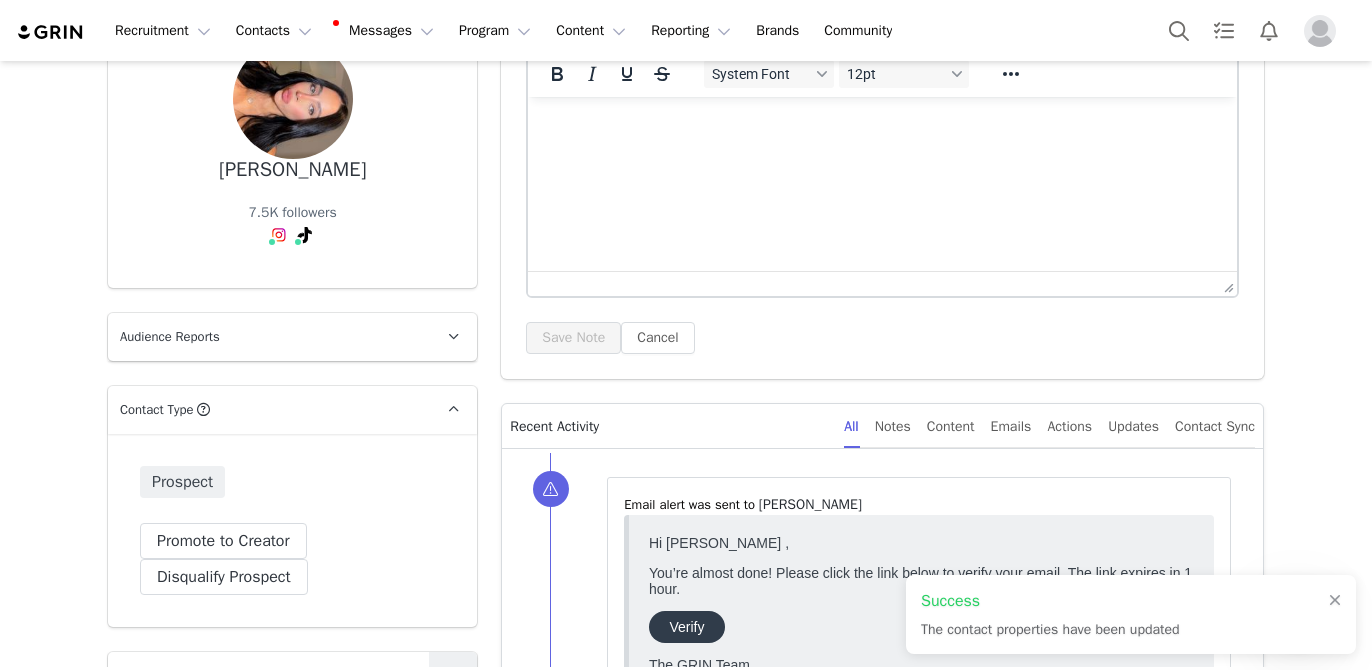 scroll, scrollTop: 156, scrollLeft: 0, axis: vertical 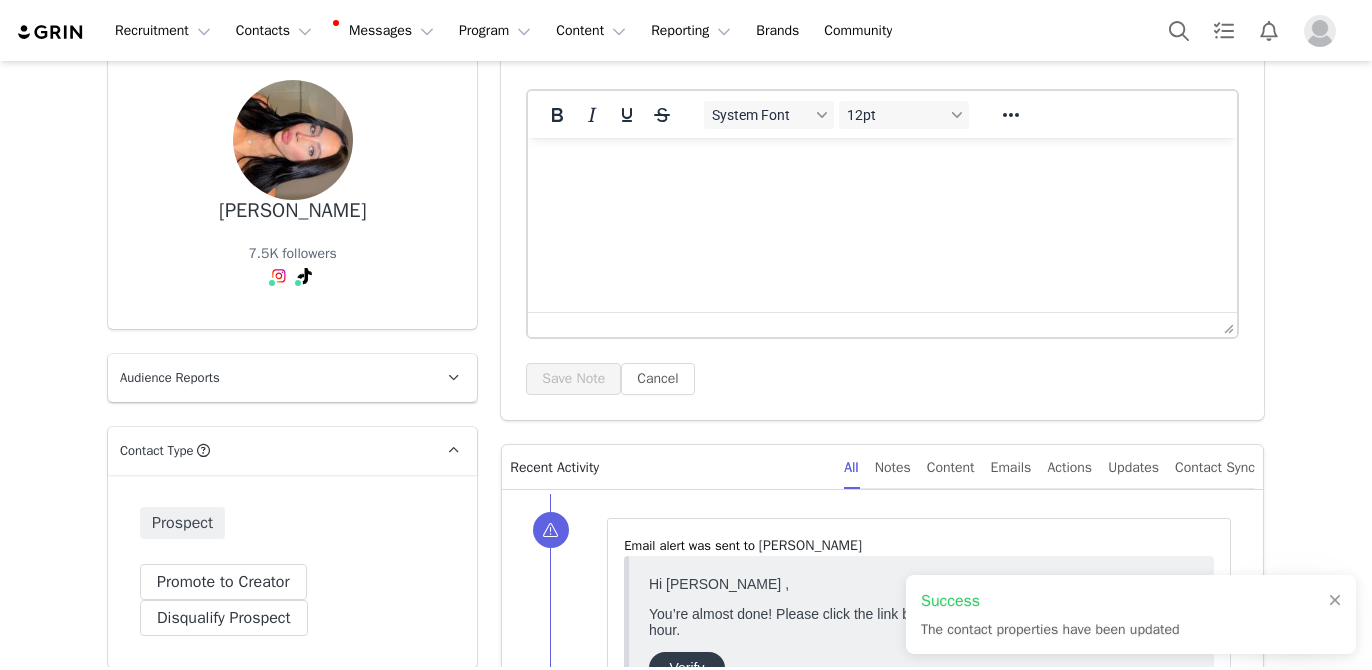 click on "[PERSON_NAME]" at bounding box center (292, 211) 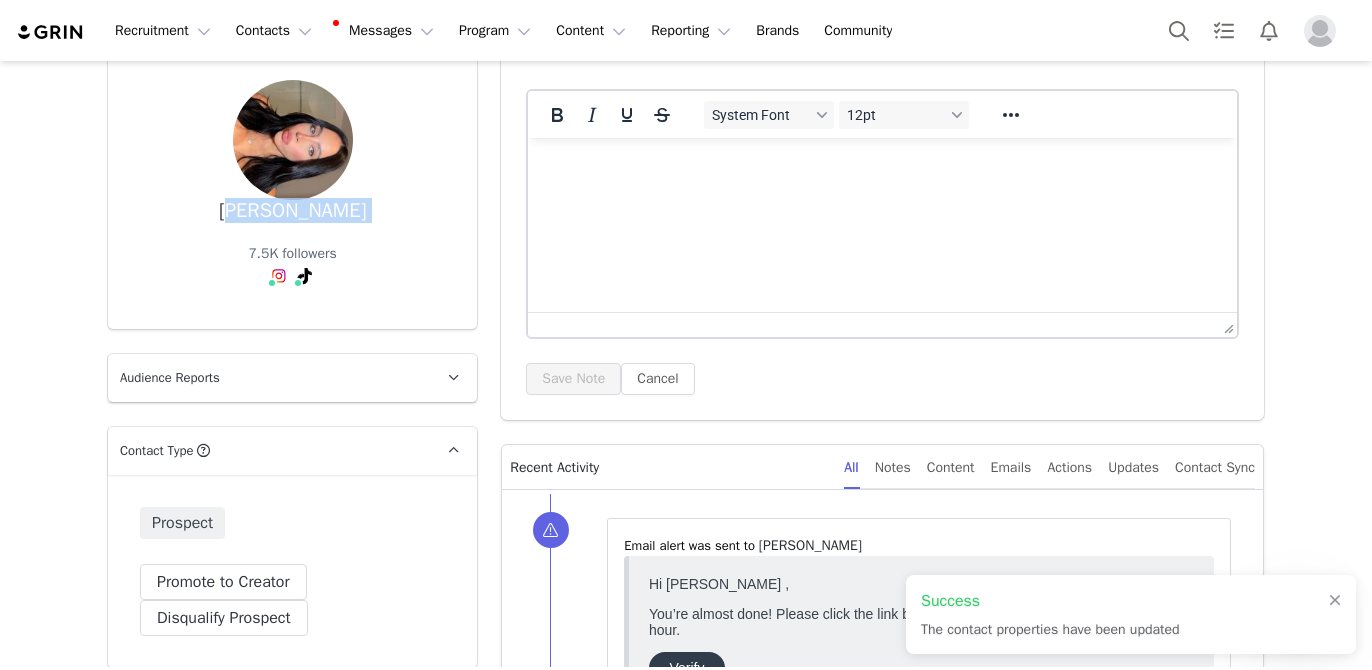 click on "[PERSON_NAME]" at bounding box center (292, 211) 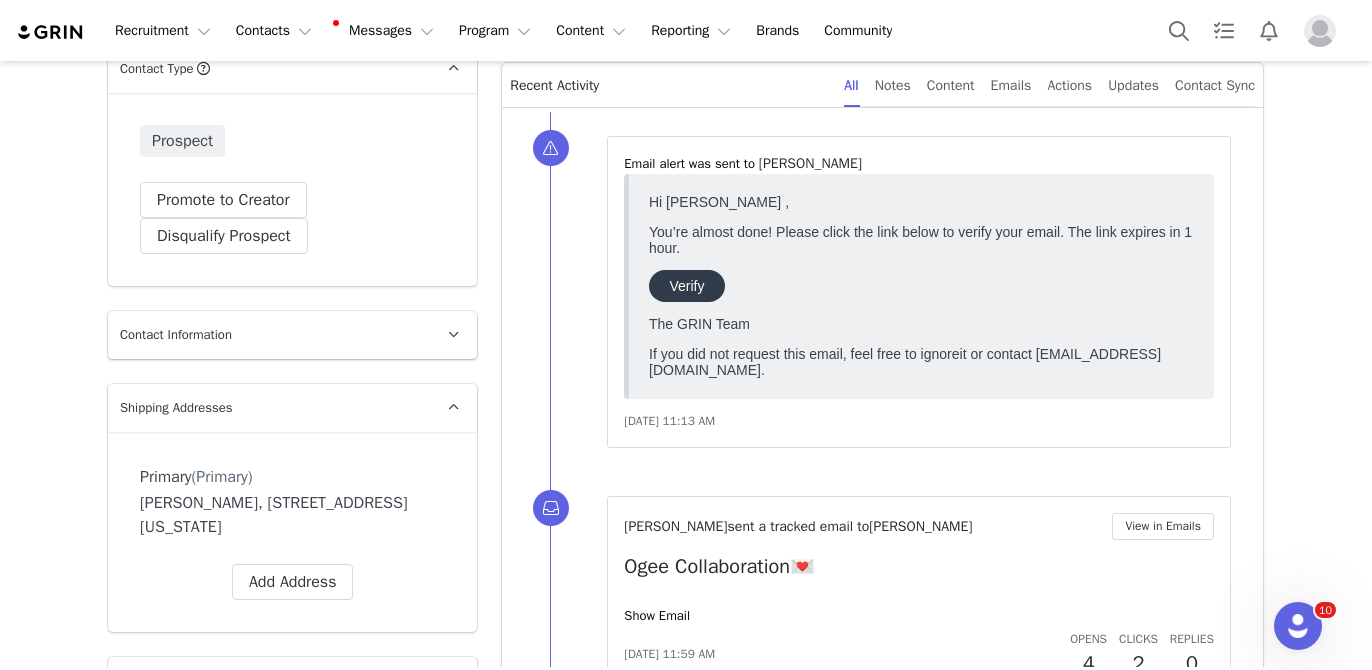 scroll, scrollTop: 583, scrollLeft: 0, axis: vertical 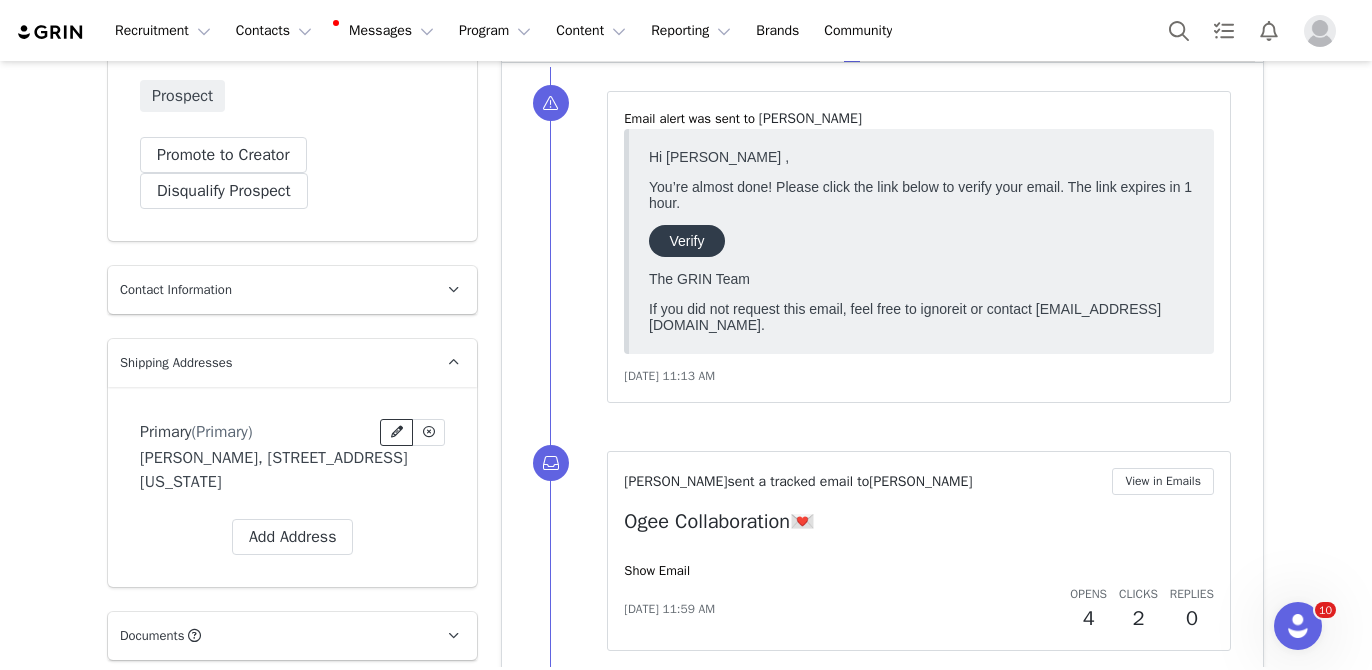 click at bounding box center (397, 432) 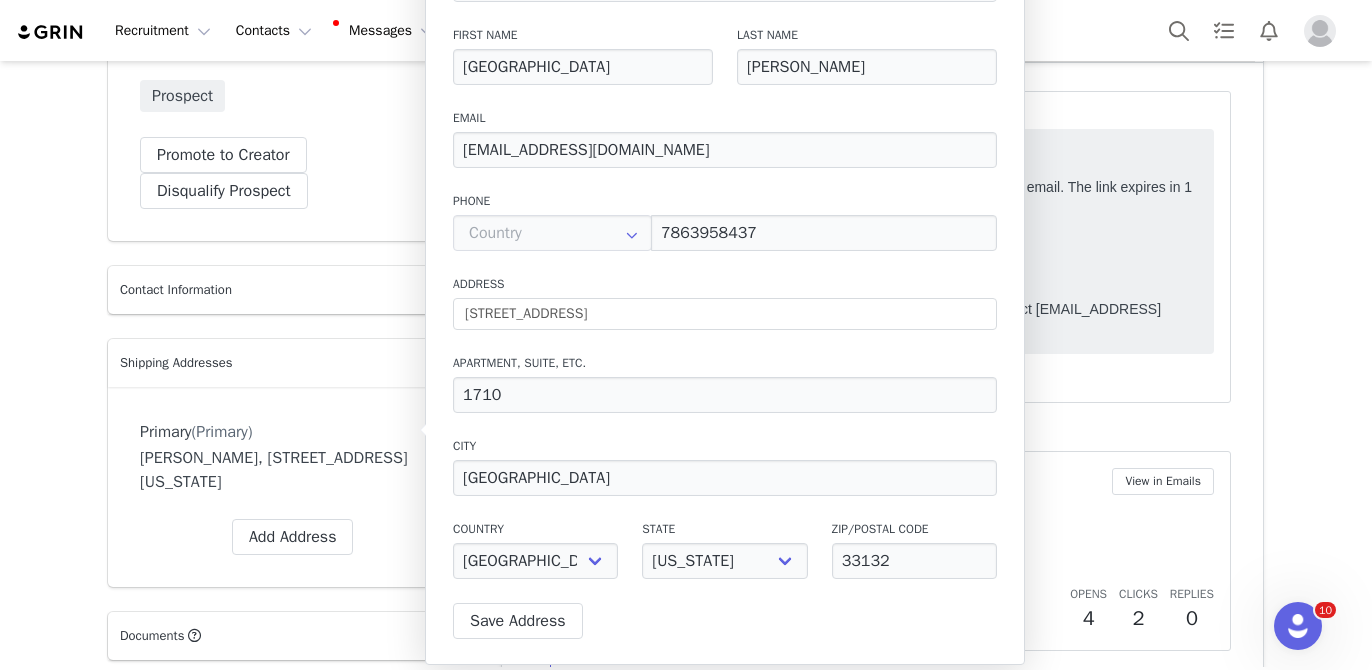 click on "Prospects Samara Cornelio Profile  Samara Cornelio      7.5K followers  Audience Reports  Request a detailed report of this creator's audience demographics and content performance for each social channel. Limit 100 reports per month.  0 / 100 reports used this month  Instagram          Request Report  TikTok          Request Report Contact Type  Contact type can be Creator, Prospect, Application, or Manager.   Prospect  Promote to Creator Disqualify this Prospect?  Yes, disqualify  Disqualify Prospect Contact Information  First Name  Samara  Last Name  Cornelio Email Address samasvzp@hotmail.com  Phone Number  +1 (United States) +93 (Afghanistan) +358 (Aland Islands) +355 (Albania) +213 (Algeria) +376 (Andorra) +244 (Angola) +1264 (Anguilla) +1268 (Antigua And Barbuda) +54 (Argentina) +374 (Armenia) +297 (Aruba) +61 (Australia) +43 (Austria) +994 (Azerbaijan) +1242 (Bahamas) +973 (Bahrain) +880 (Bangladesh) +1246 (Barbados) +375 (Belarus) +32 (Belgium) +501 (Belize) +229 (Benin) +1441 (Bermuda) +975 (Bhutan)" at bounding box center [686, 740] 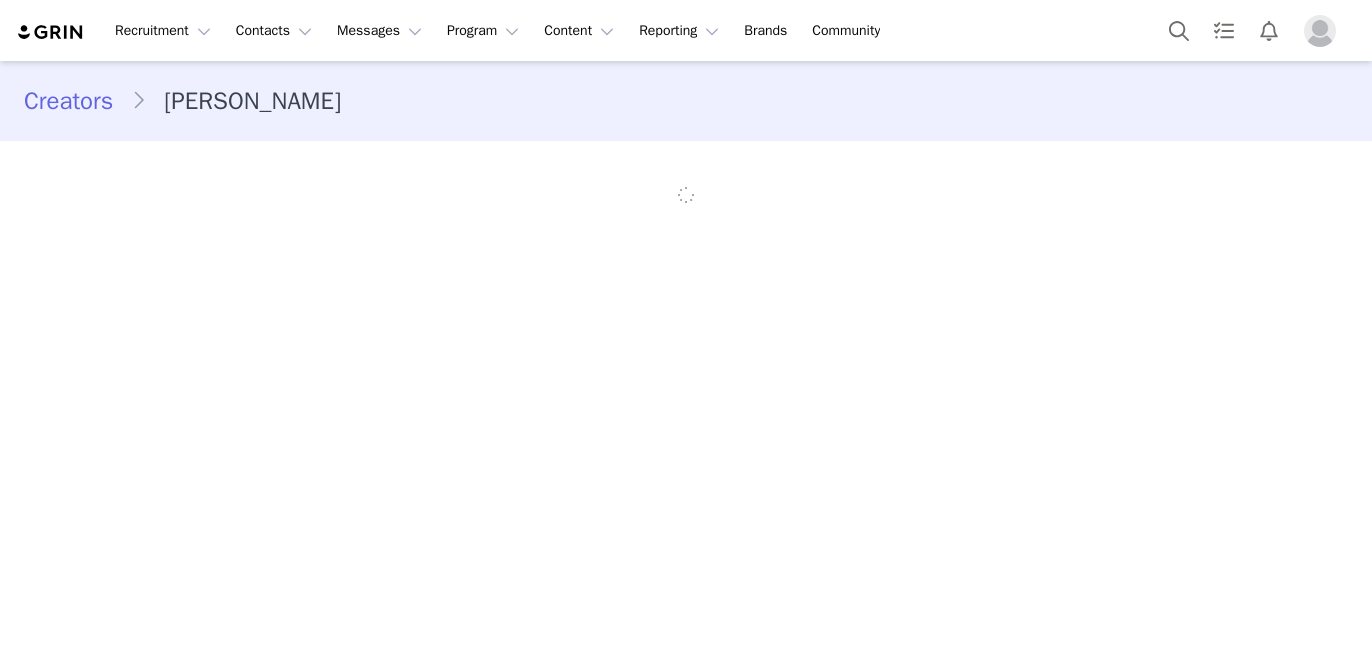 scroll, scrollTop: 0, scrollLeft: 0, axis: both 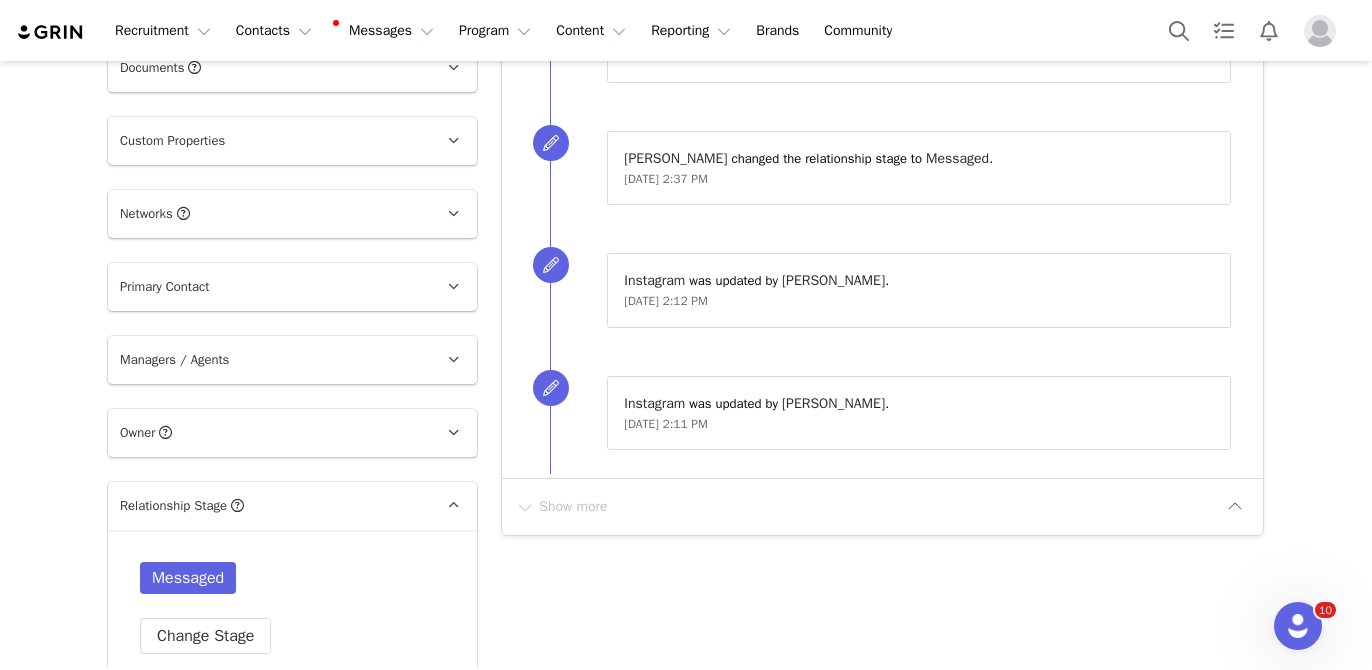 click on "Custom Properties" at bounding box center (268, 141) 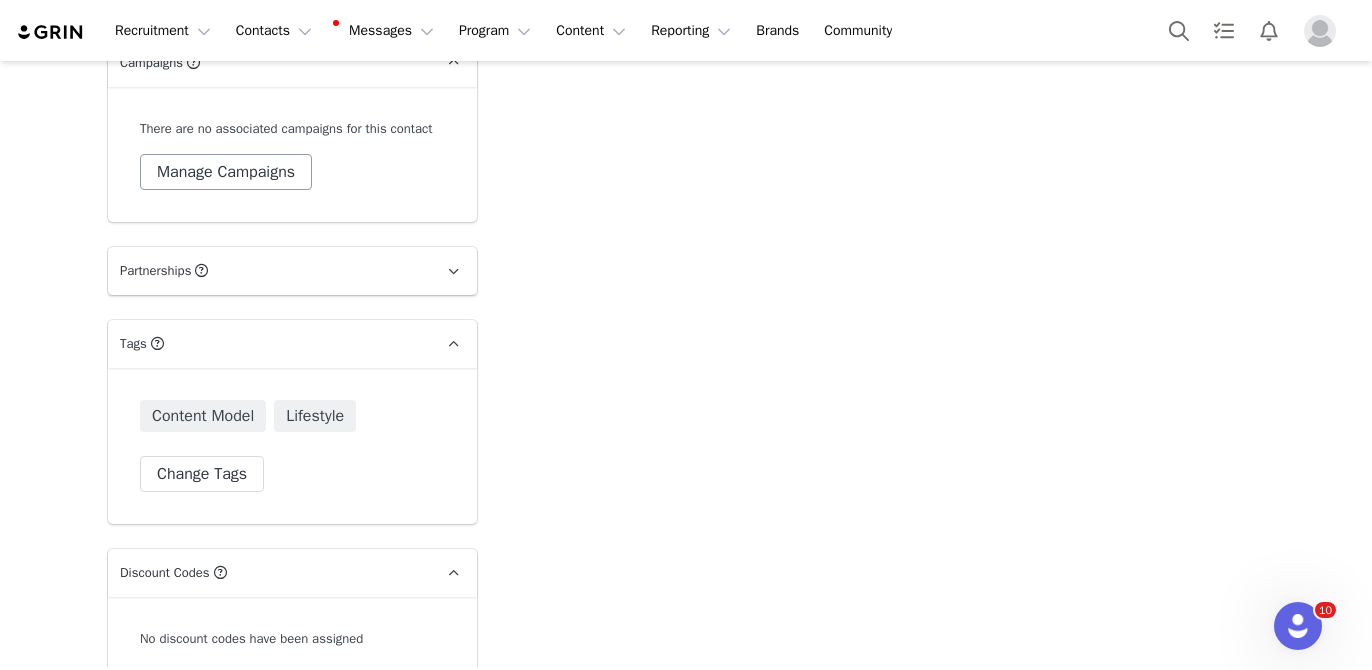scroll, scrollTop: 7201, scrollLeft: 0, axis: vertical 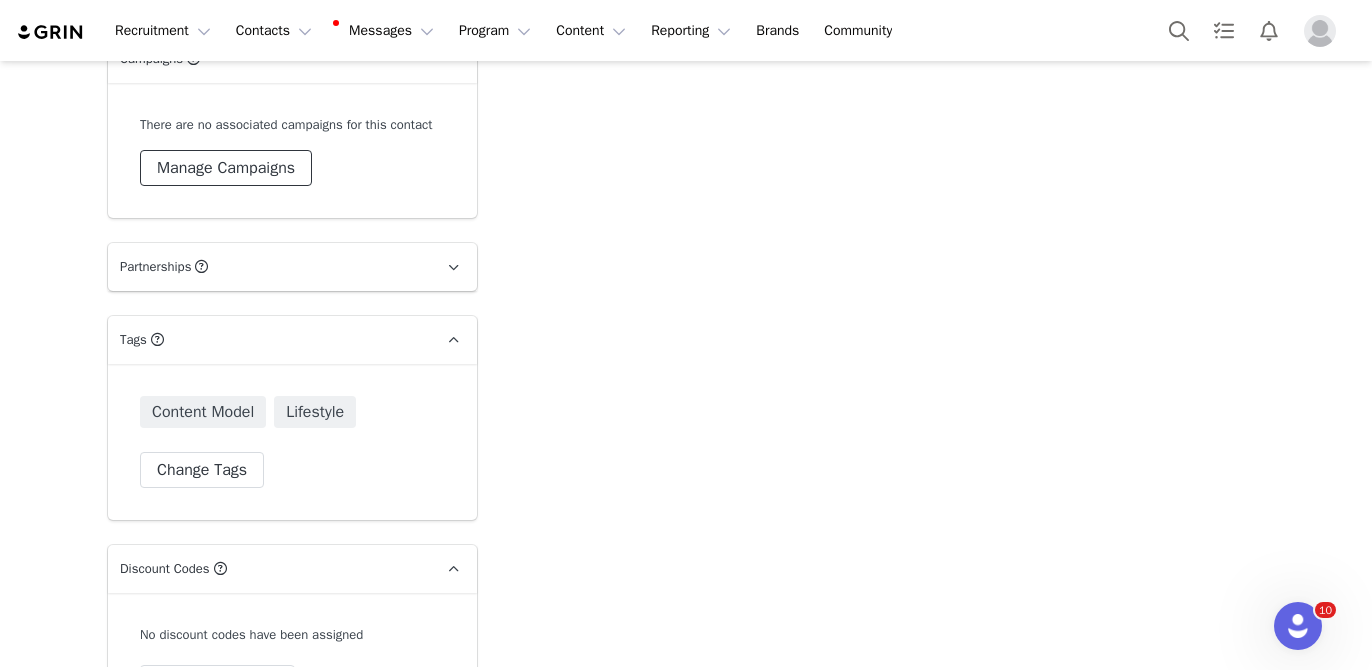 click on "Manage Campaigns" at bounding box center (226, 168) 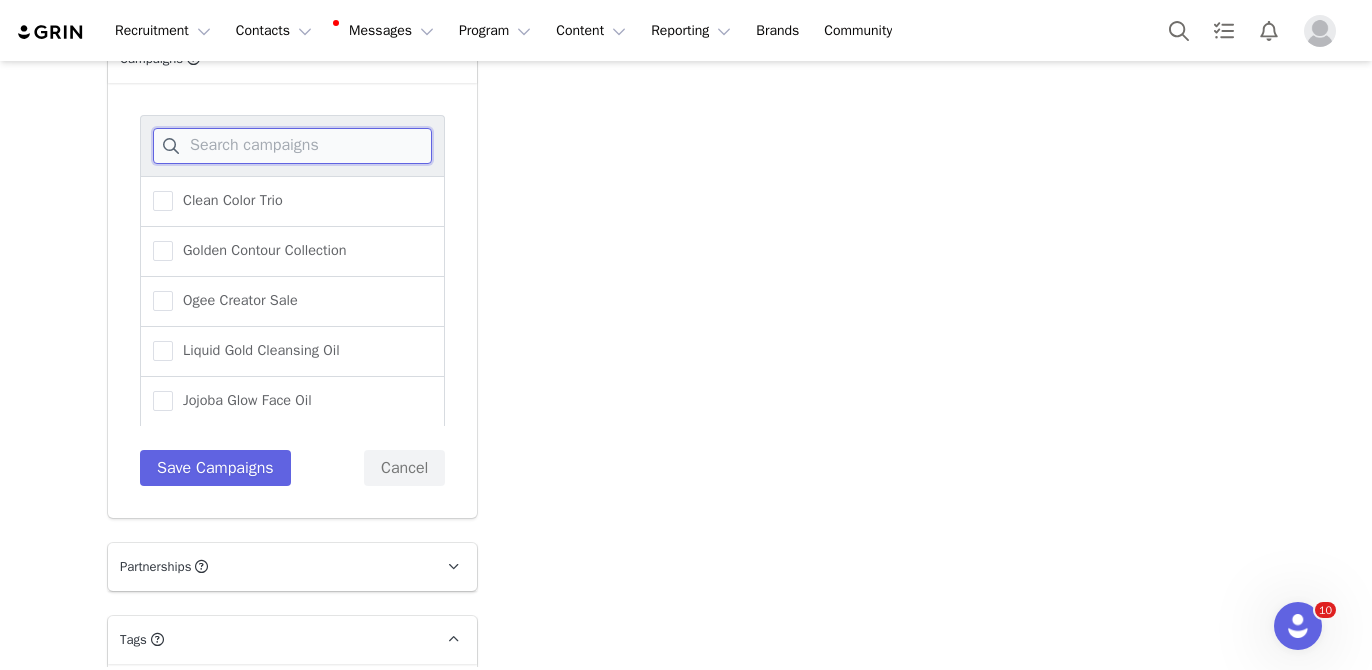 click at bounding box center (292, 146) 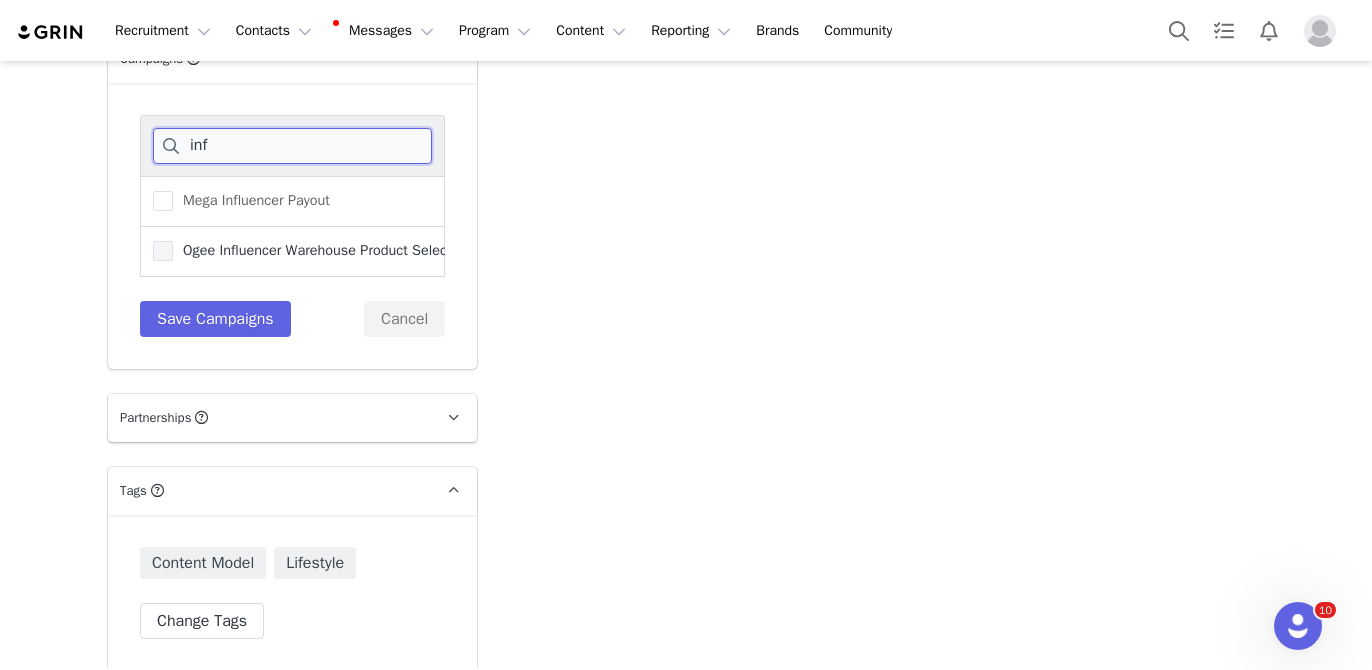 type on "inf" 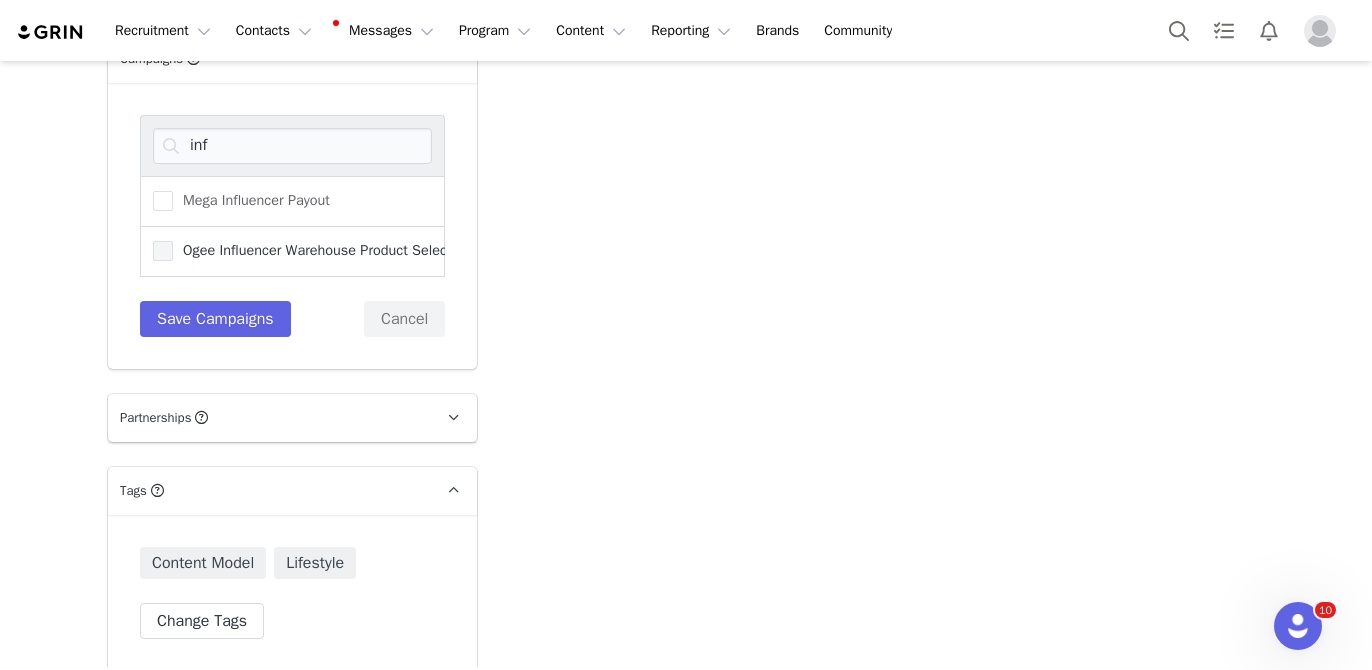 click on "Ogee Influencer Warehouse Product Selection" at bounding box center [321, 250] 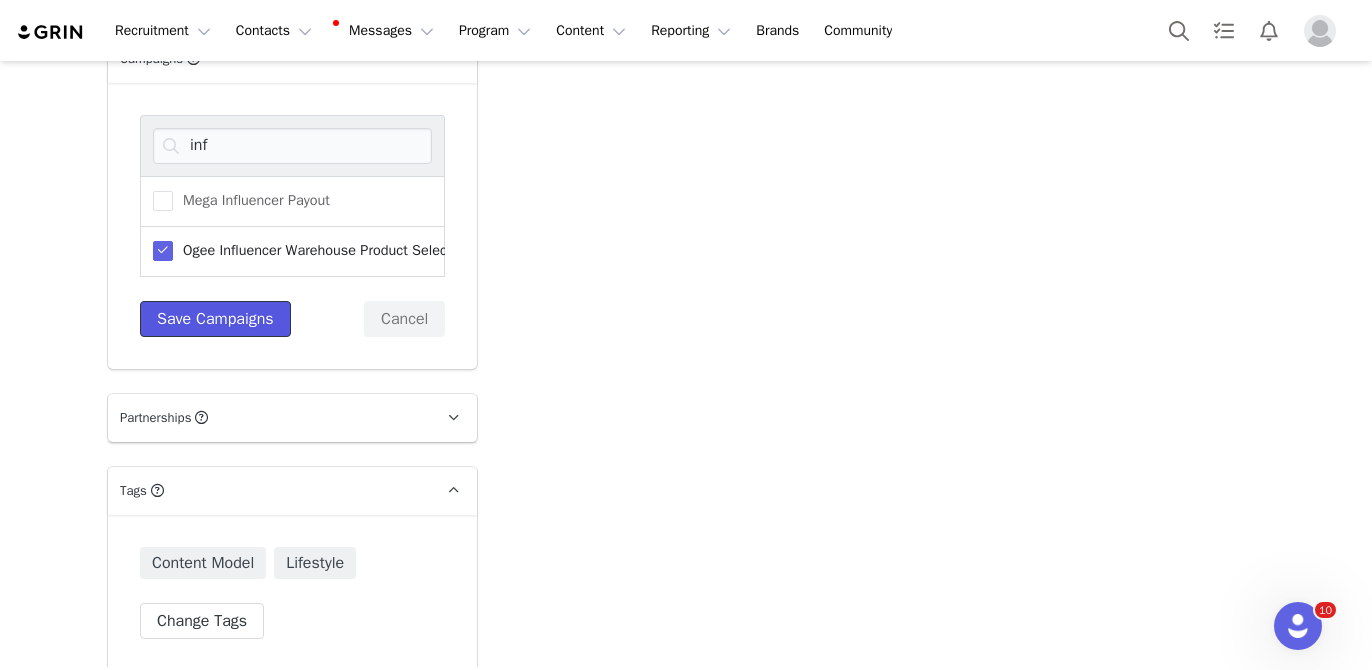 click on "Save Campaigns" at bounding box center [215, 319] 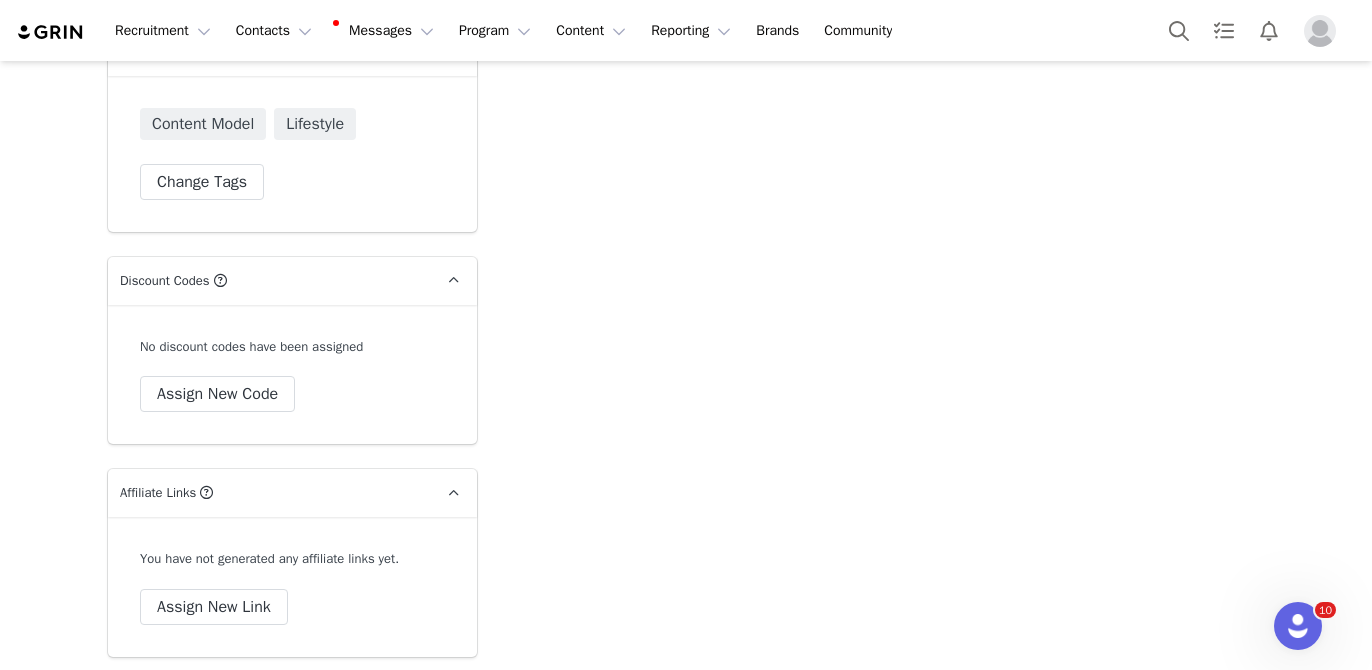 scroll, scrollTop: 7554, scrollLeft: 0, axis: vertical 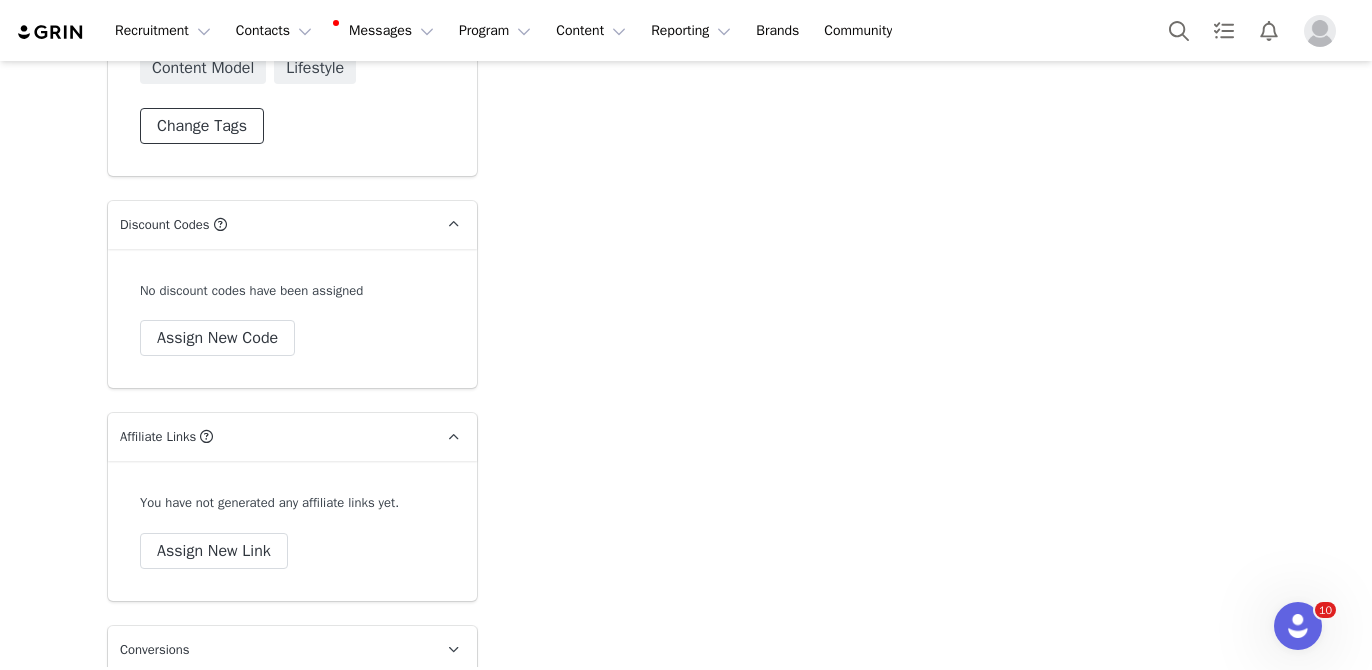 click on "Change Tags" at bounding box center (202, 126) 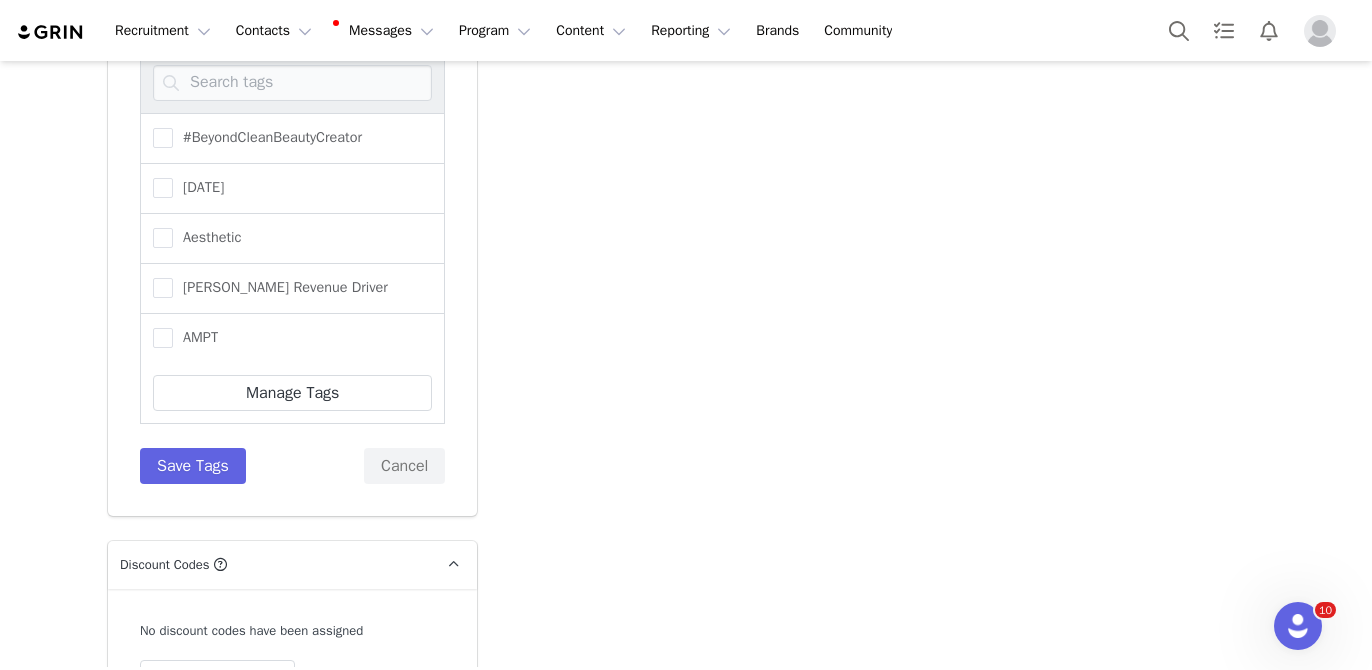 click at bounding box center [292, 82] 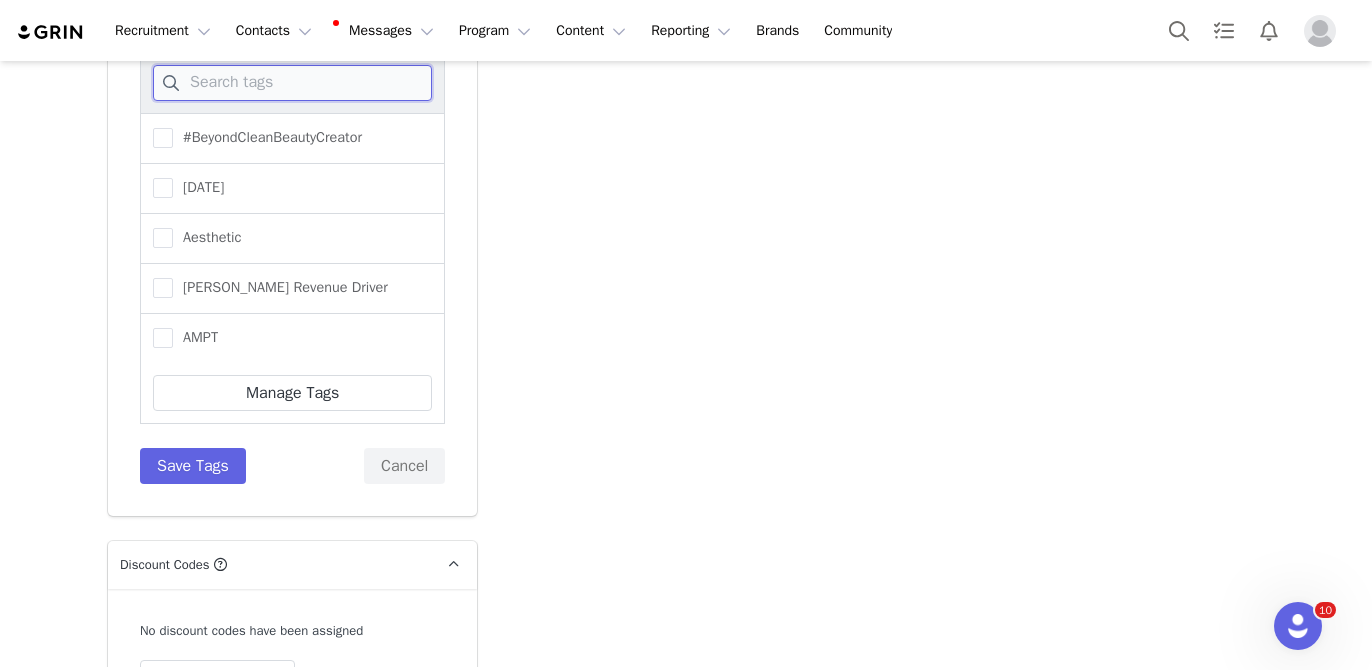 click at bounding box center [292, 83] 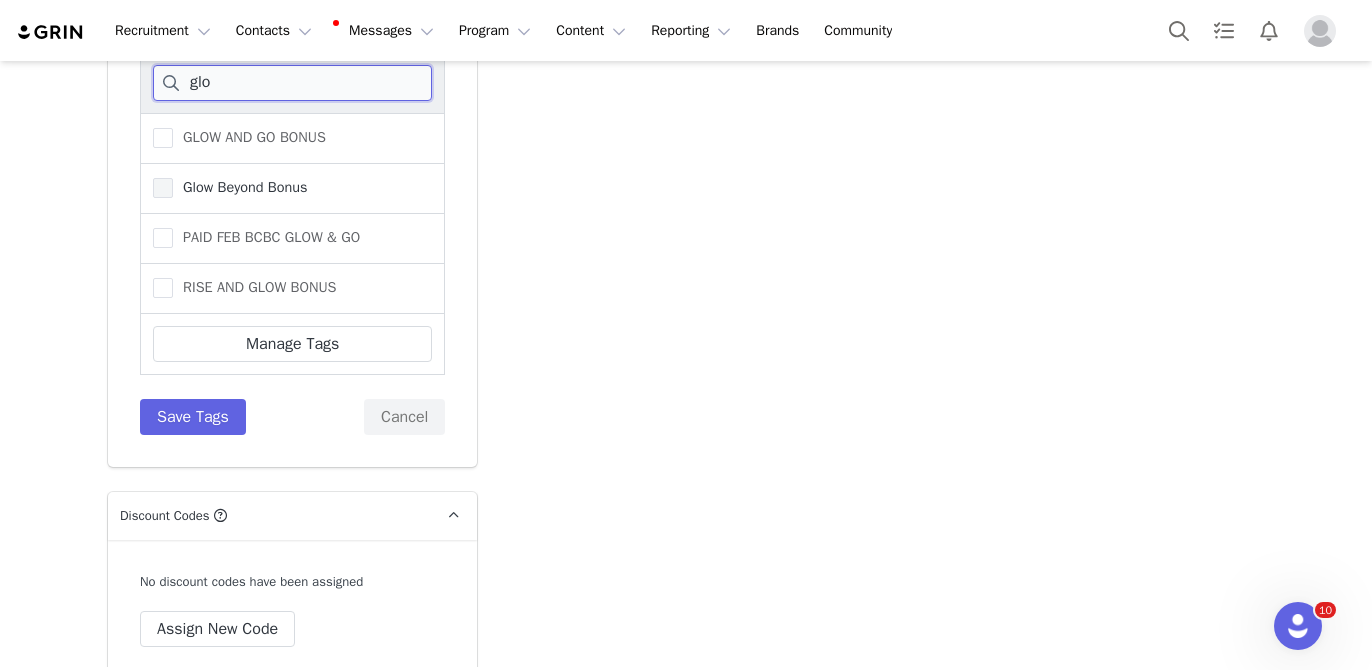 type on "glo" 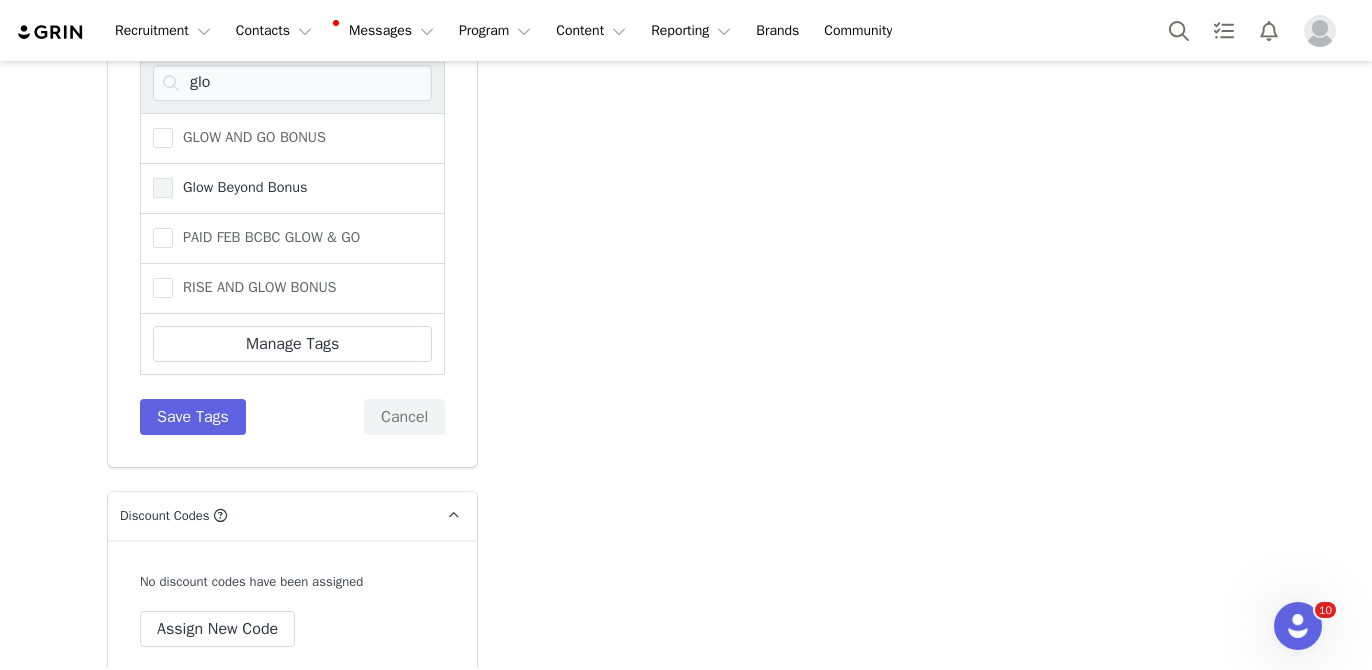 click on "Glow Beyond Bonus" at bounding box center (240, 187) 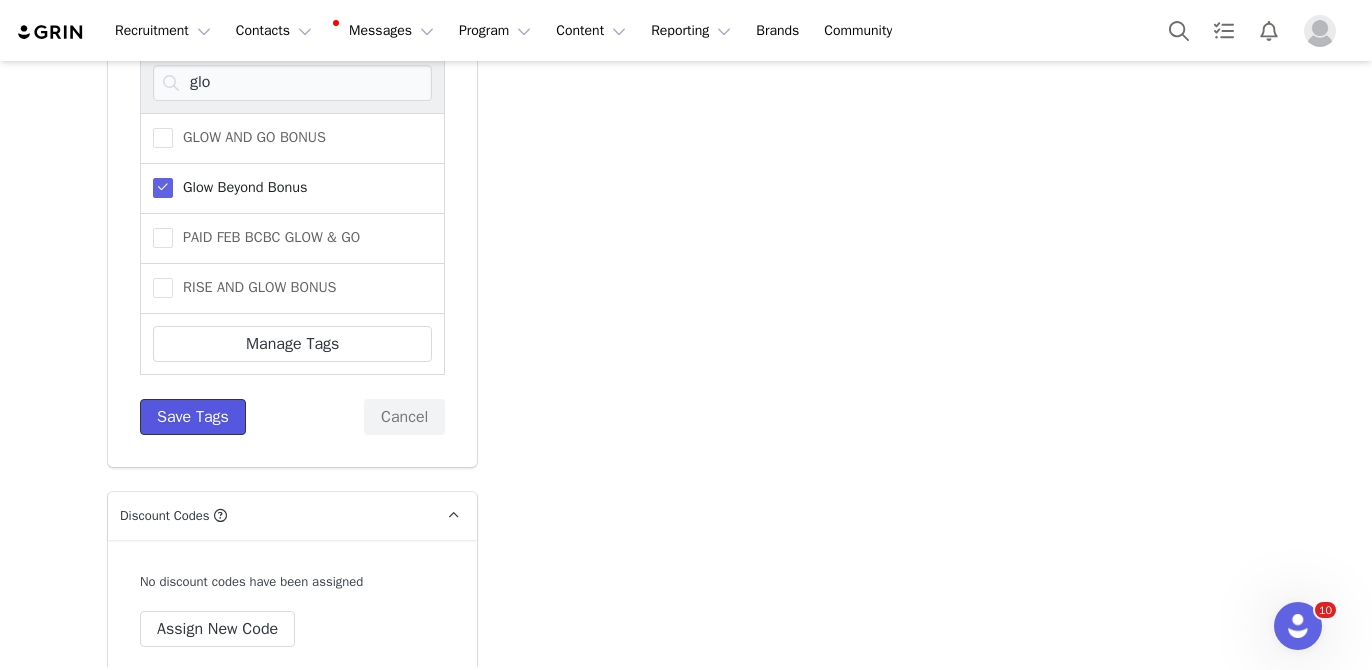 click on "Save Tags" at bounding box center [193, 417] 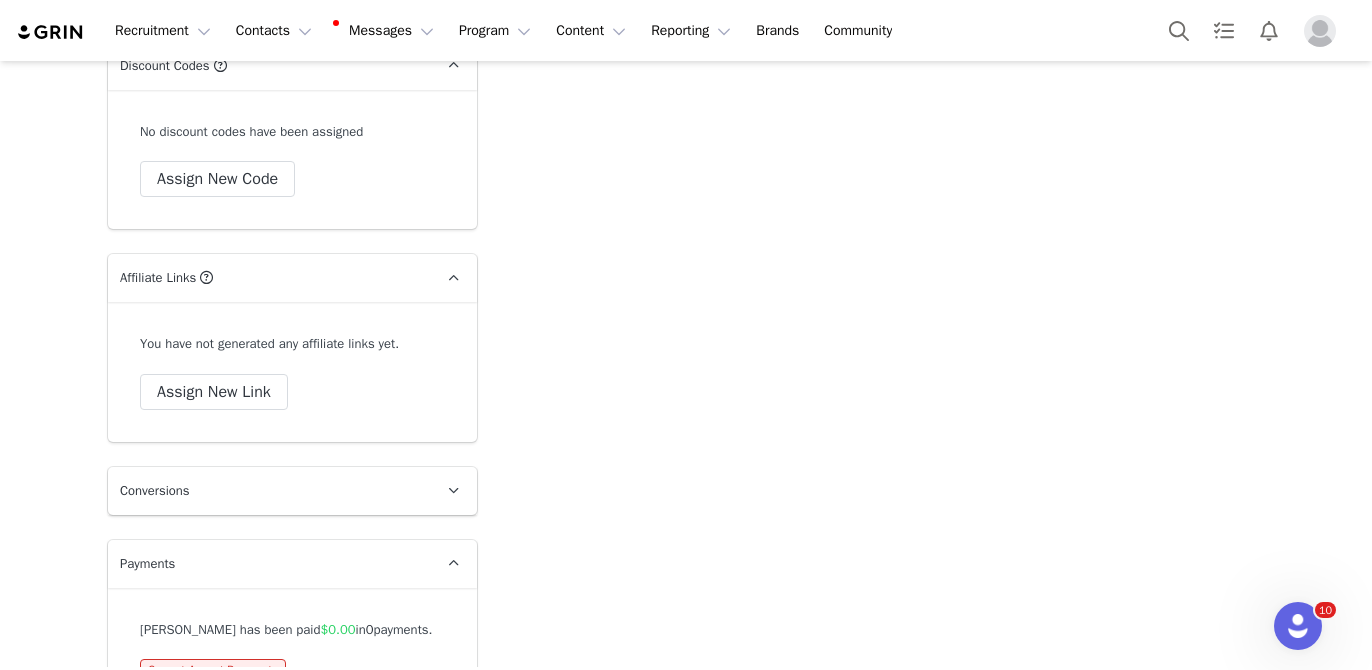 scroll, scrollTop: 7782, scrollLeft: 0, axis: vertical 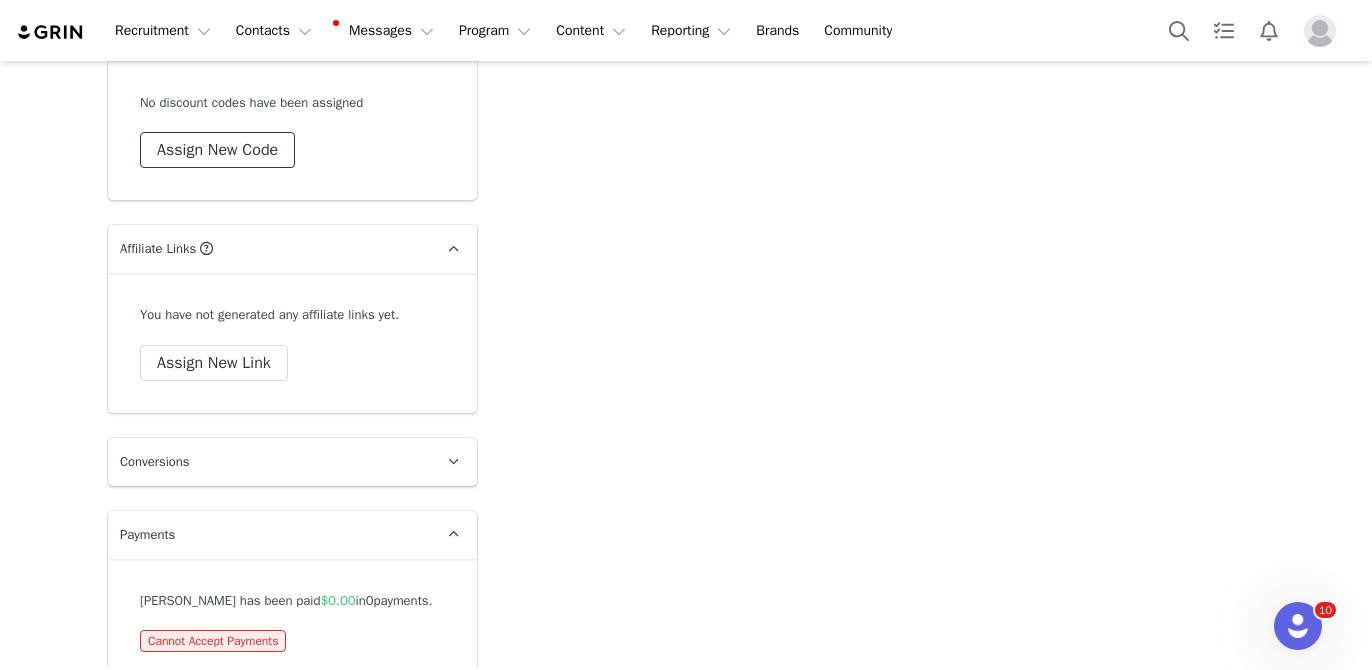 click on "Assign New Code" at bounding box center (217, 150) 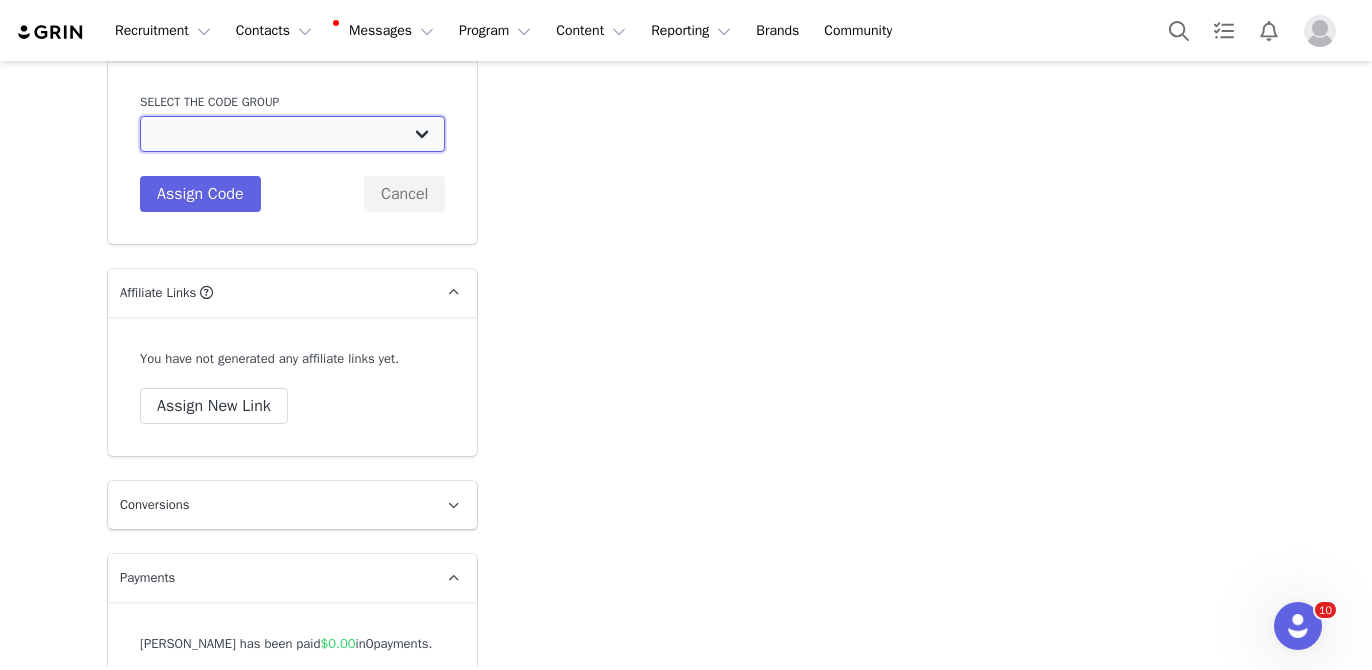 click on "Ogee: Beyond Clean Beauty Creators 15%   Ogee: General 25%   Ogee: OGEE GENERAL   Ogee: BCBC 30%   Ogee: Jenny Kaplan Holiday Discount   Ogee: Influencer Purchase 40% Off   Ogee: Mega Influencer Discount Codes   Ogee: Amanda YouTube Discount Codes   Ogee: Julia Pinterest Discount Codes   Ogee: Julia McGuire Code   Ogee: Sav Blog Discount Codes" at bounding box center [292, 134] 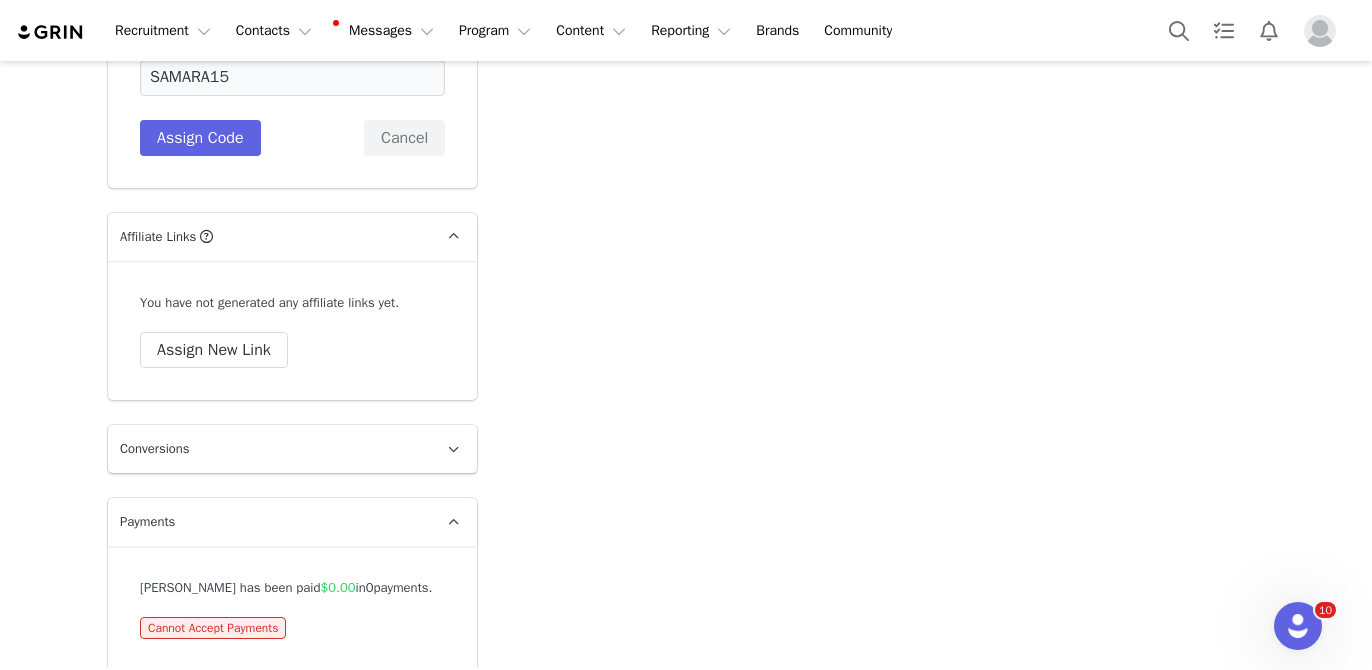 scroll, scrollTop: 7933, scrollLeft: 0, axis: vertical 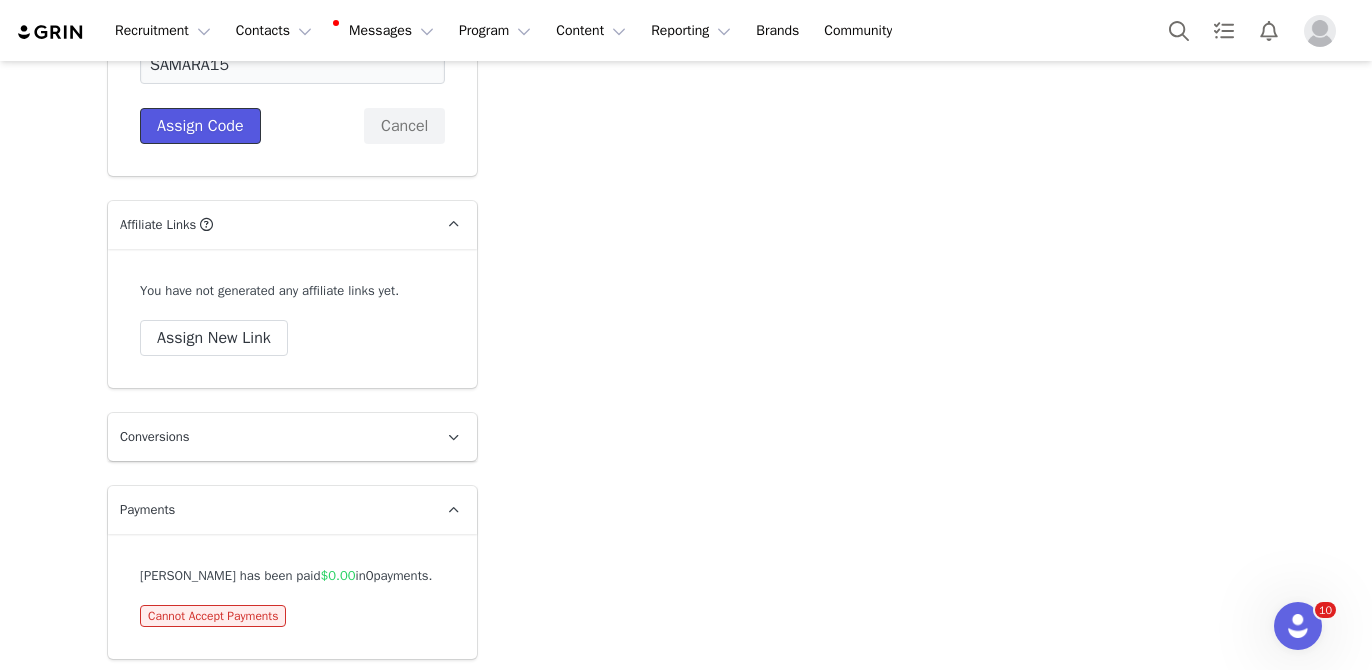 click on "Assign Code" at bounding box center (200, 126) 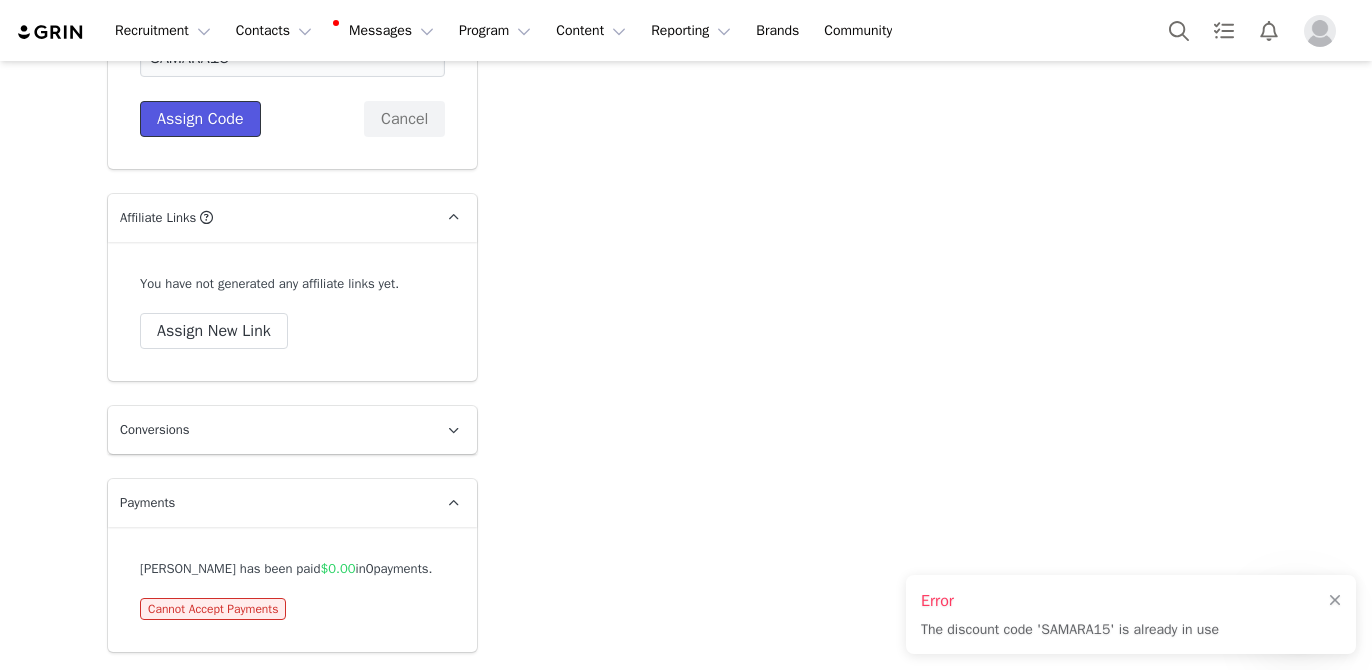 scroll, scrollTop: 8036, scrollLeft: 0, axis: vertical 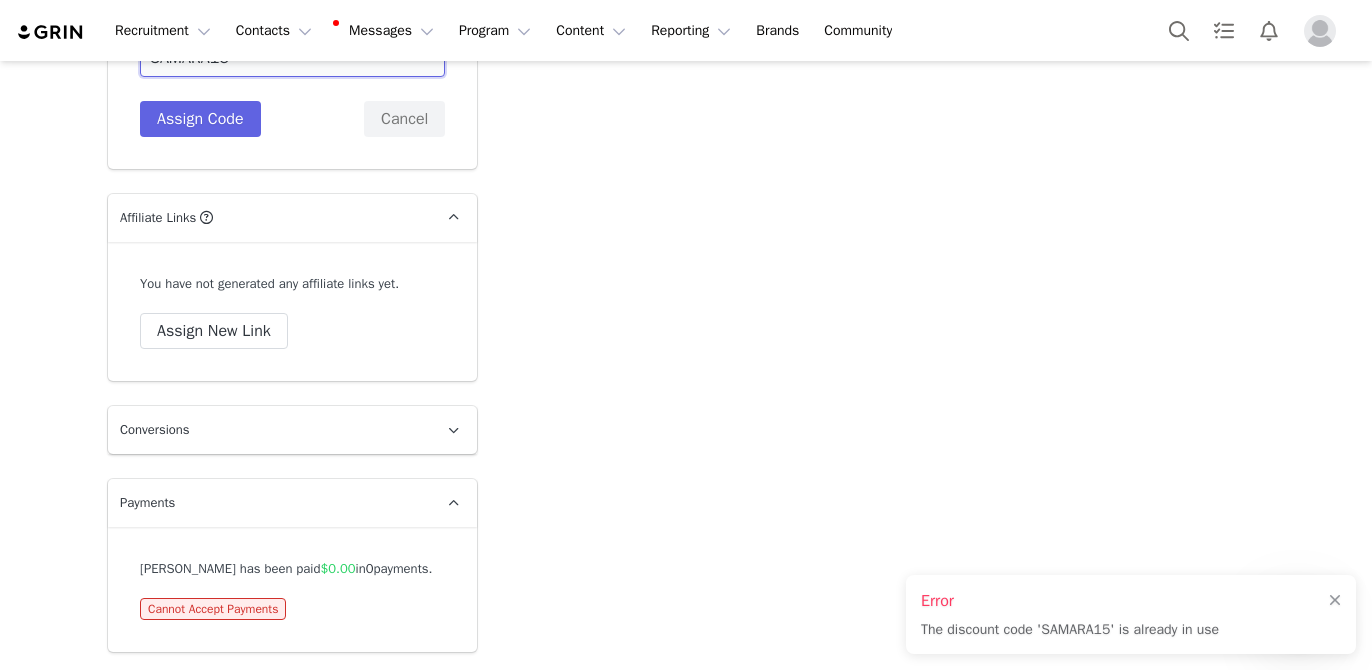 click on "SAMARA15" at bounding box center [292, 59] 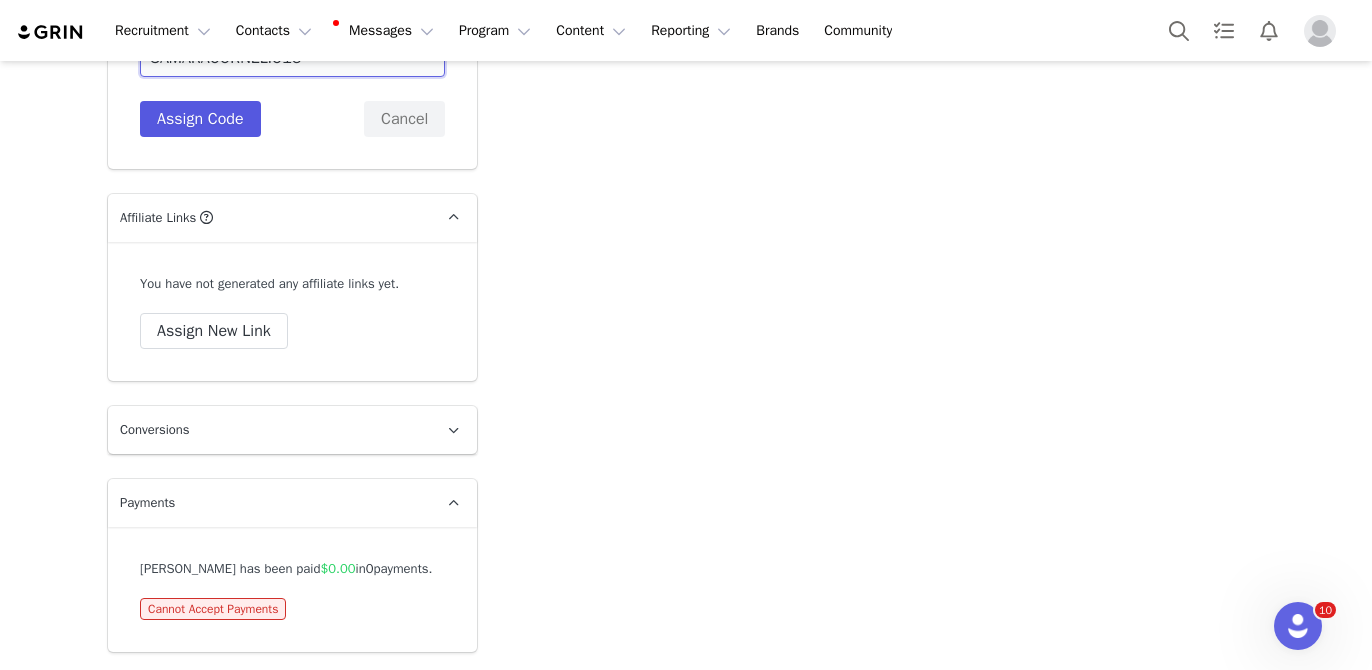 type on "SAMARACORNELIO15" 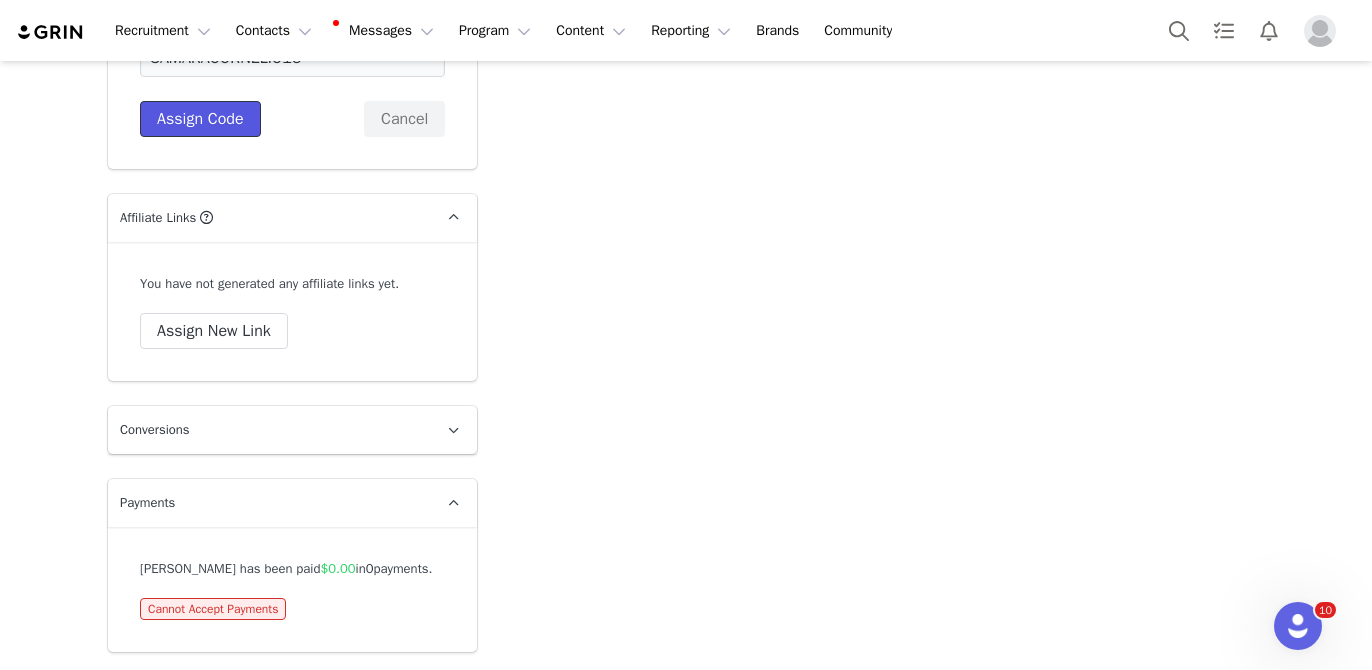 click on "Assign Code" at bounding box center [200, 119] 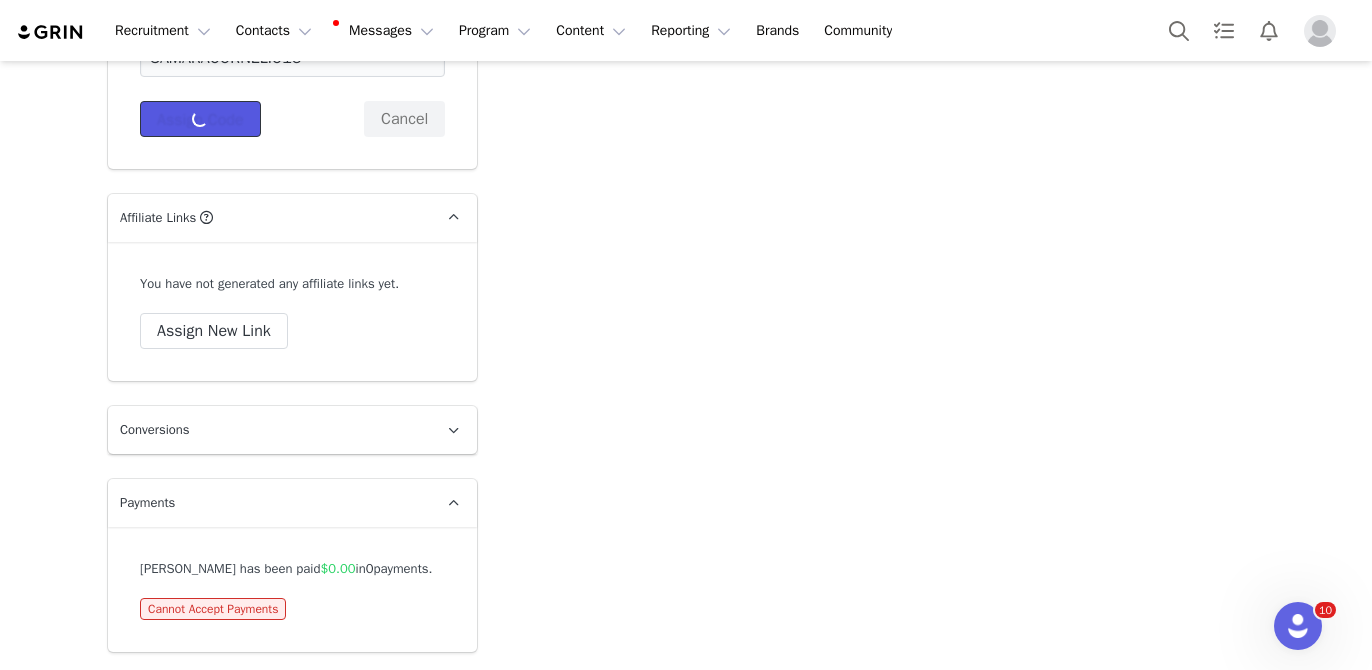 type 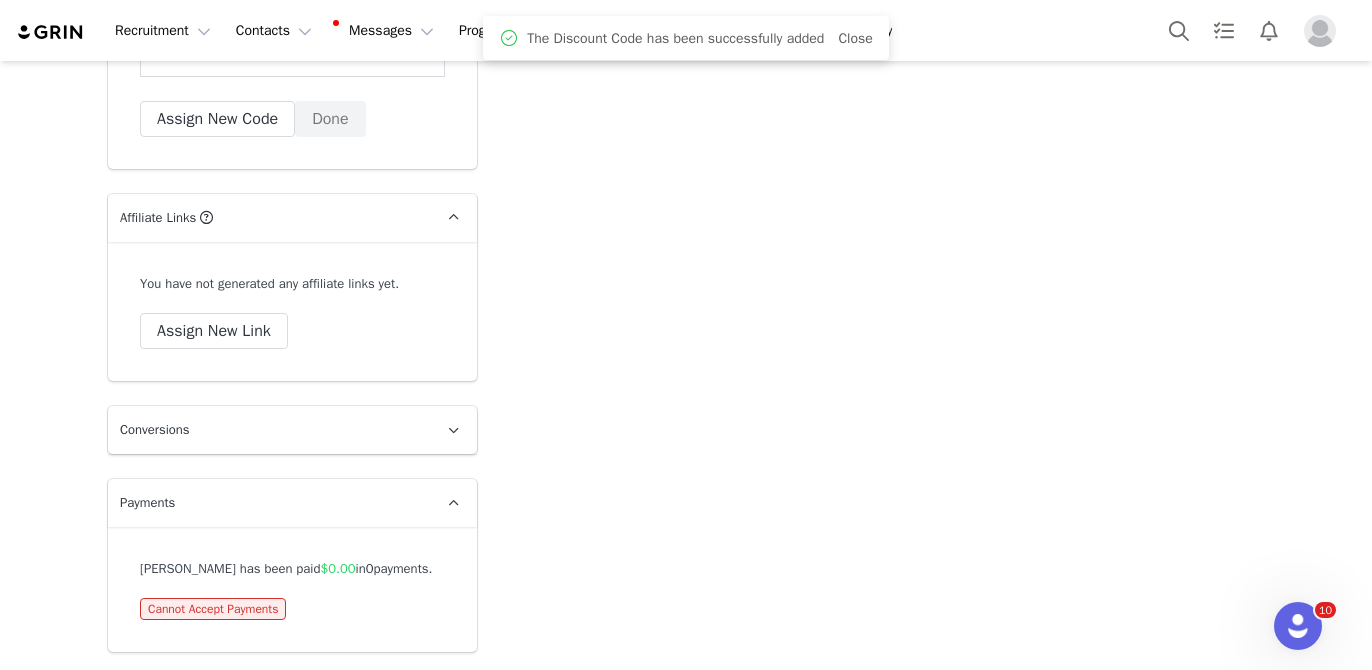 scroll, scrollTop: 8041, scrollLeft: 0, axis: vertical 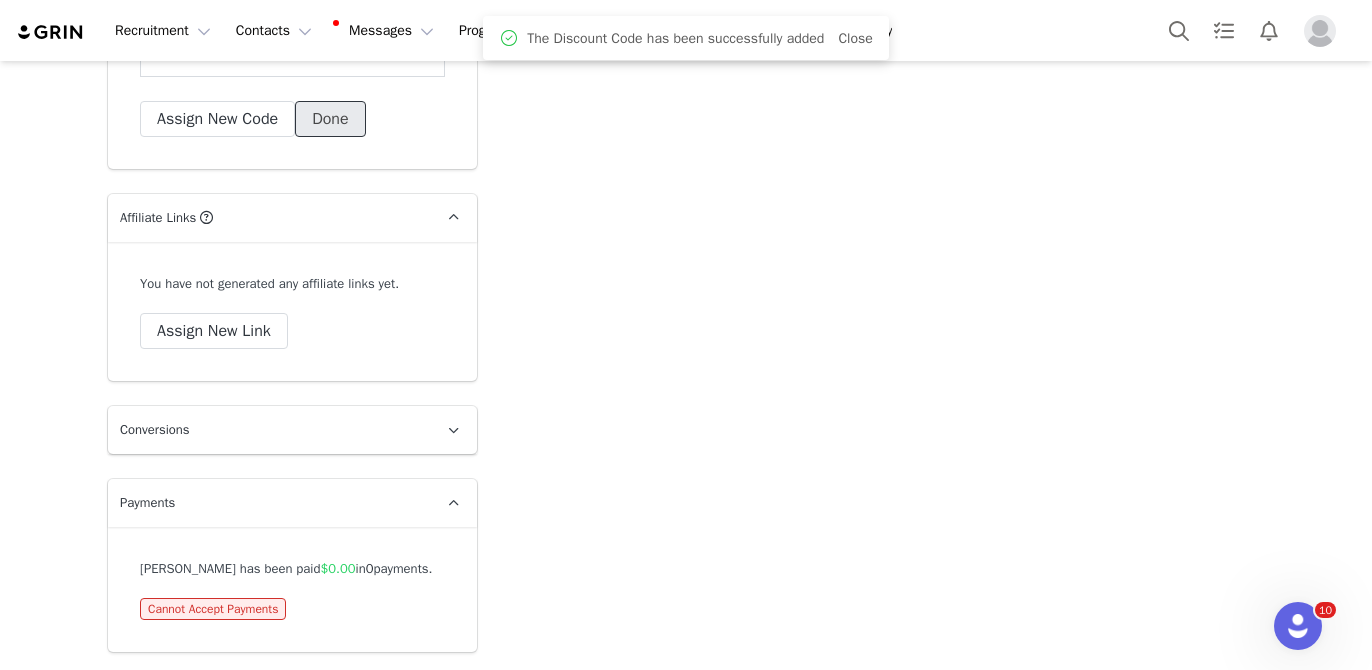 click on "Done" at bounding box center (330, 119) 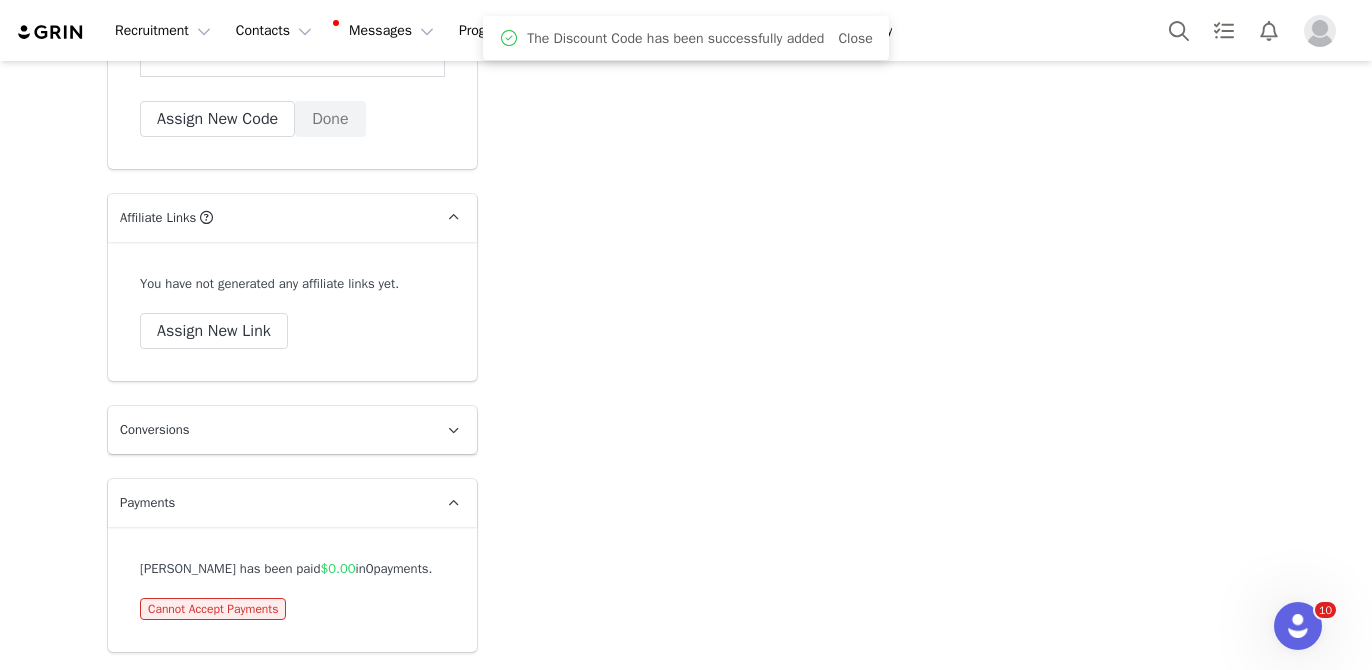scroll, scrollTop: 7984, scrollLeft: 0, axis: vertical 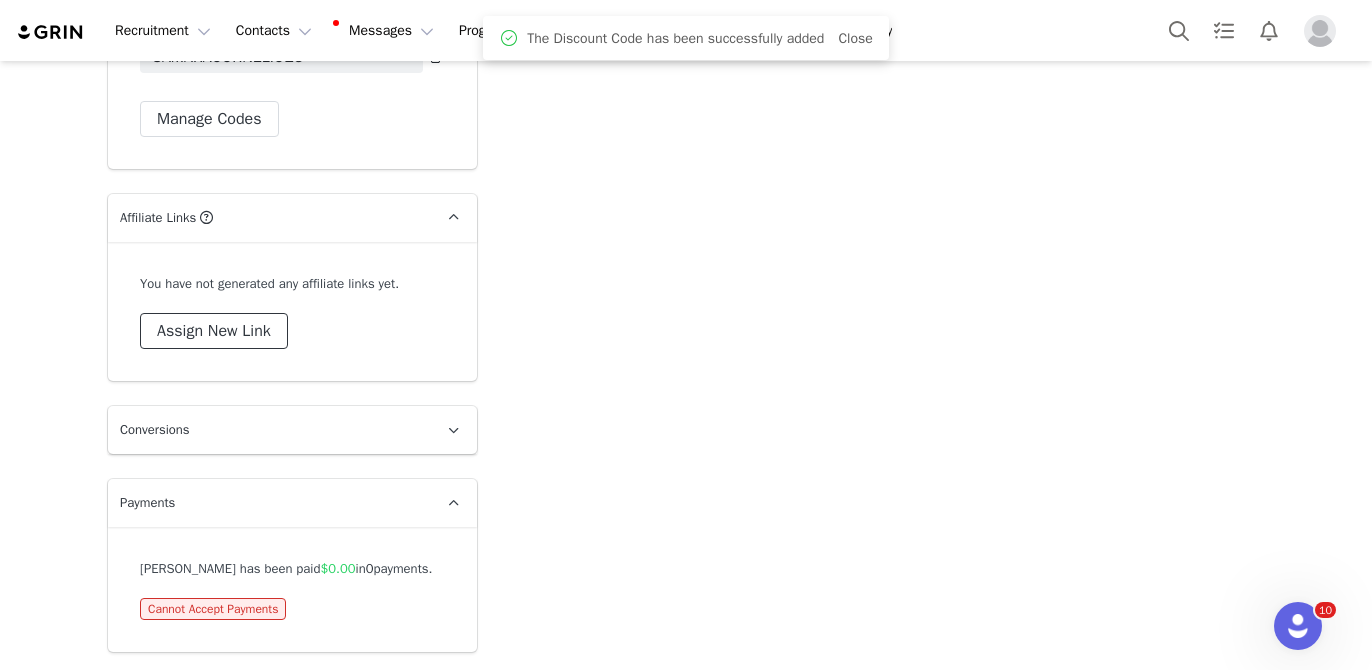 click on "Assign New Link" at bounding box center (214, 331) 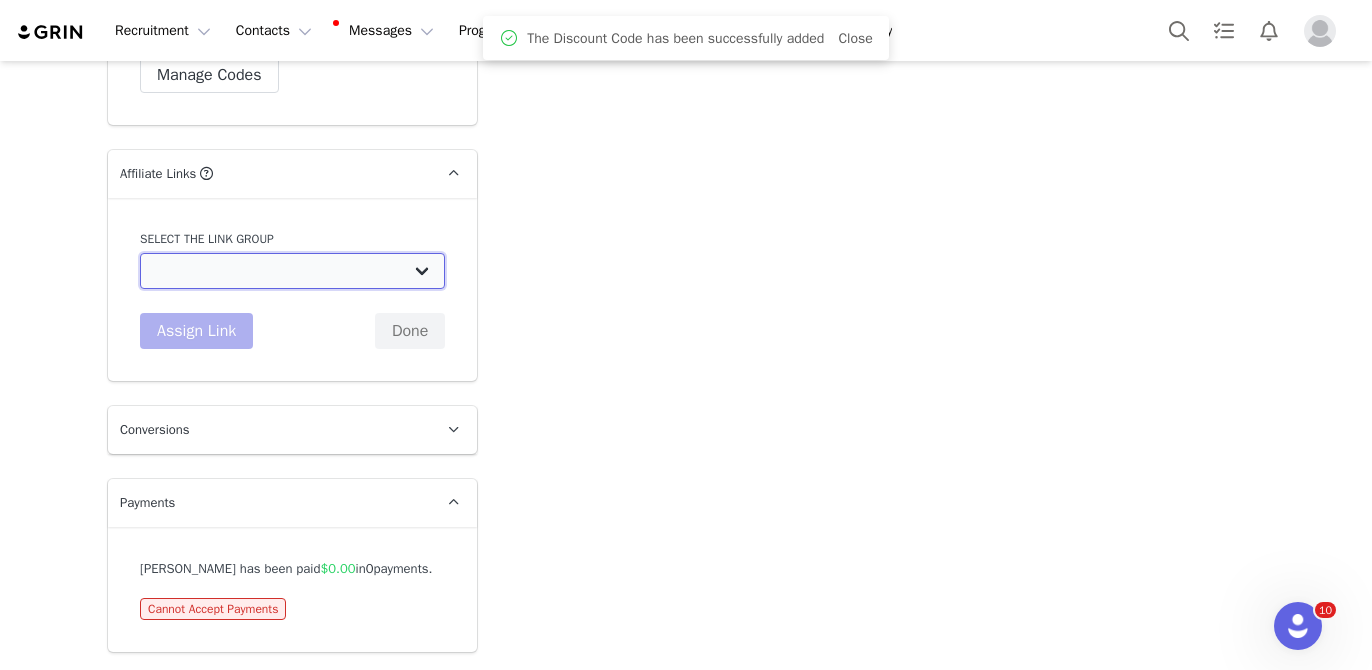 click on "Beyond Clean Beauty Creator Affiliate Link: http://ogee.com/discount/[discount_code_group_6736]   November 25% Link: http://ogee.com/discount/[discount_code_group_6929]   General Link: http://ogee.com/discount/[discount_code_group_6948]   LISA FACE STICK: https://ogee.com/products/sculpted-face-stick?discount/[discount_code_group_6929]   General 25% Link copy: http://ogee.com/discount/[discount_code_group_8553]   OGEE GENERAL: http://ogee.com/discount/[discount_code_group_9201]   BCBC 30%: http://ogee.com/discount/[discount_code_group_9278]   Mega Influencer Affiliate Link: http://ogee.com/discount/[discount_code_group_10005892]   Pinterest Affiliate Link: http://ogee.com/discount/[discount_code_group_10007460]   YouTube Affiliate Link: http://ogee.com/discount/[discount_code_group_10007459]   Blog Affiliate Link: http://ogee.com/discount/[discount_code_group_10008090]" at bounding box center (292, 271) 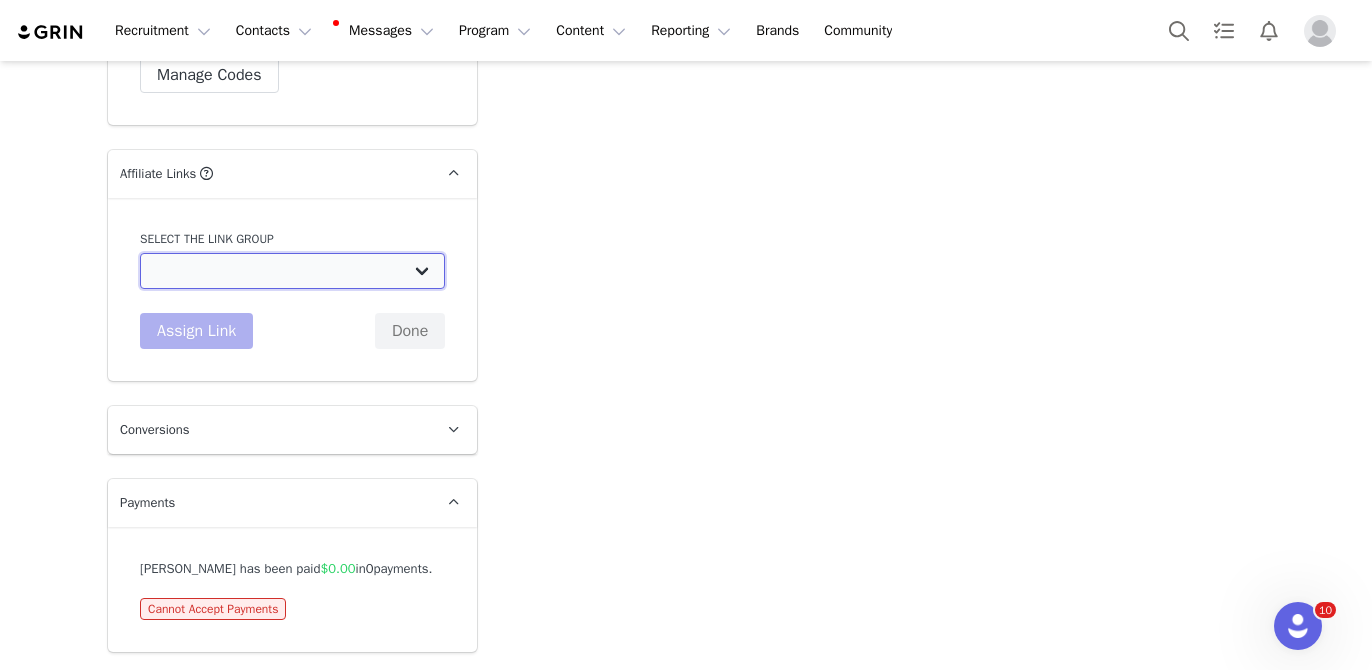 select on "12312" 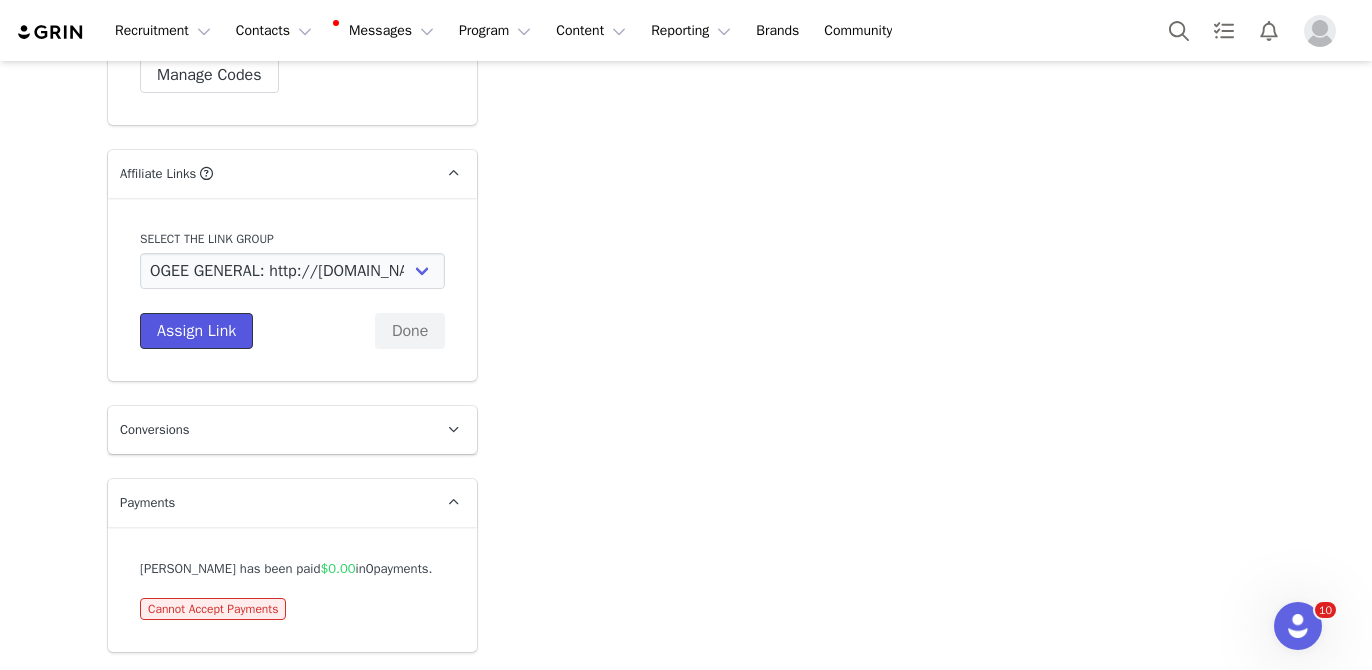 click on "Assign Link" at bounding box center (196, 331) 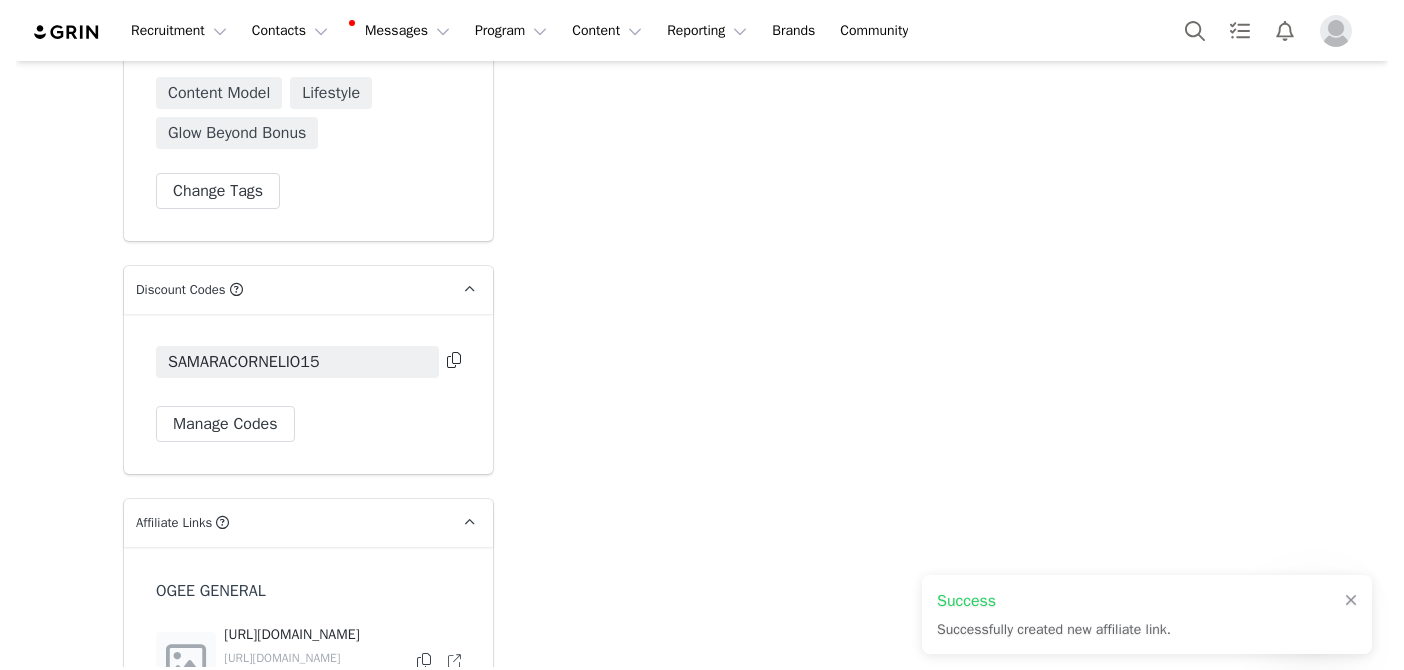 scroll, scrollTop: 7520, scrollLeft: 0, axis: vertical 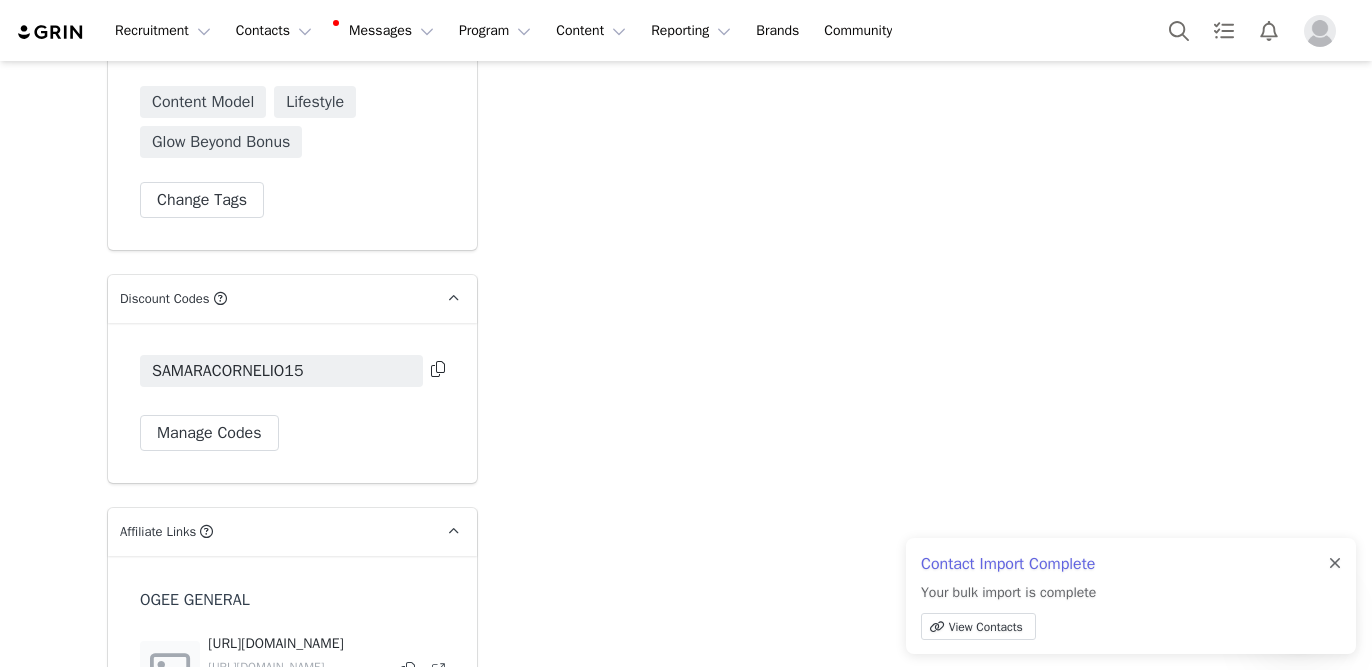click at bounding box center (1335, 564) 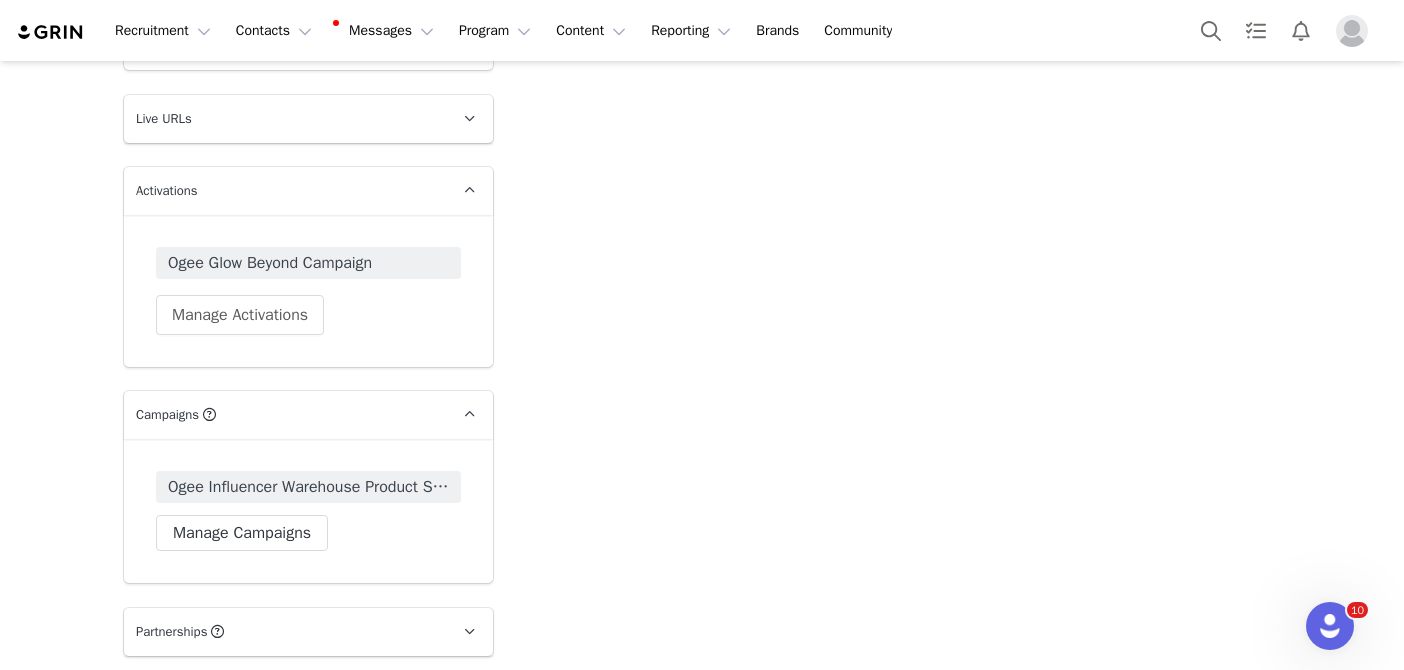 scroll, scrollTop: 6831, scrollLeft: 0, axis: vertical 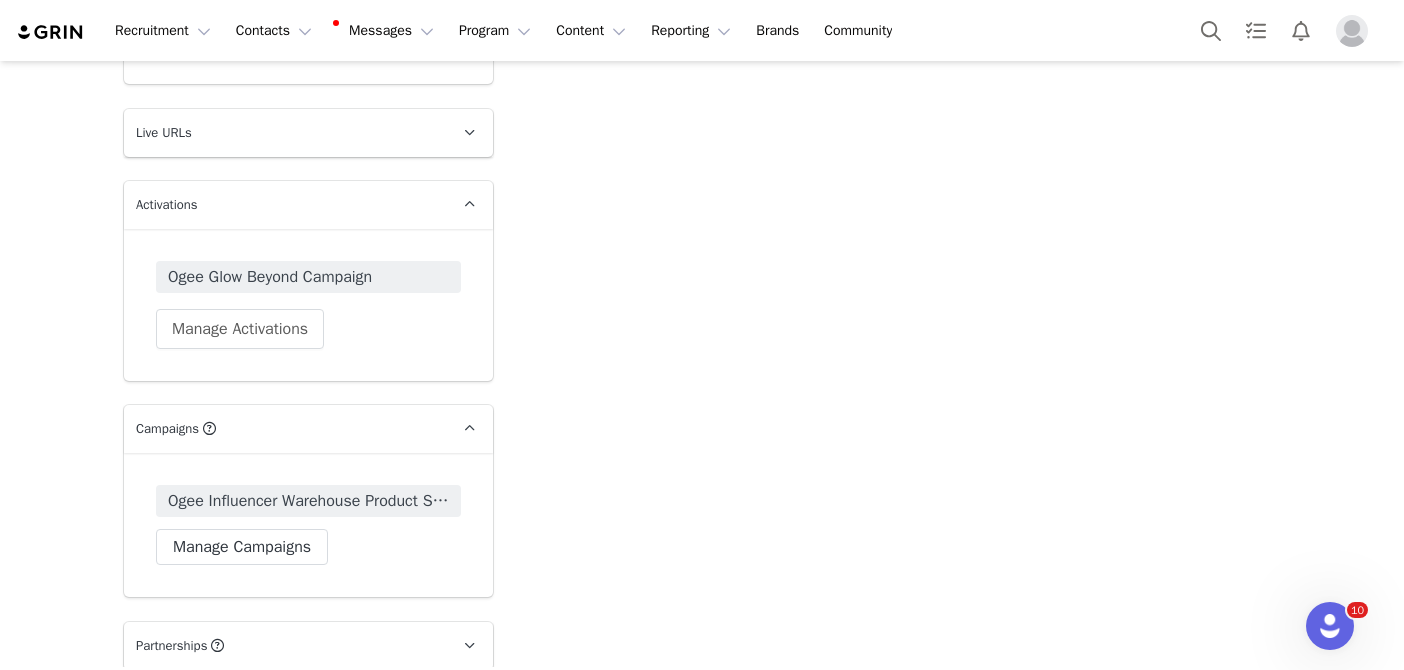 click on "Change Stage" at bounding box center (221, 34) 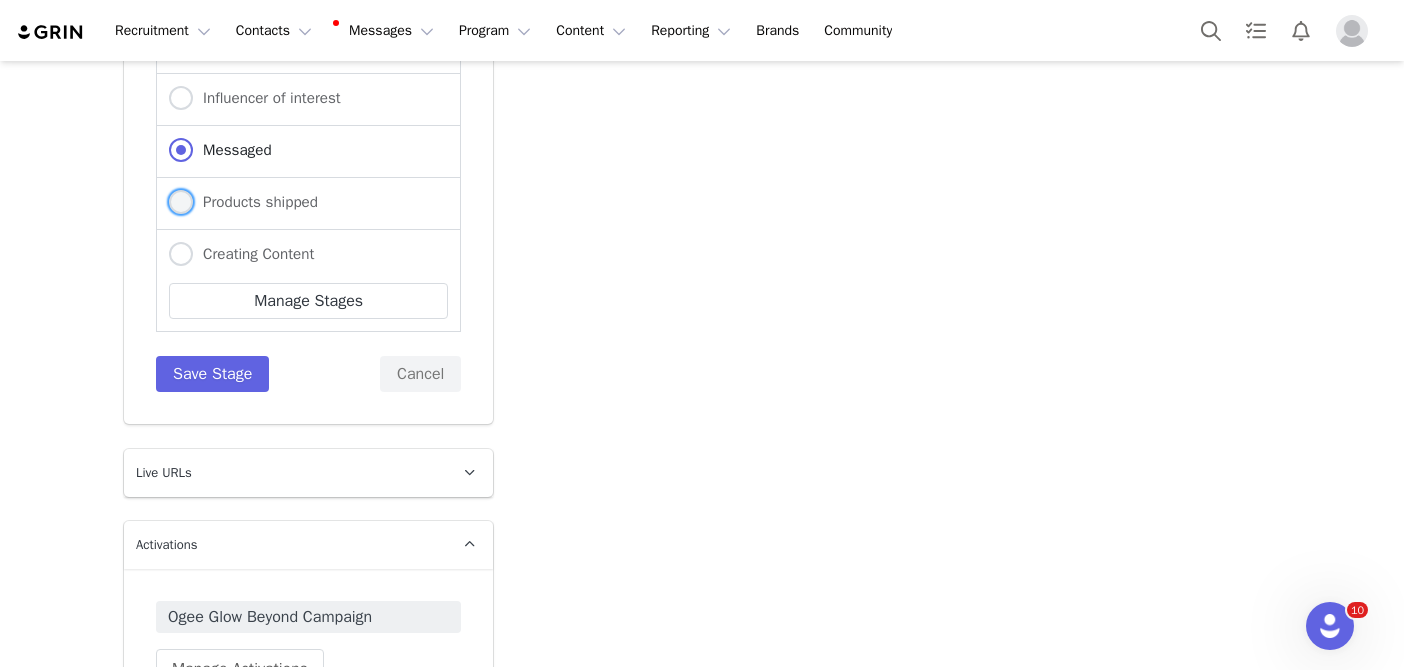 click on "Products shipped" at bounding box center (255, 202) 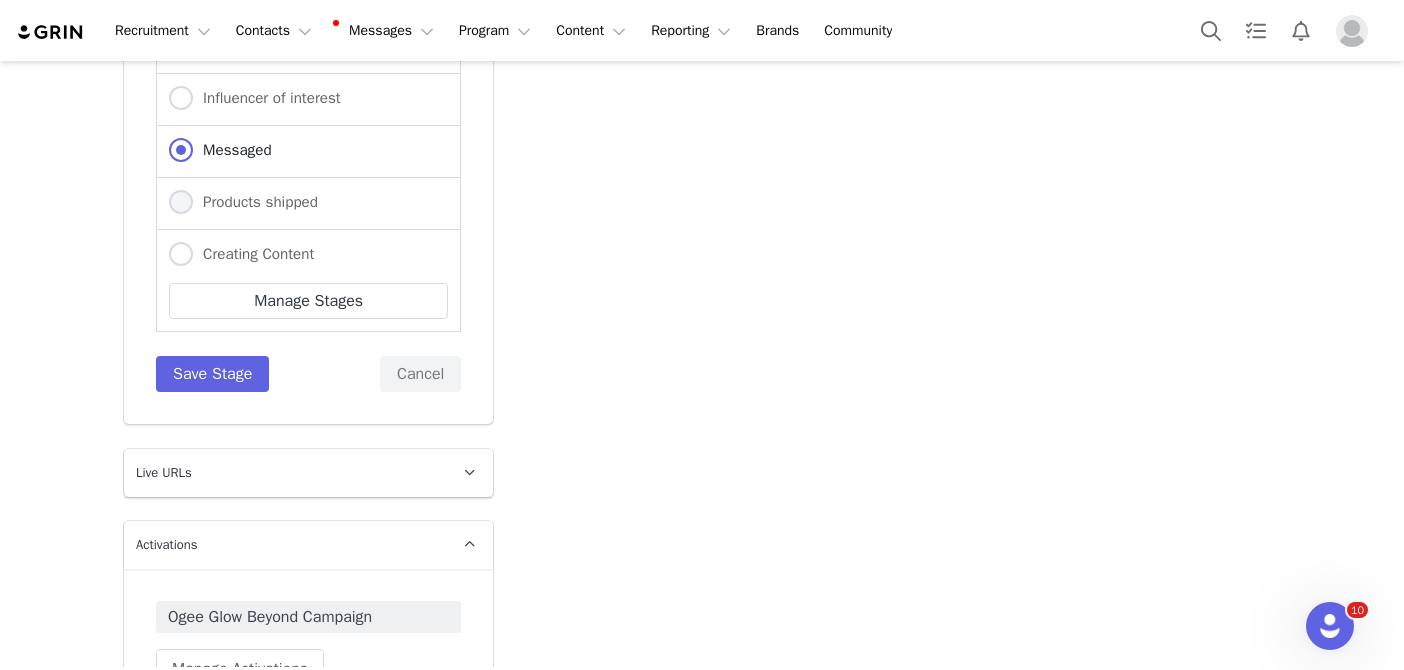 click on "Products shipped" at bounding box center [181, 203] 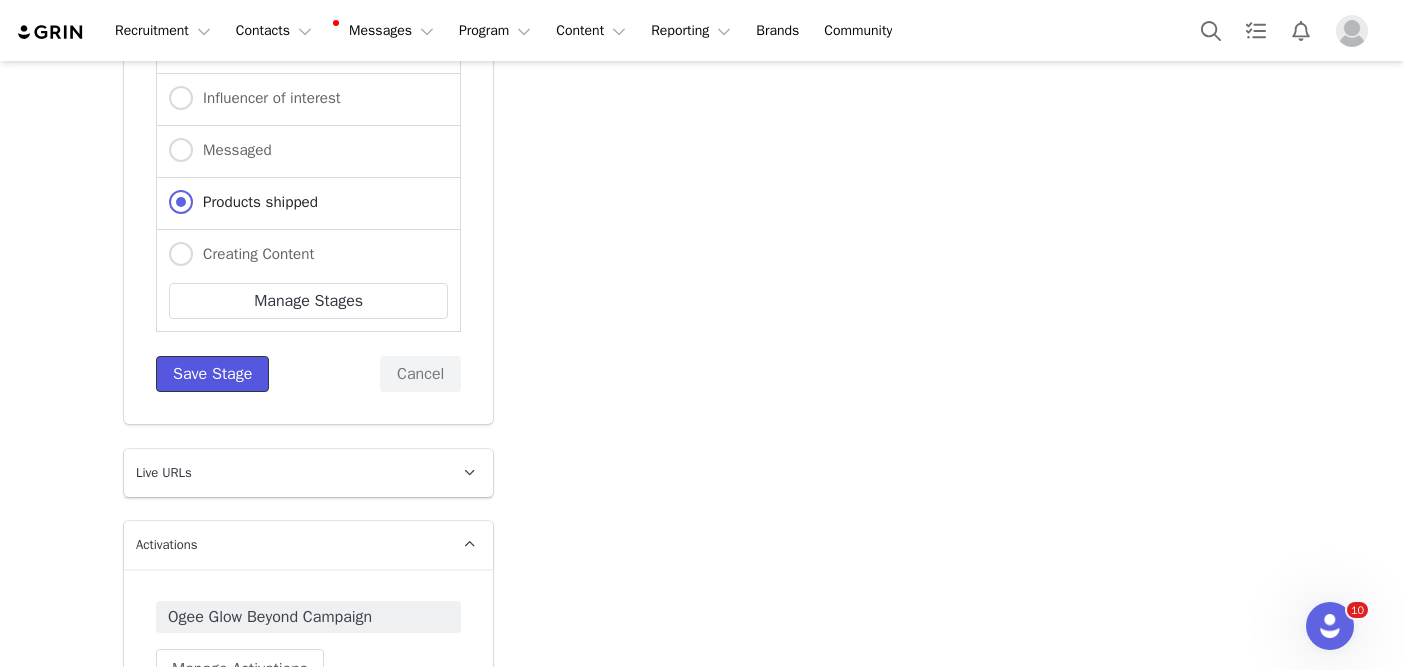 click on "Save Stage" at bounding box center (212, 374) 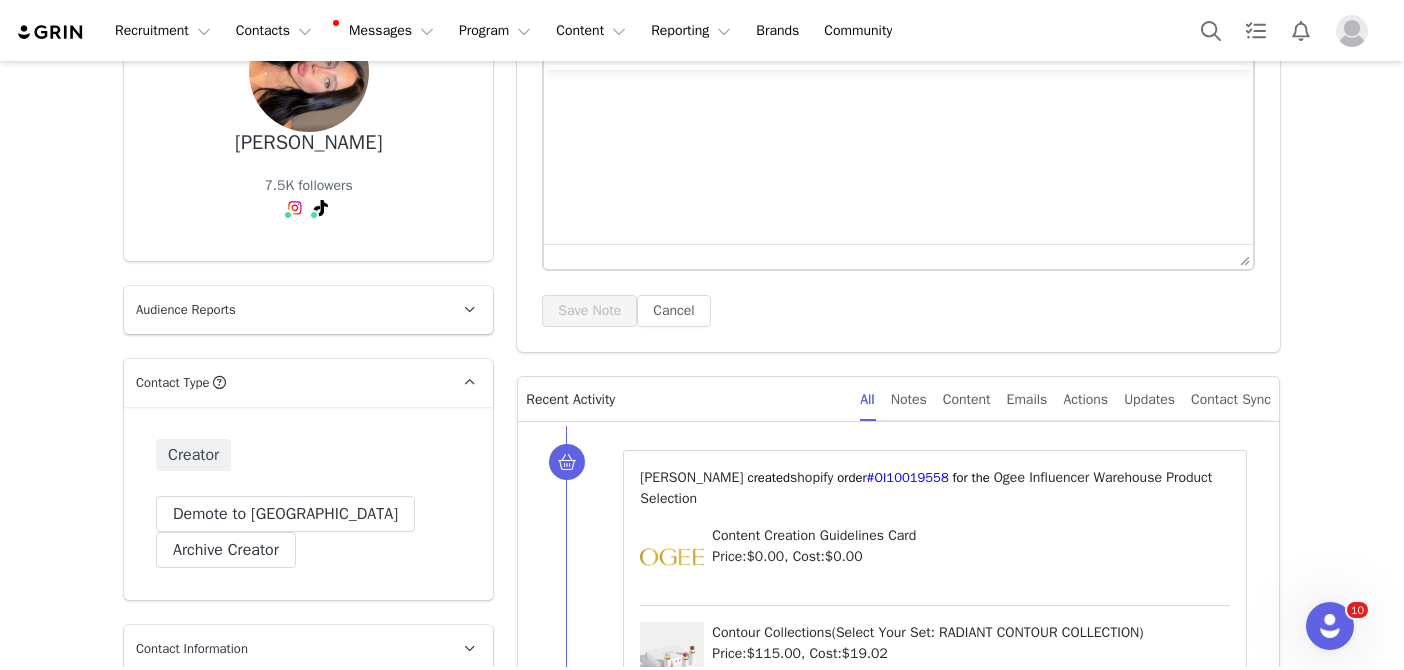 scroll, scrollTop: 0, scrollLeft: 0, axis: both 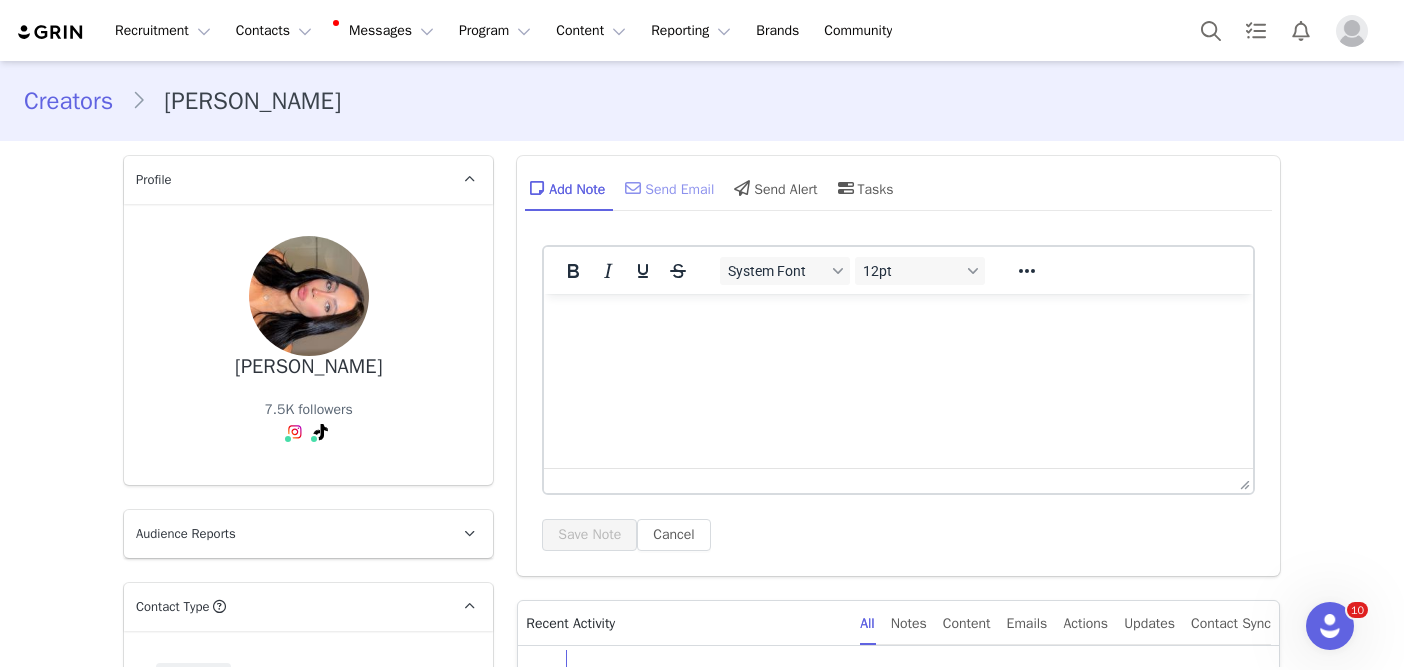 click on "Send Email" at bounding box center [667, 188] 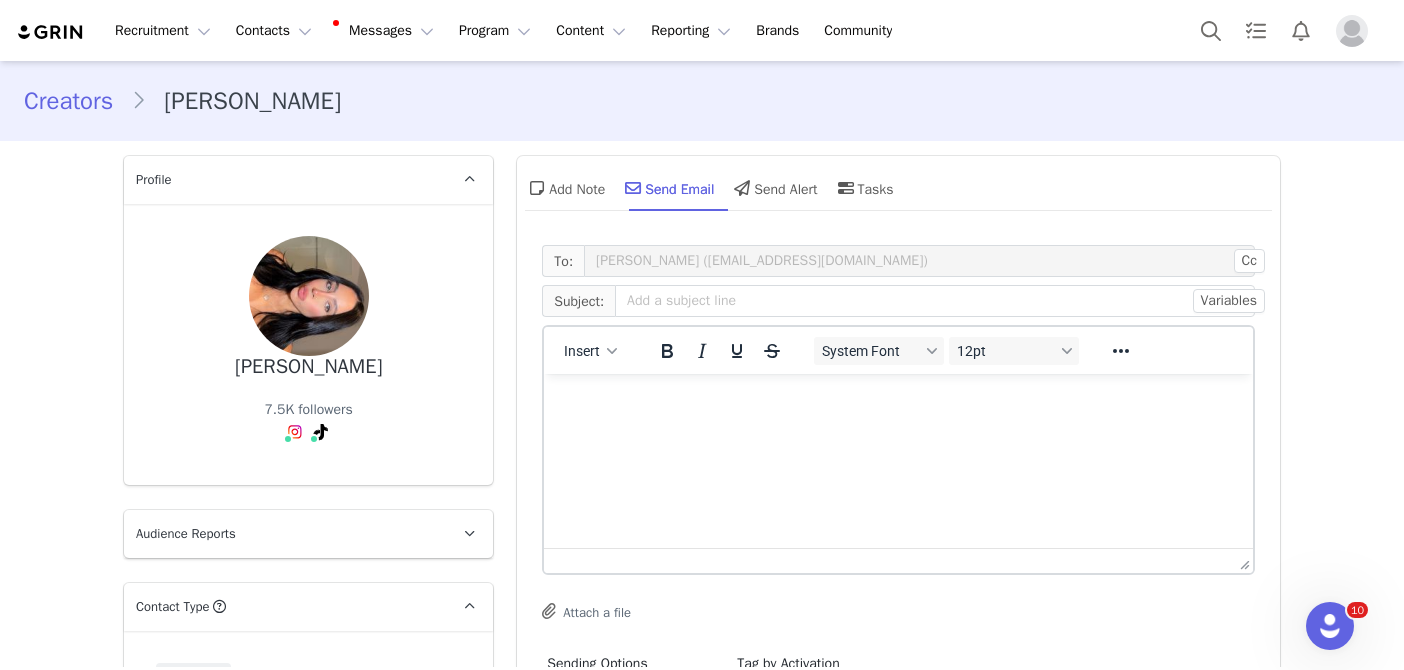 scroll, scrollTop: 0, scrollLeft: 0, axis: both 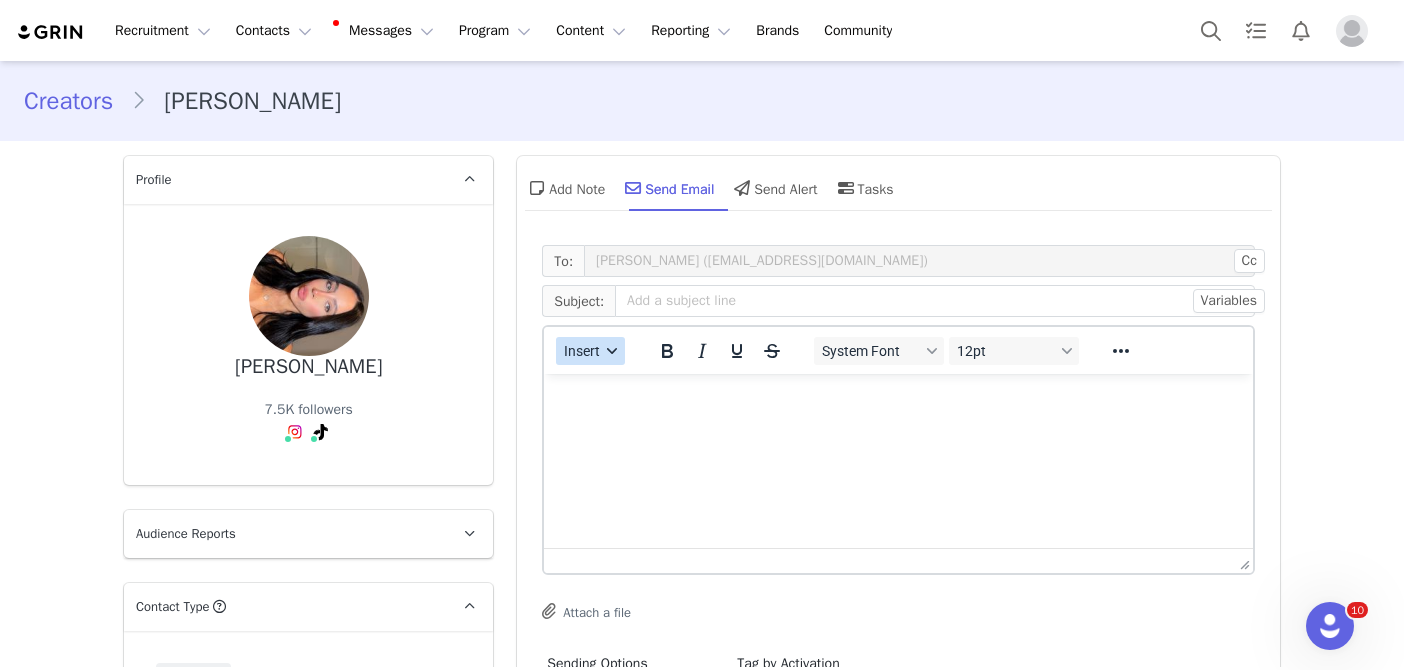 click on "Insert" at bounding box center (590, 351) 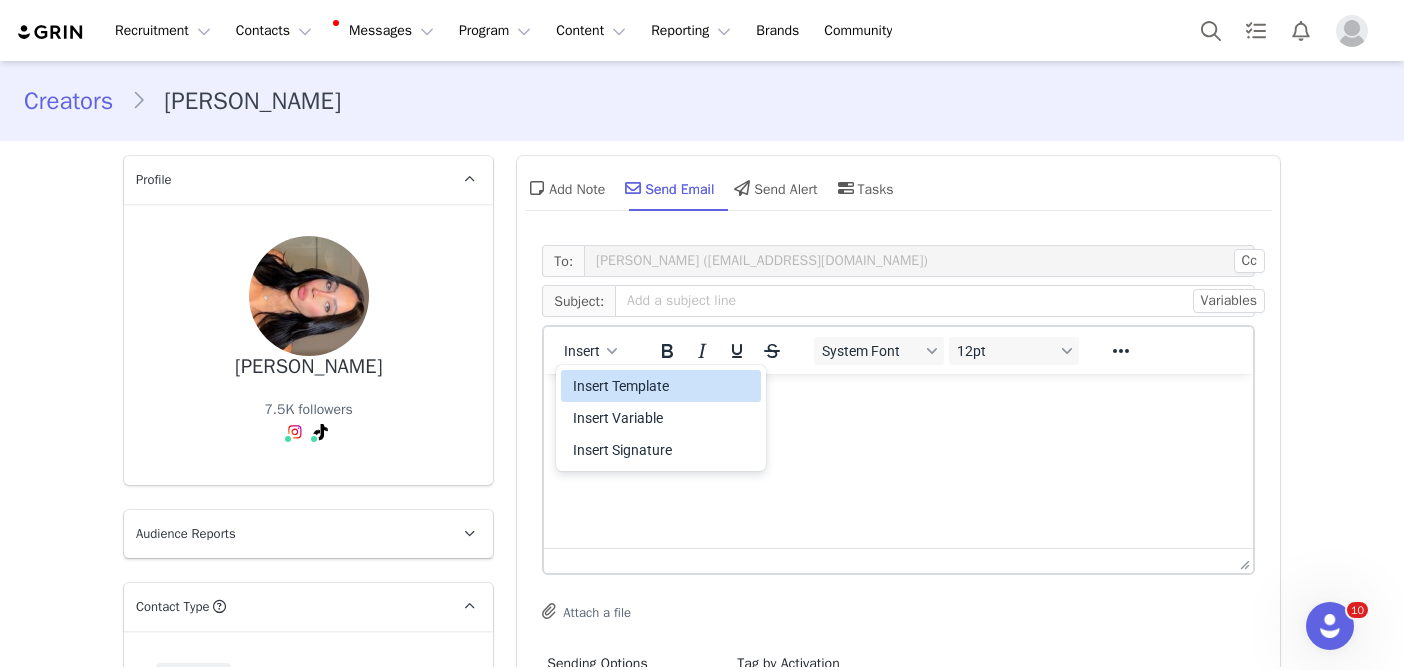 click on "Insert Template" at bounding box center (663, 386) 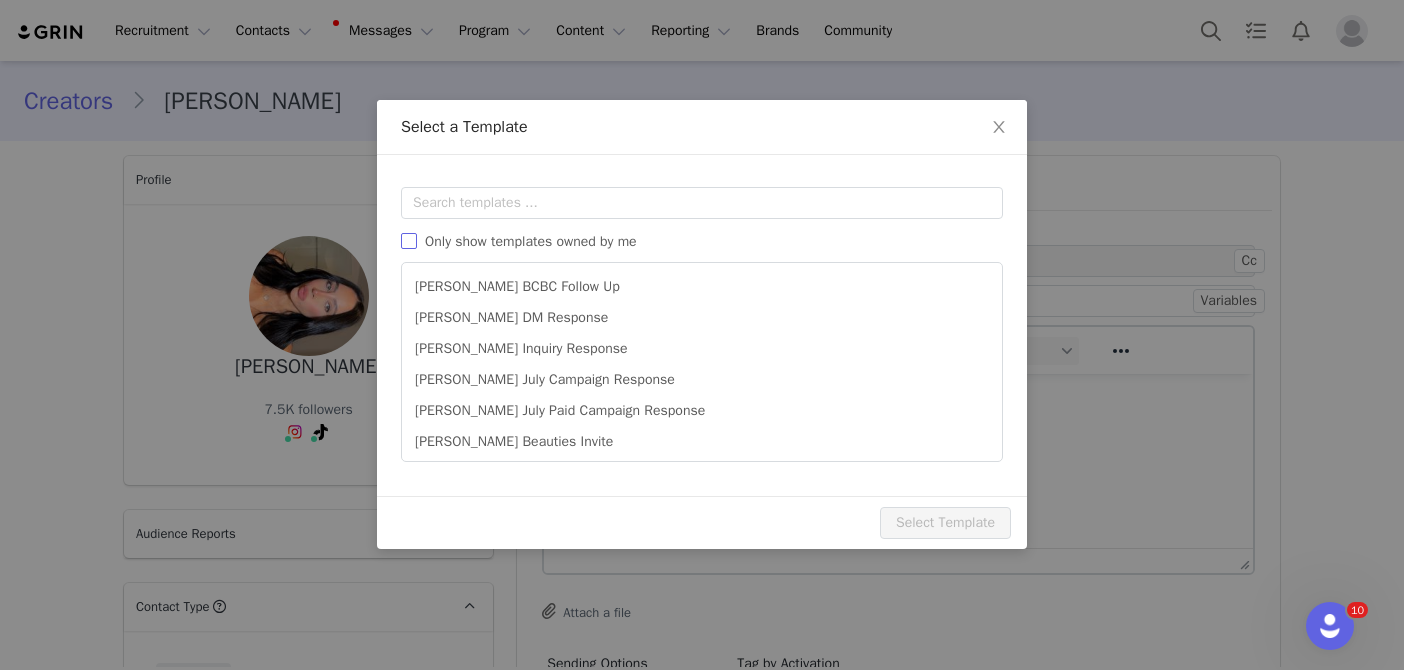 scroll, scrollTop: 0, scrollLeft: 0, axis: both 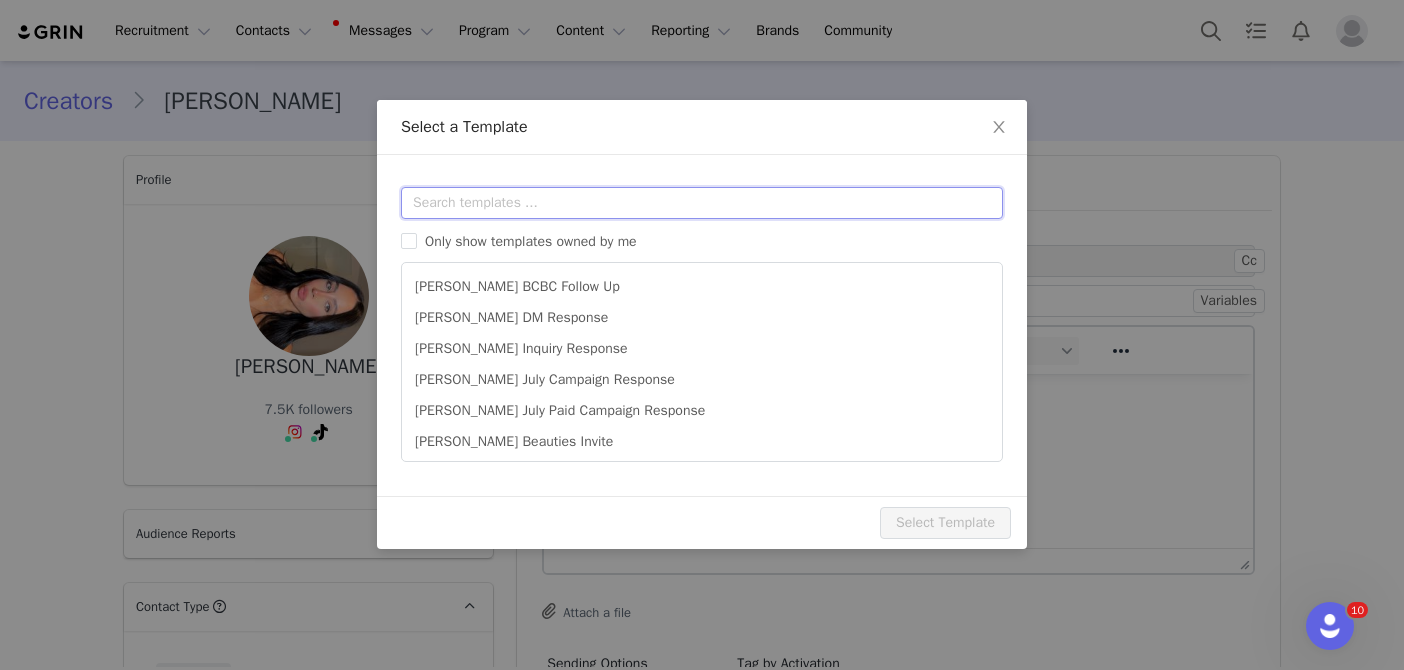 click at bounding box center [702, 203] 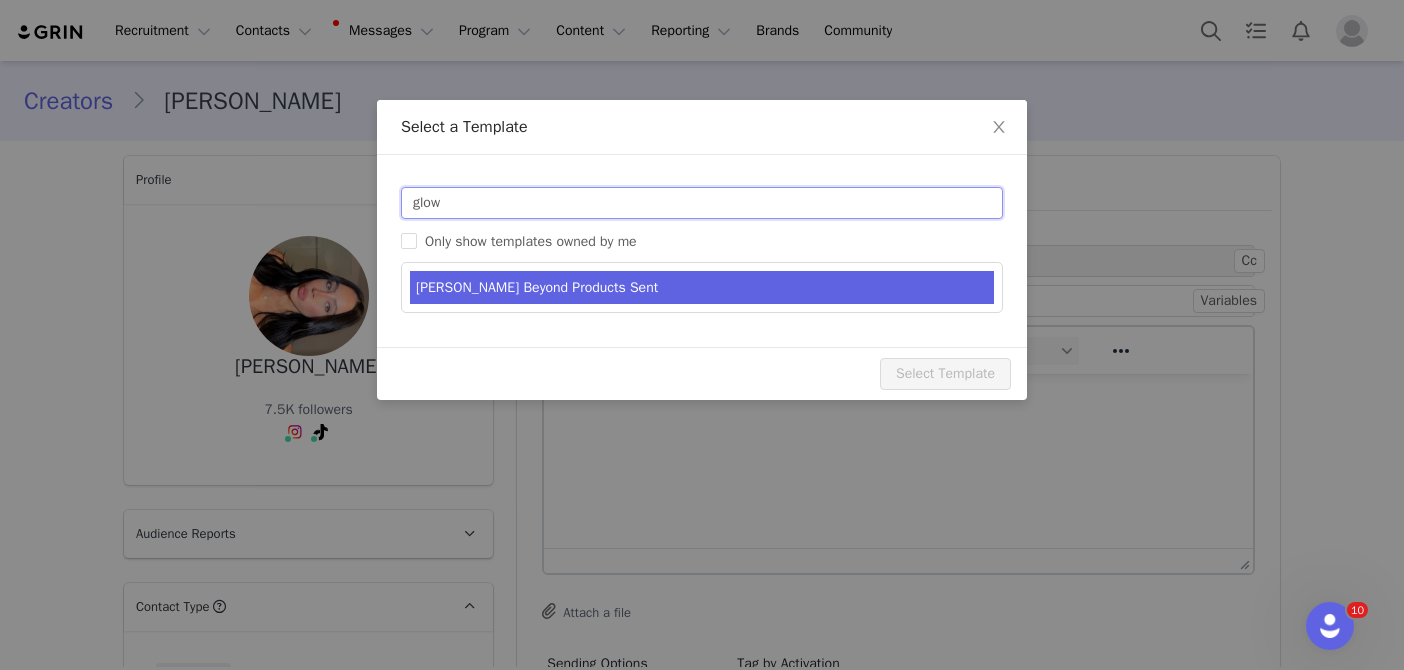 type on "glow" 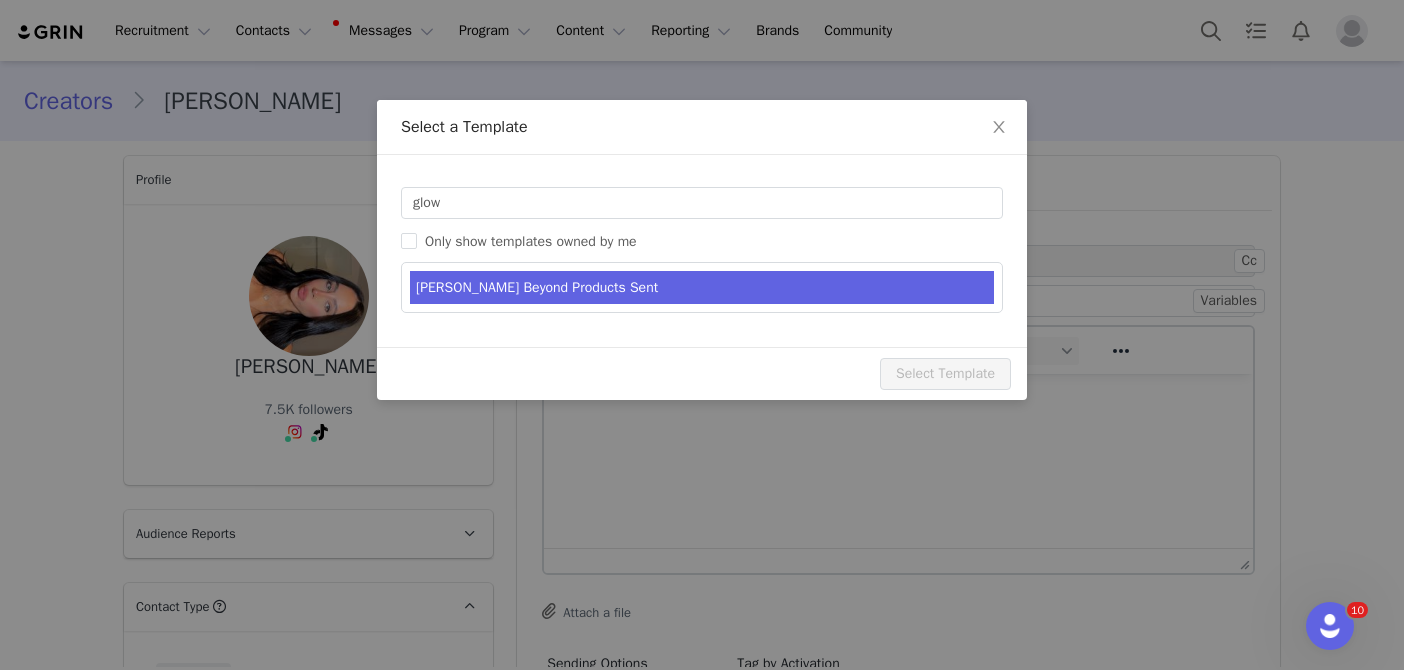 type on "Ogee Glow Beyond Products Sent 💫" 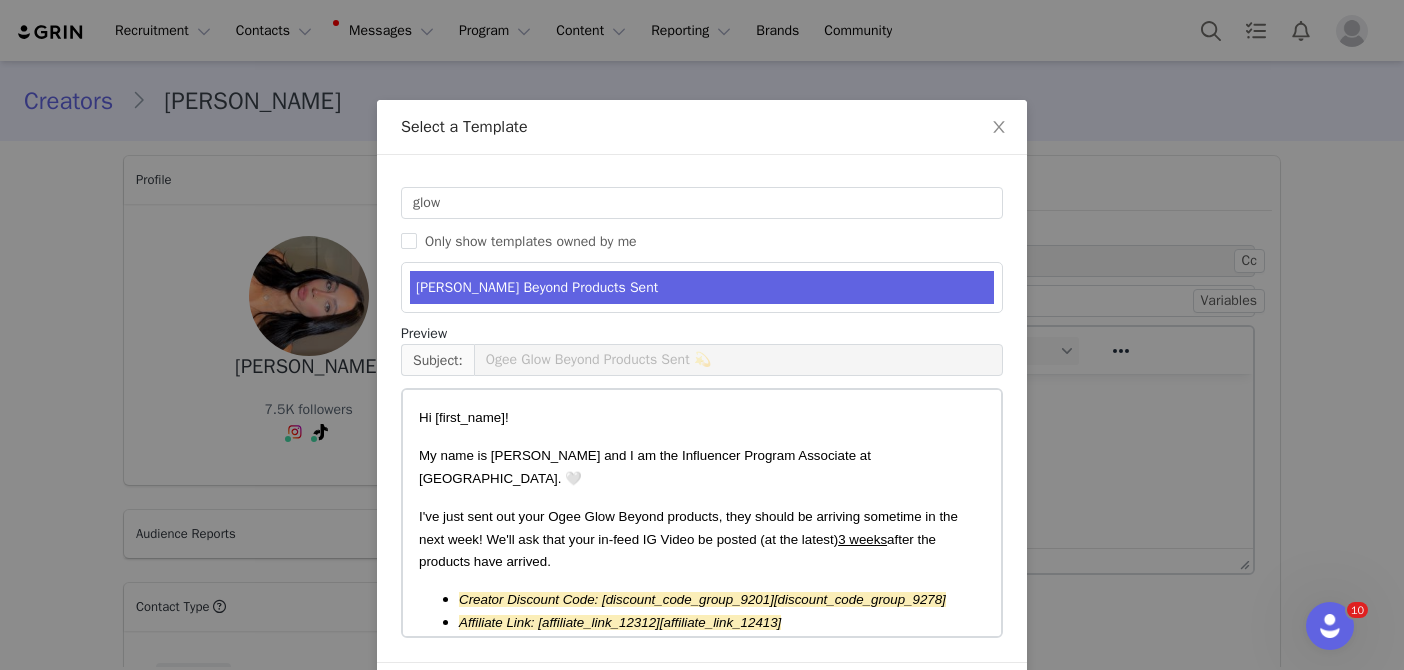 scroll, scrollTop: 69, scrollLeft: 0, axis: vertical 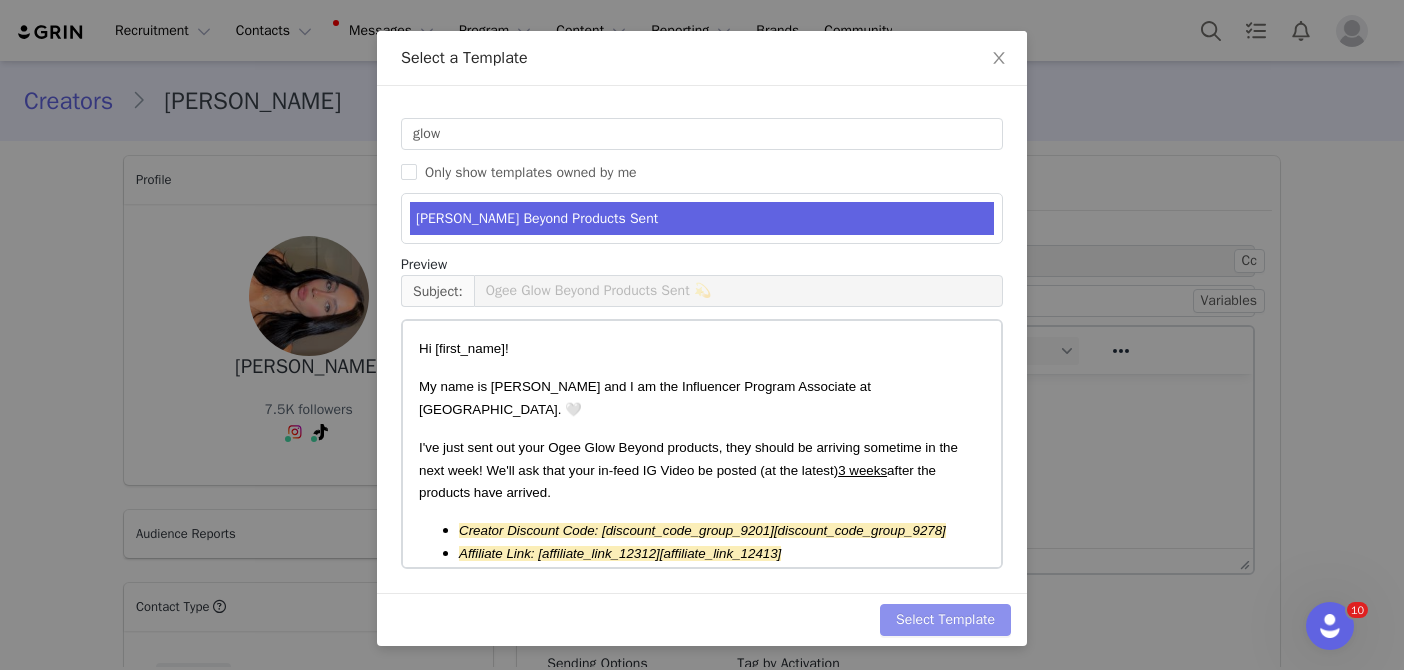 click on "Select Template" at bounding box center (945, 620) 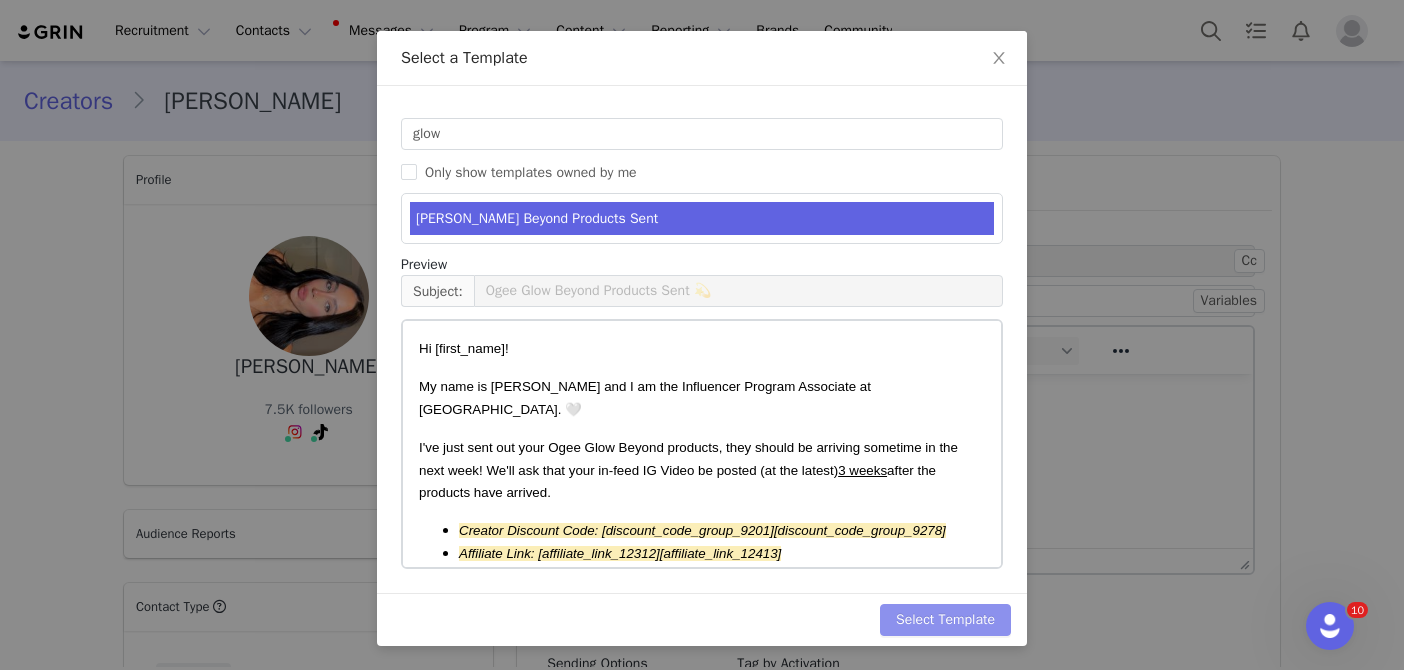 type 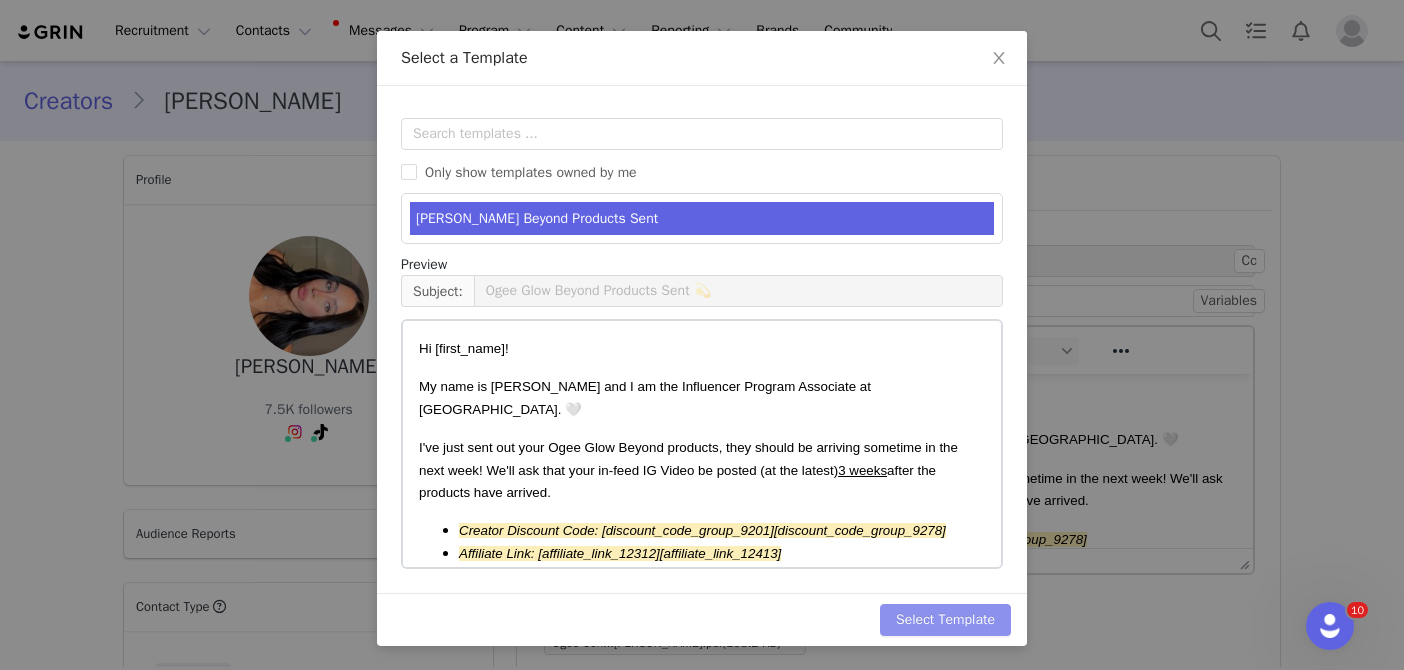 scroll, scrollTop: 0, scrollLeft: 0, axis: both 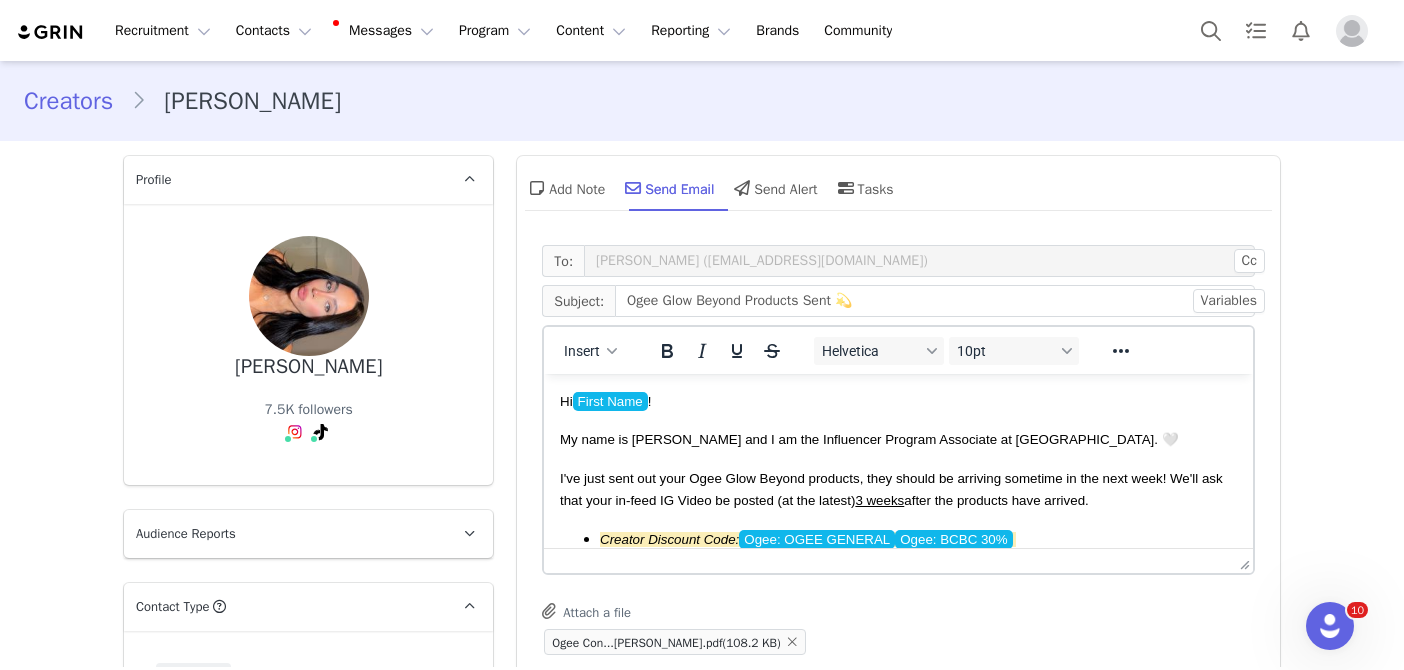 click on "I've just sent out your Ogee Glow Beyond products, they should be arriving sometime in the next week! We'll ask that your in-feed IG Video be posted (at the latest)  3 weeks  after the products have arrived." at bounding box center (891, 489) 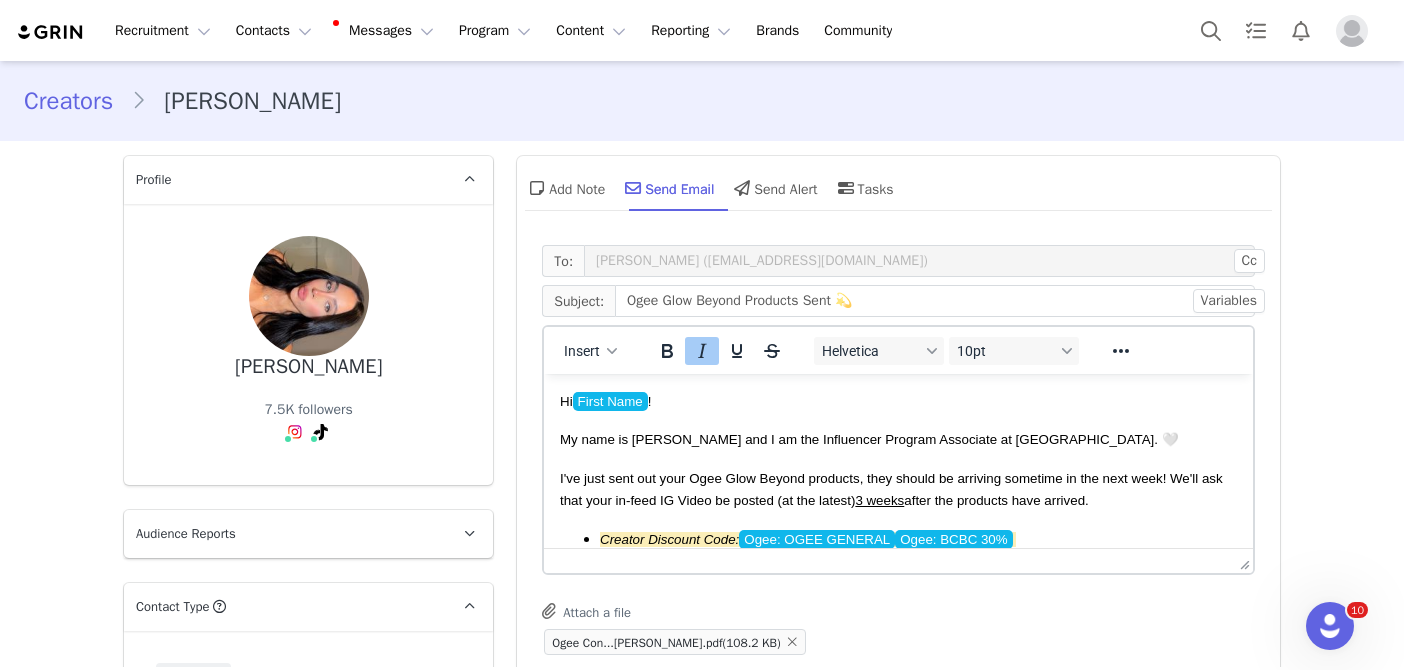 click on "I've just sent out your Ogee Glow Beyond products, they should be arriving sometime in the next week! We'll ask that your in-feed IG Video be posted (at the latest)  3 weeks  after the products have arrived." at bounding box center [891, 489] 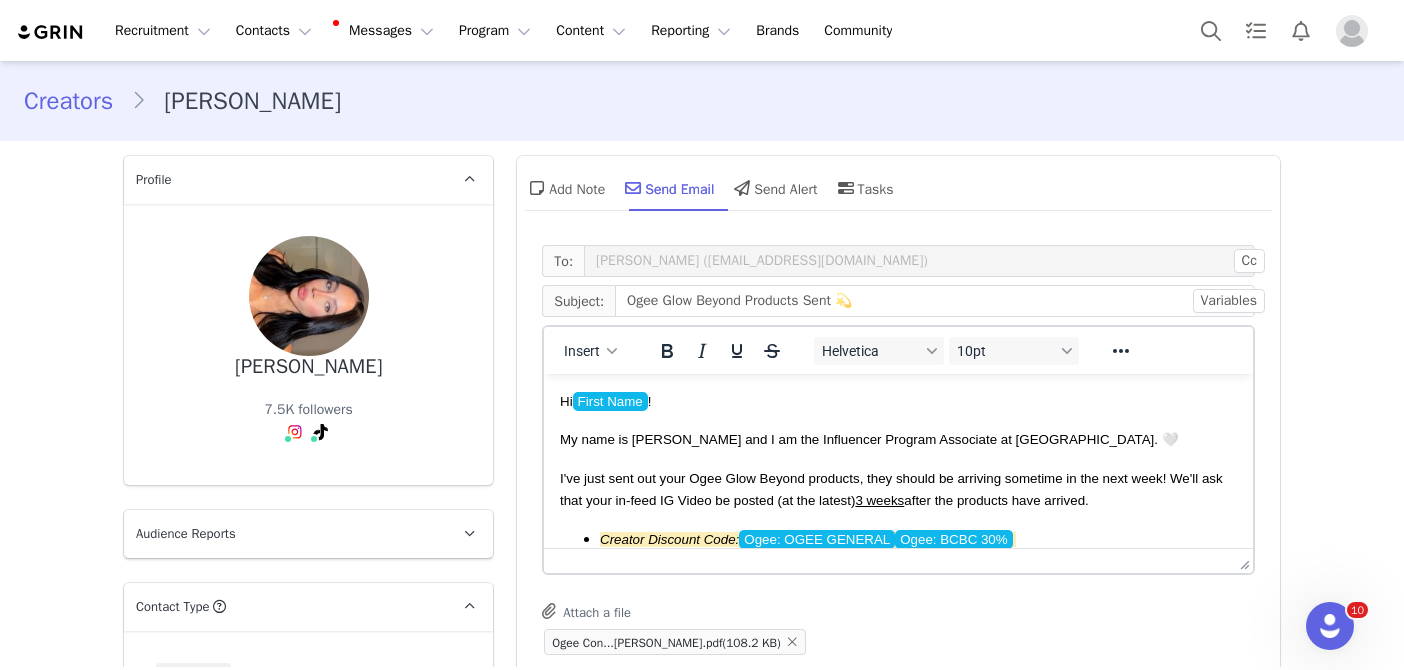 type 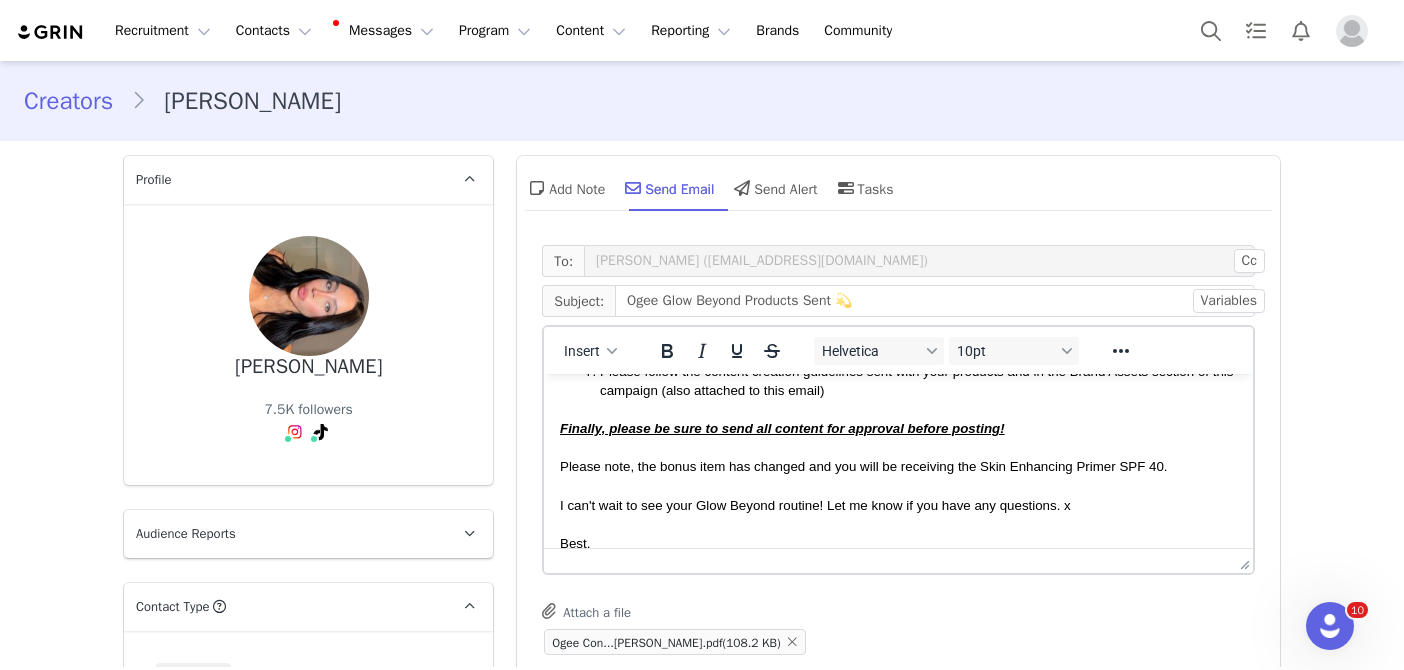scroll, scrollTop: 448, scrollLeft: 0, axis: vertical 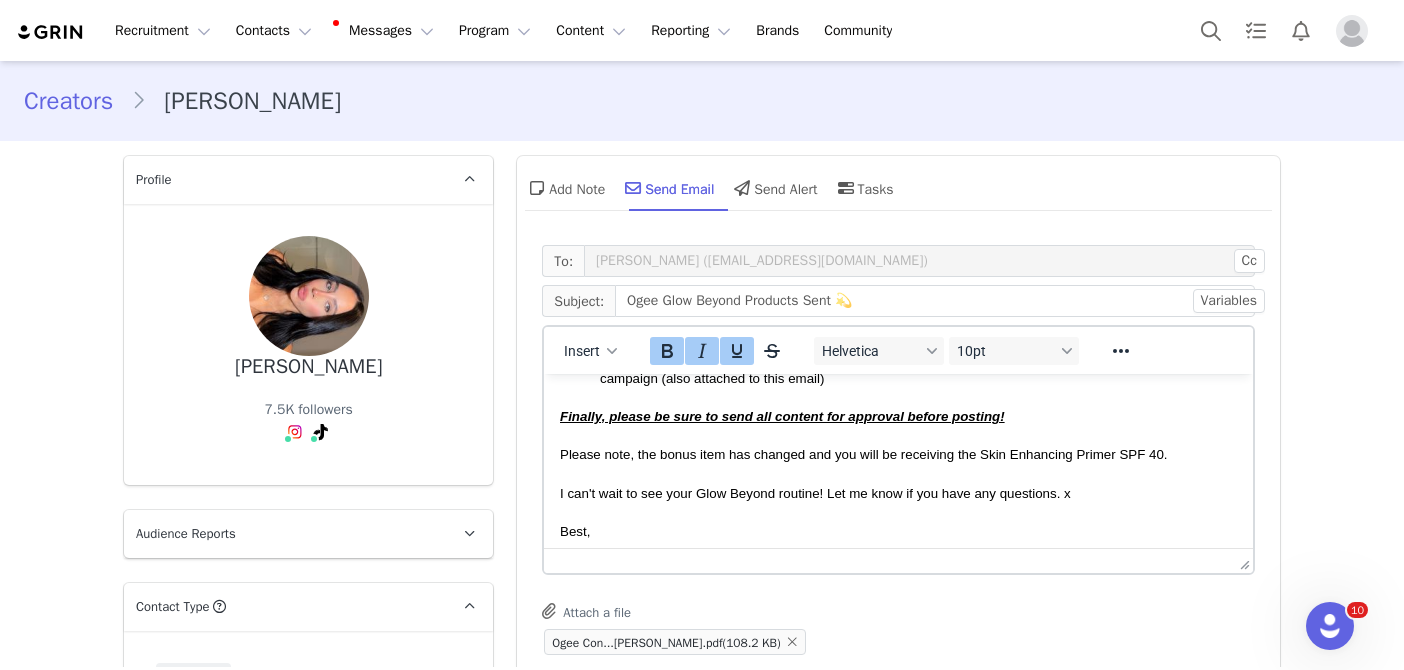 drag, startPoint x: 1173, startPoint y: 453, endPoint x: 564, endPoint y: 422, distance: 609.7885 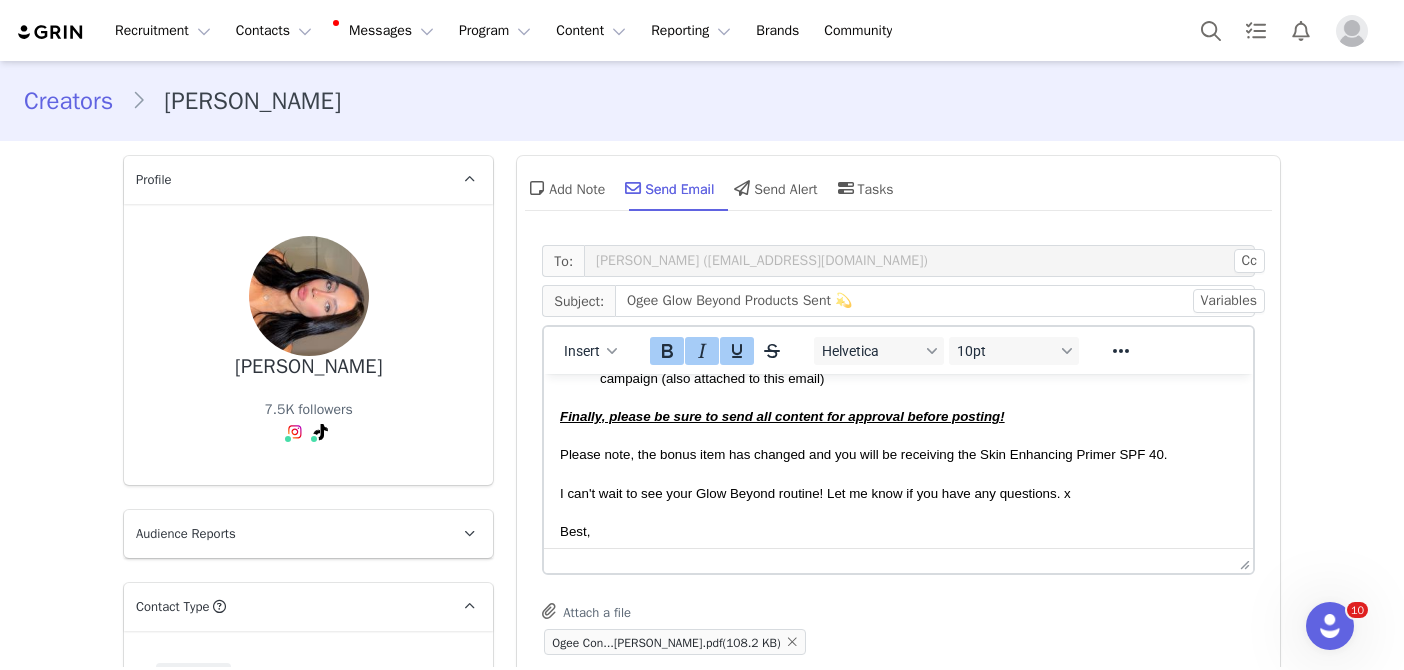 click on "Hi  First Name !  My name is Chloe and I am the Influencer Program Associate at Ogee. 🤍 I've just sent out your Ogee Glow Beyond products, they should be arriving sometime in the next week! We'll ask that your in-feed IG Video and TikTok bonus task be posted (at the latest)  3 weeks  after the products have arrived.  Creator Discount Code:  Ogee: OGEE GENERAL Ogee: BCBC 30%   Affiliate Link:  Link: OGEE GENERAL Link: BCBC 30%   Your discount code and affiliate link will provide a 15% discount for followers, friends, and family and y ou will earn commission on all sales generated !  Please include your discount code or affiliate link when posting your content. Please be sure to: Use the hashtag #OgeeGlowBeyond and include your discount code in your caption Ensure you are applying all of the products on your face in all content  (vs. just holding the products ) Apply the products with the brushes sent Only include the products sent for this campaign in your content Best,  Chloe Brown  | e.  Instagram" at bounding box center (898, 311) 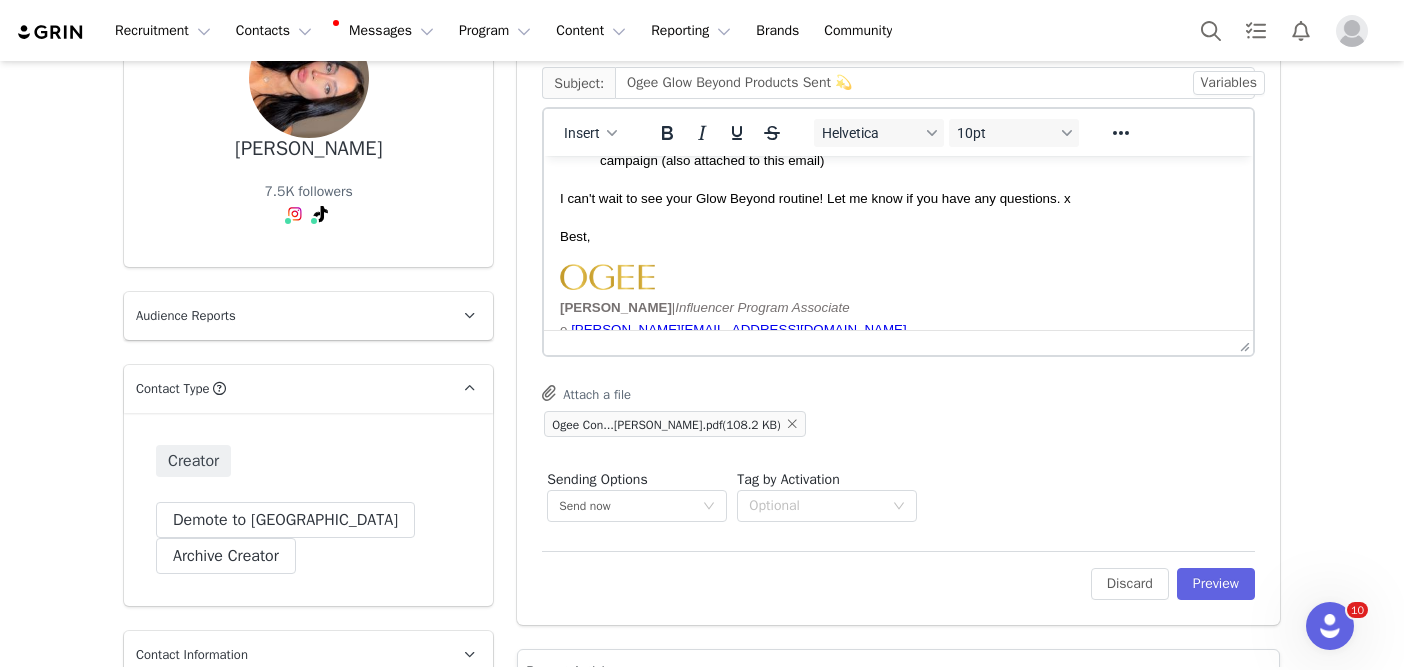 scroll, scrollTop: 247, scrollLeft: 0, axis: vertical 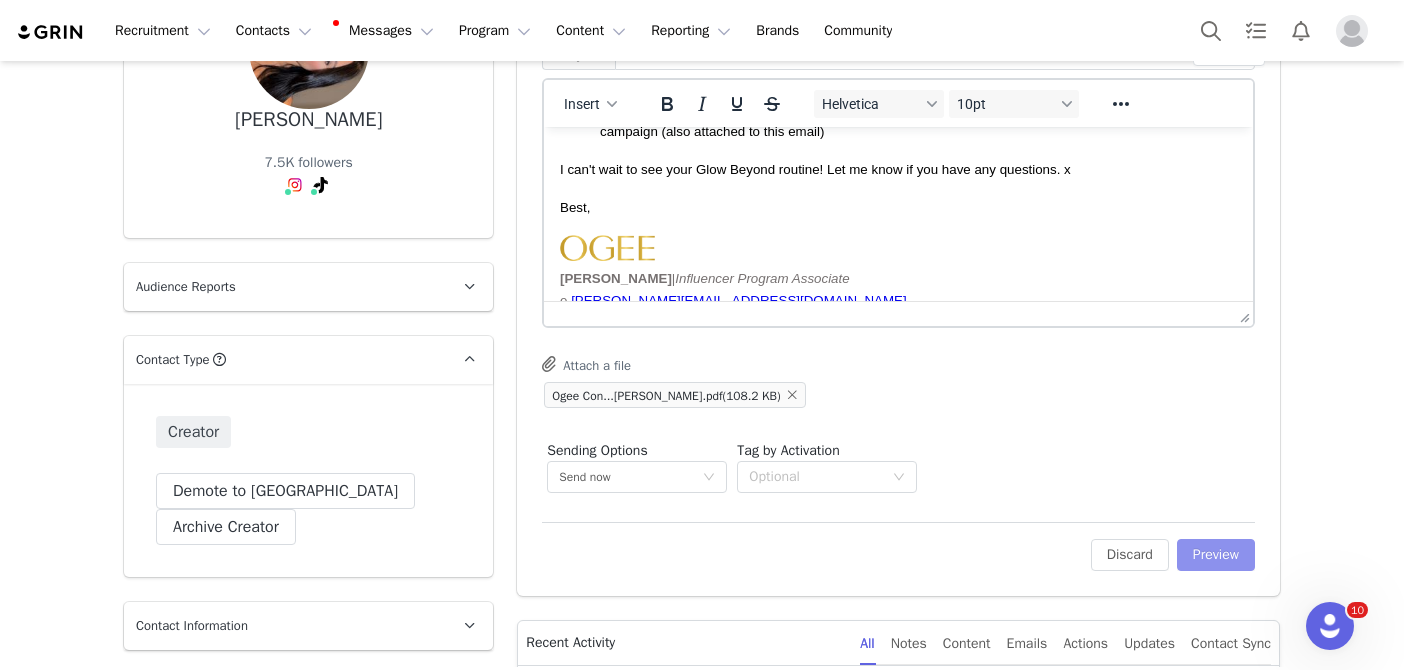 click on "Preview" at bounding box center [1216, 555] 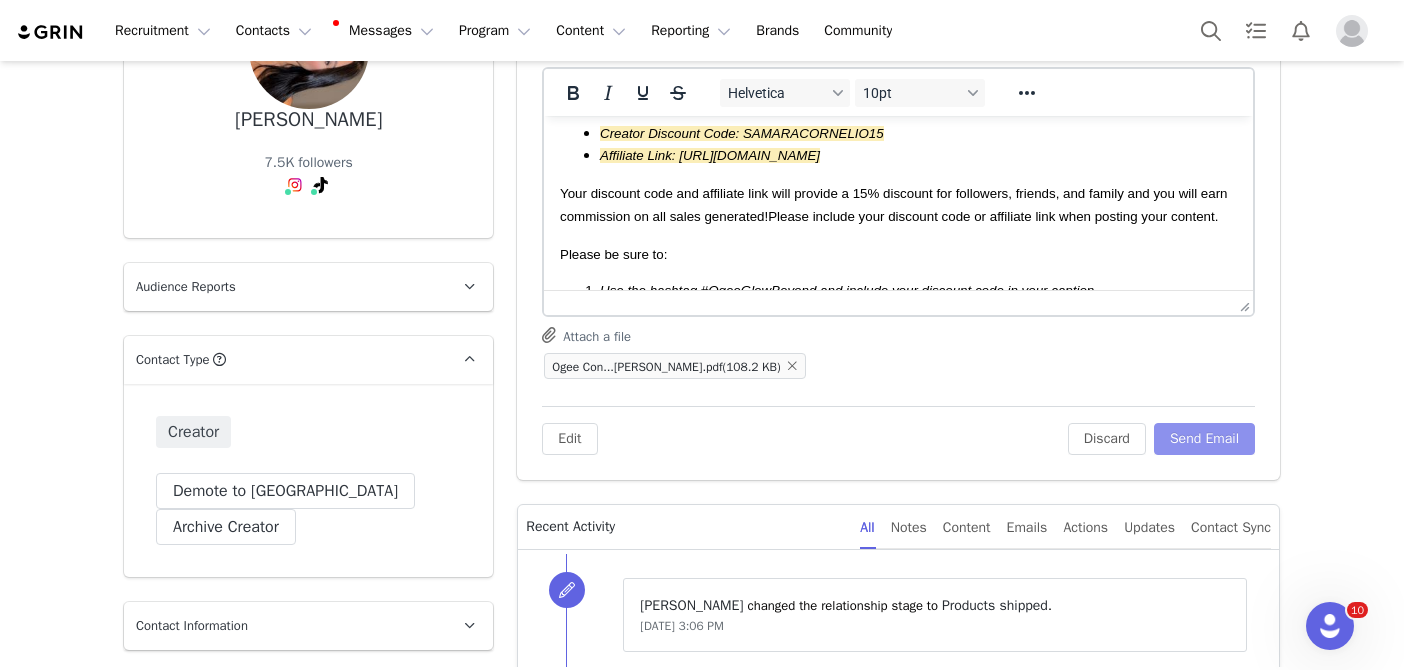 scroll, scrollTop: 156, scrollLeft: 0, axis: vertical 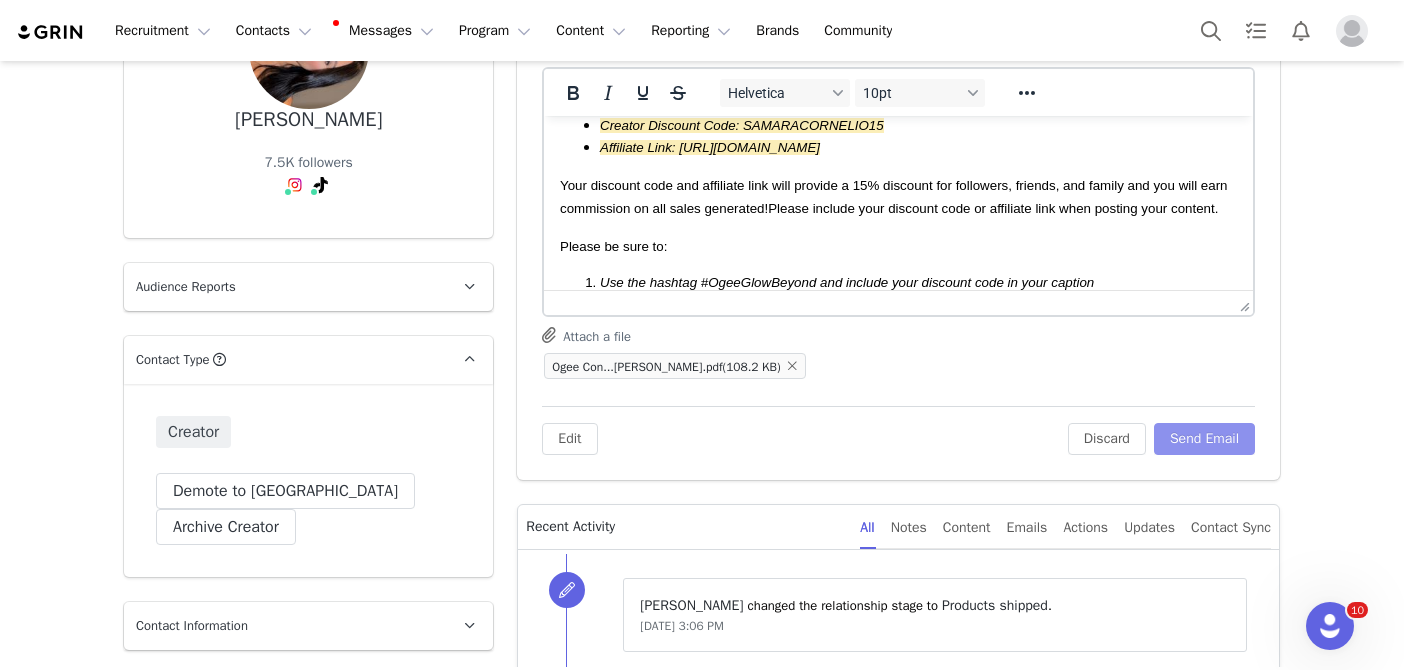 click on "Send Email" at bounding box center [1204, 439] 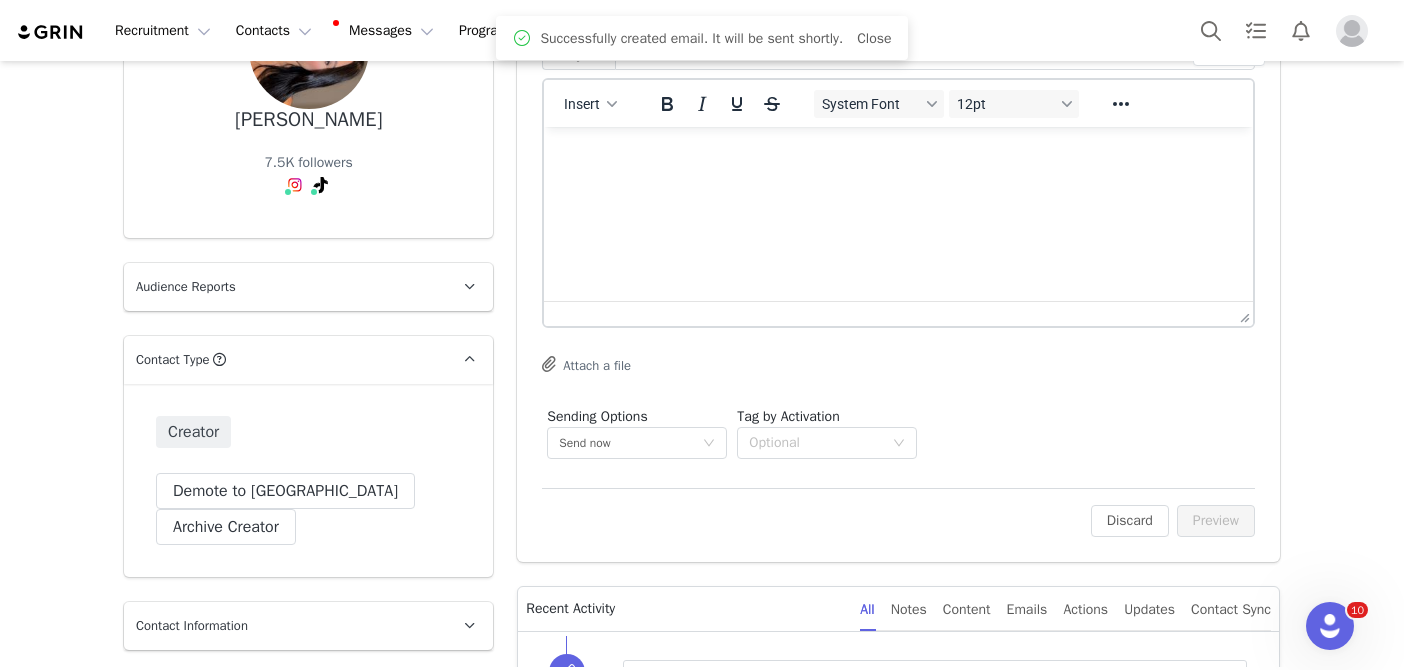 scroll, scrollTop: 0, scrollLeft: 0, axis: both 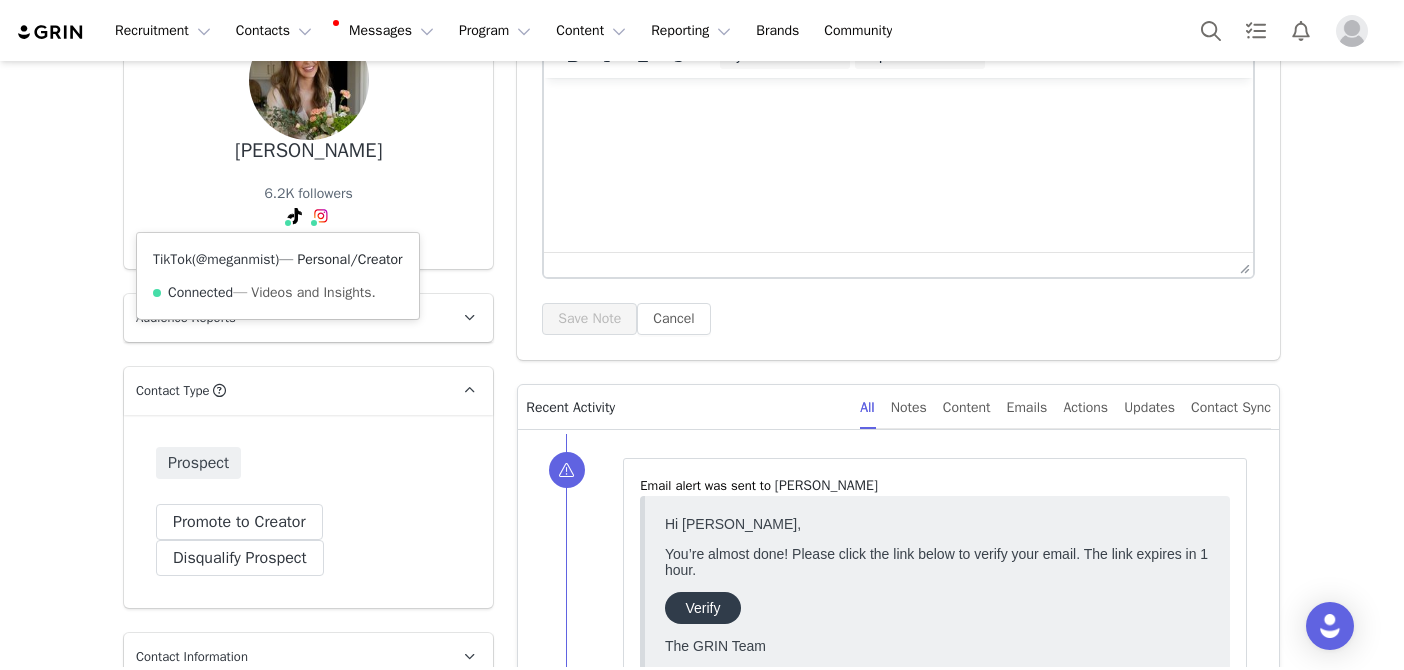 click on "@meganmist" at bounding box center (235, 259) 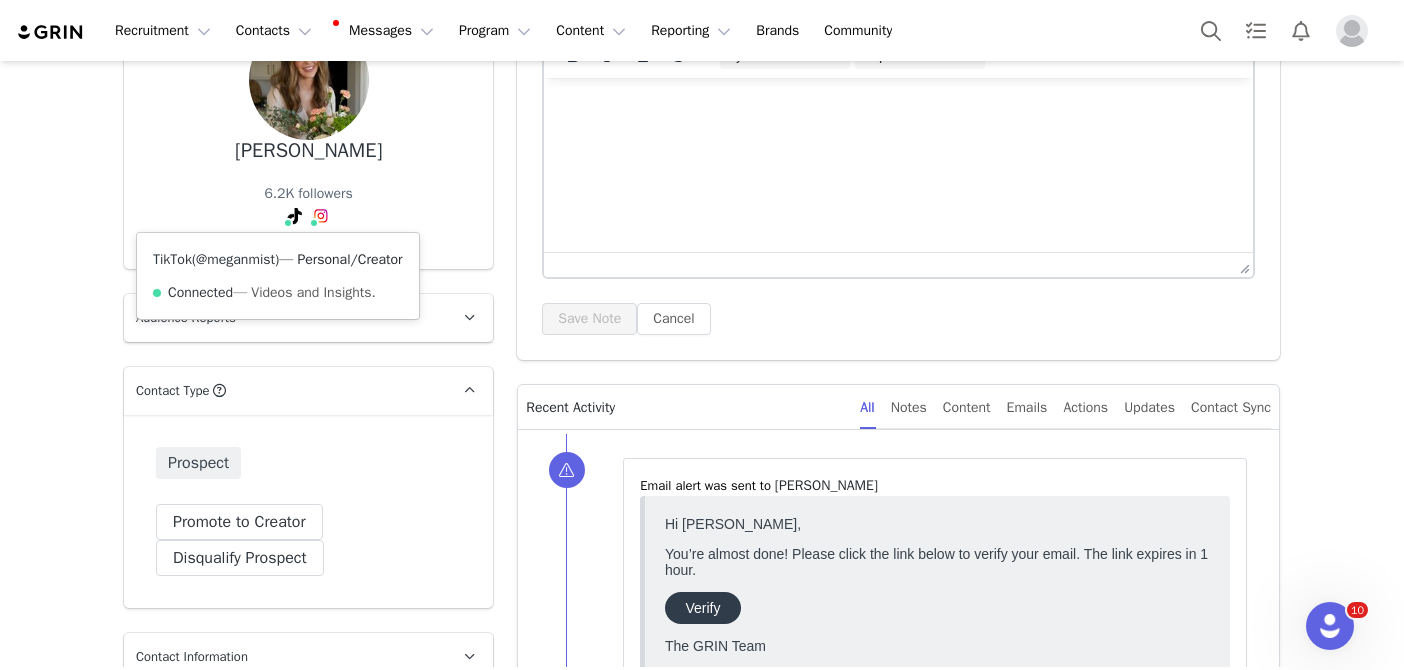 scroll, scrollTop: 0, scrollLeft: 0, axis: both 